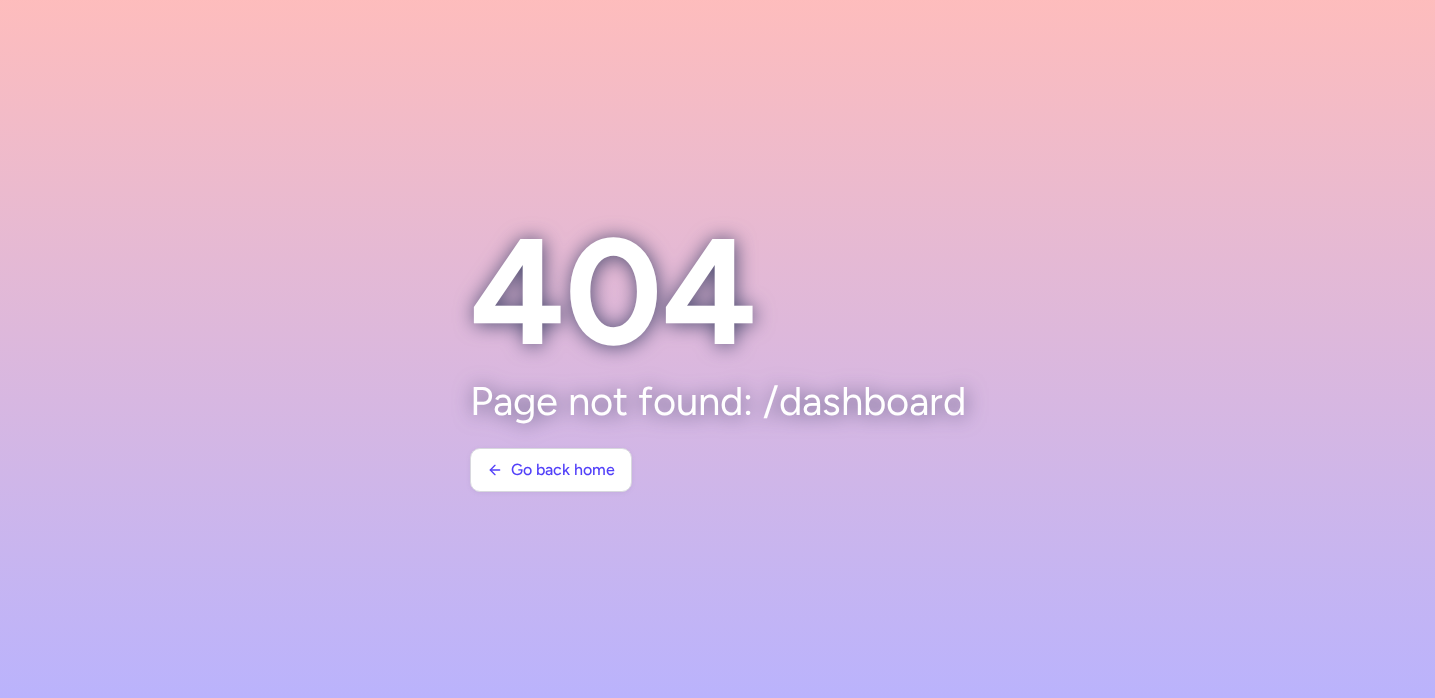 scroll, scrollTop: 0, scrollLeft: 0, axis: both 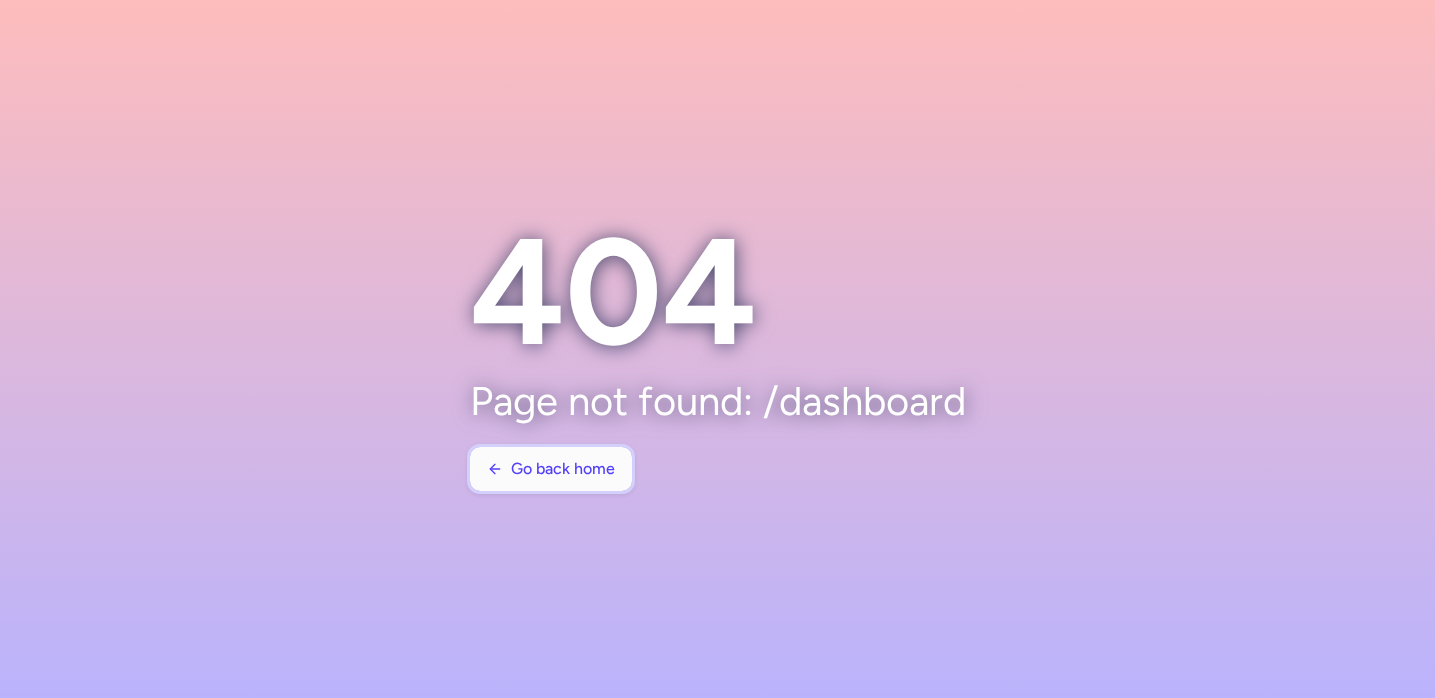 click on "Go back home" at bounding box center (563, 469) 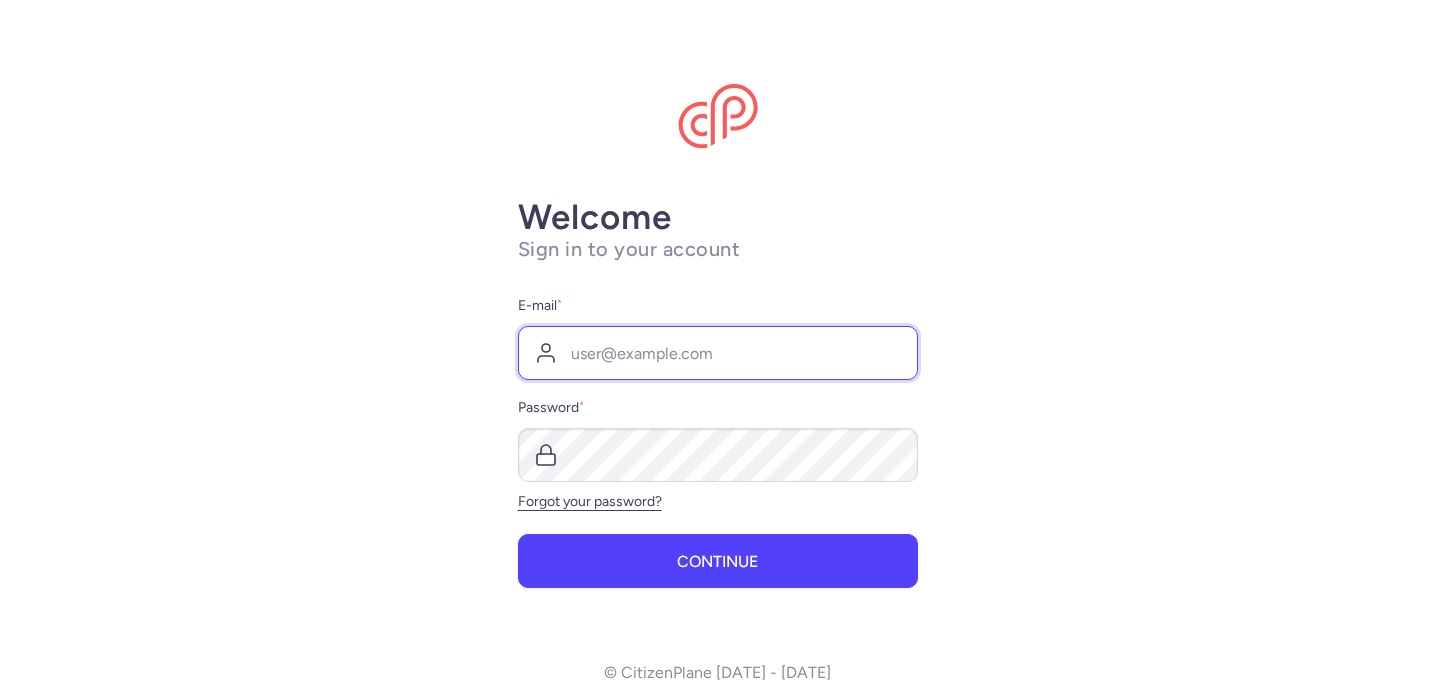 click on "E-mail  *" at bounding box center [718, 353] 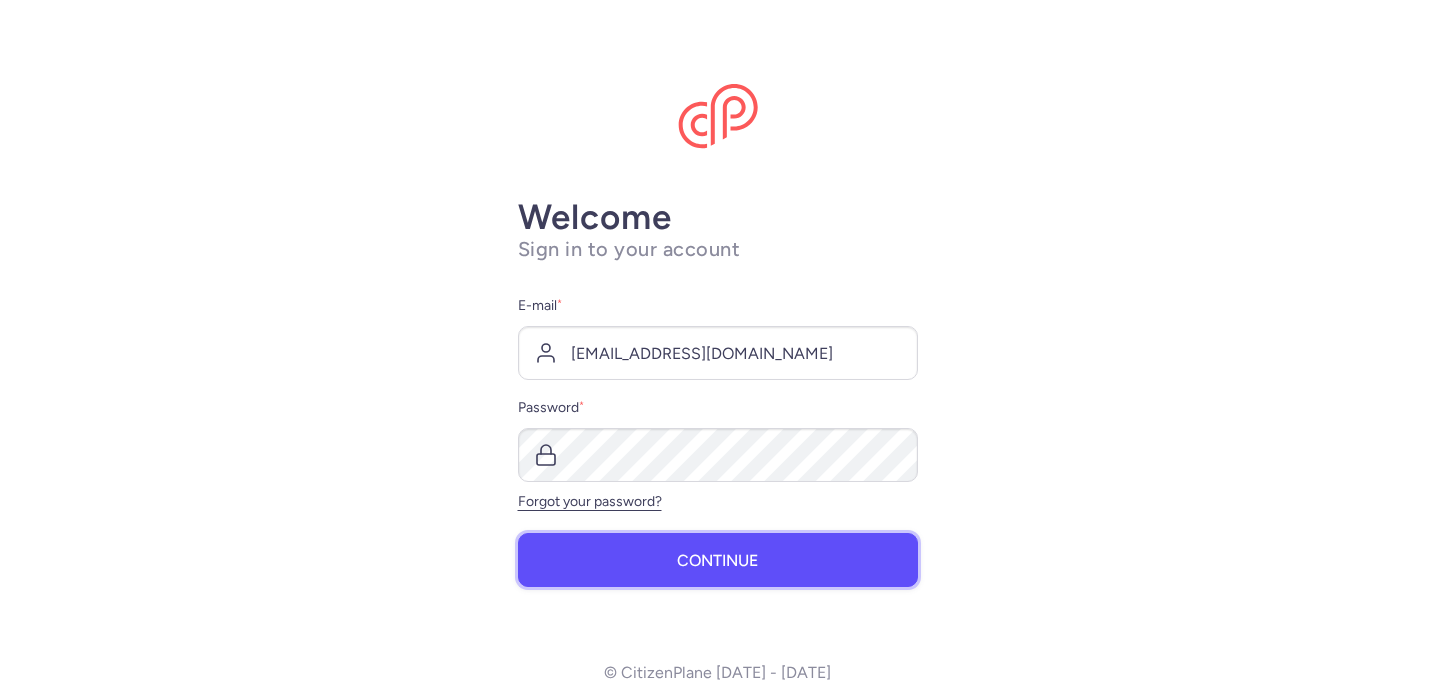 click on "Continue" at bounding box center (718, 560) 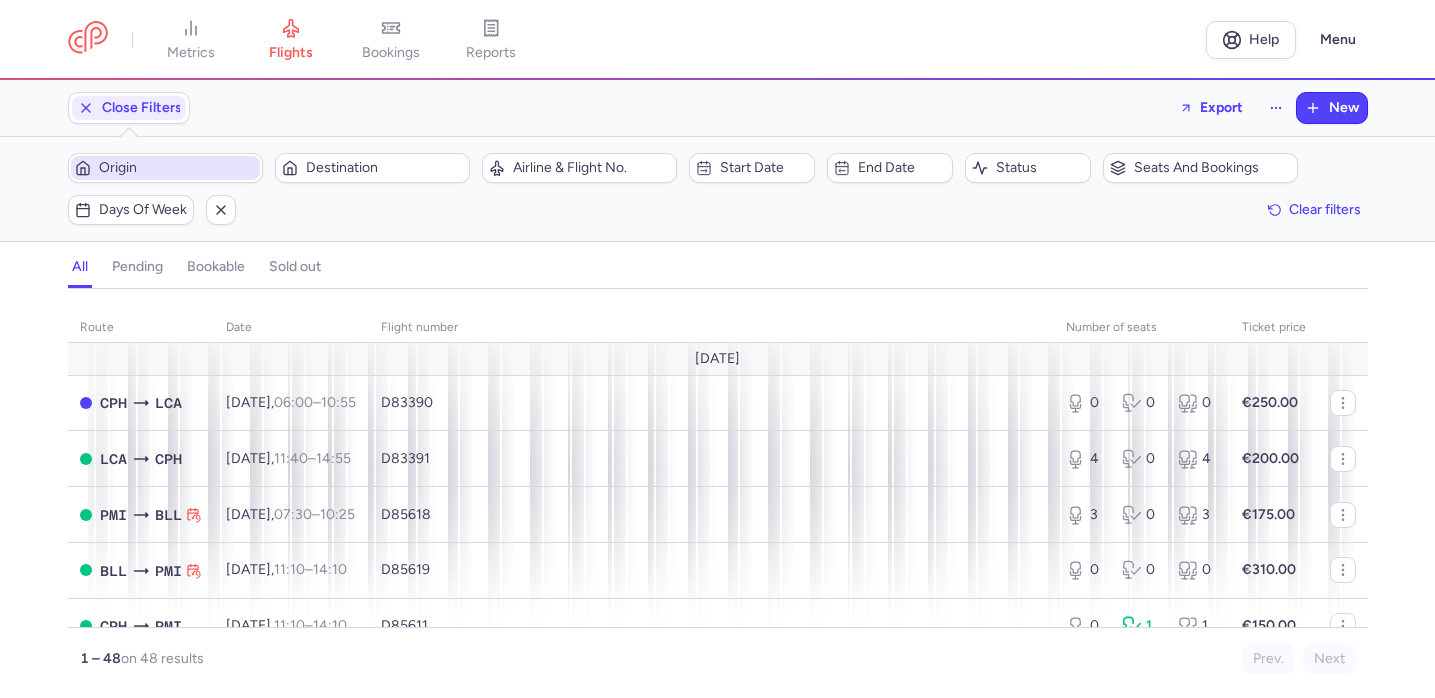click on "Origin" at bounding box center (177, 168) 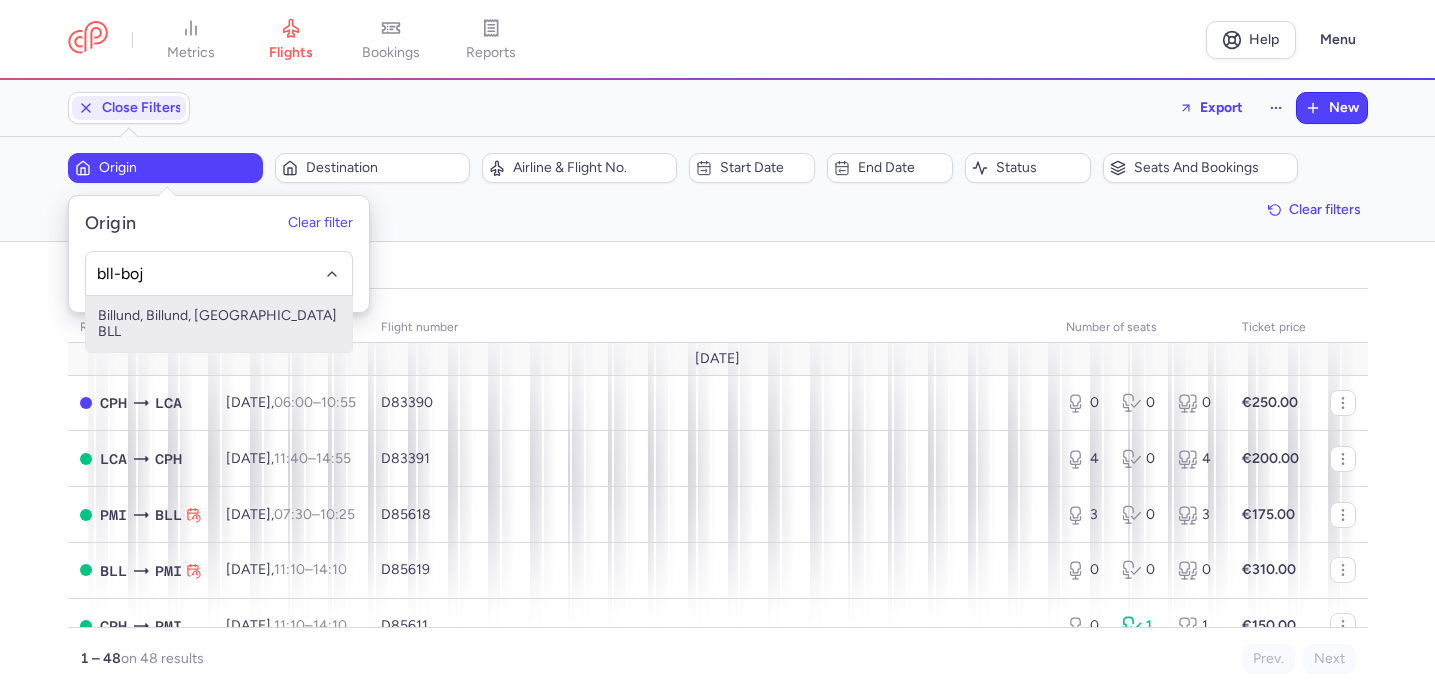 click on "Billund, Billund, [GEOGRAPHIC_DATA] BLL" at bounding box center [219, 324] 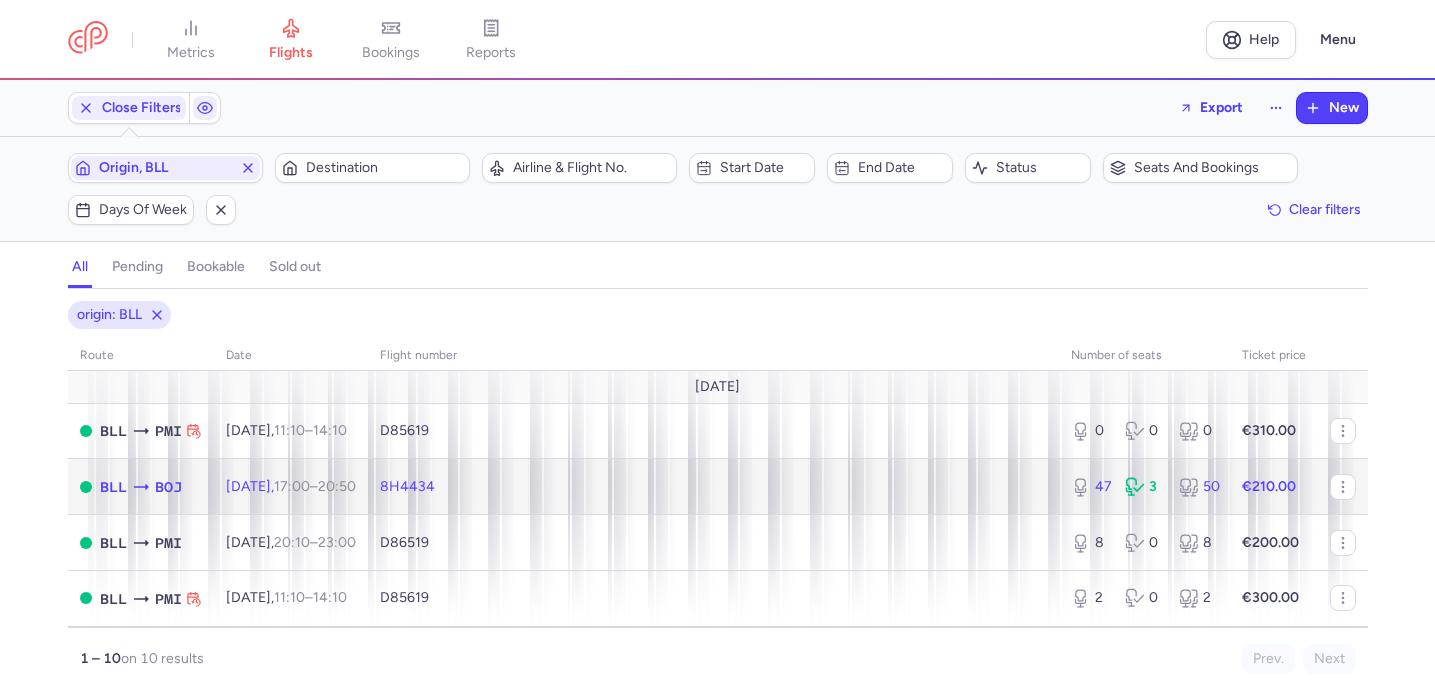 click on "8H4434" 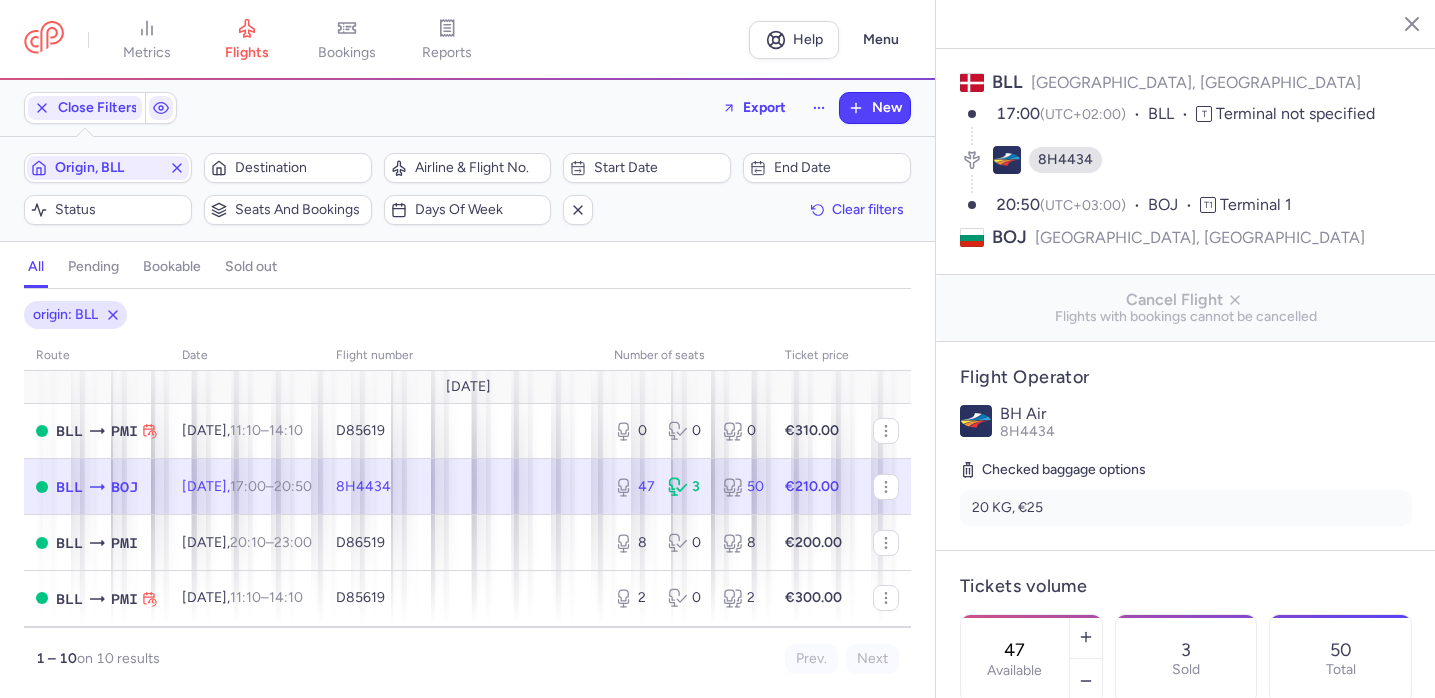 scroll, scrollTop: 200, scrollLeft: 0, axis: vertical 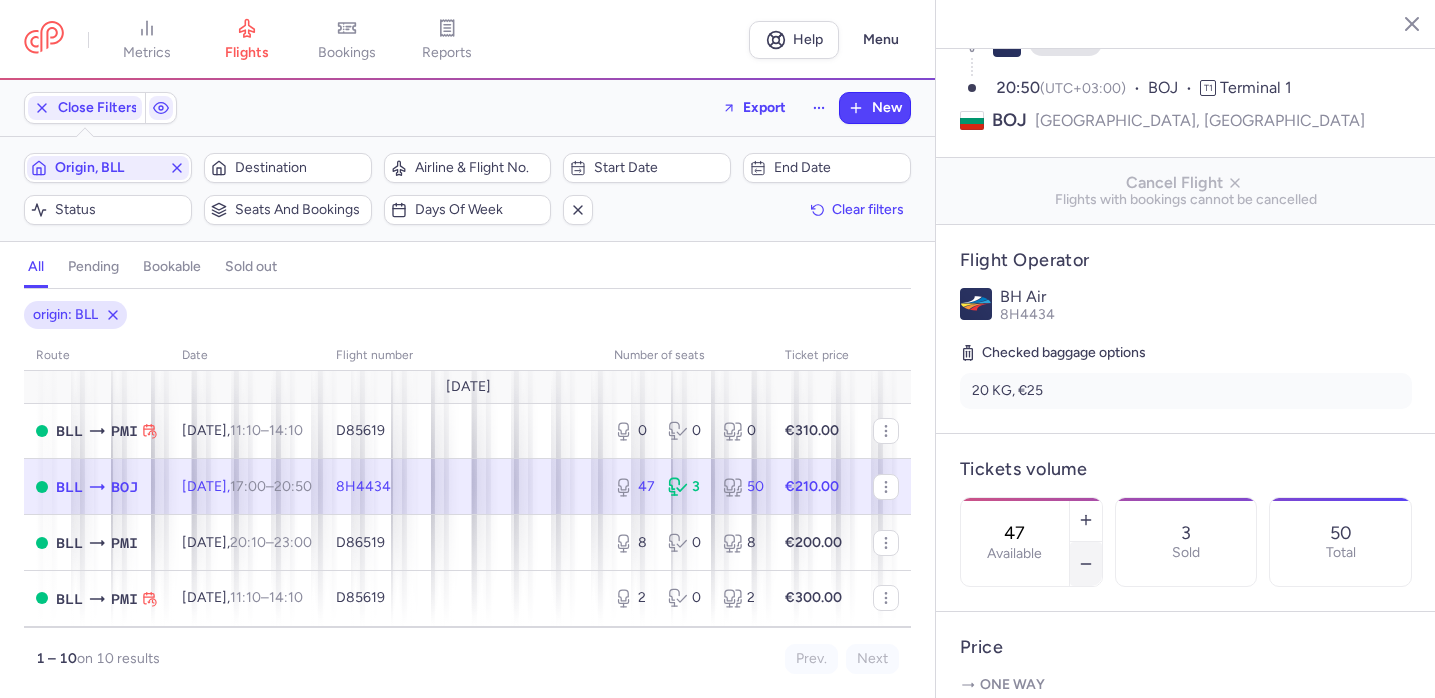 click at bounding box center (1086, 564) 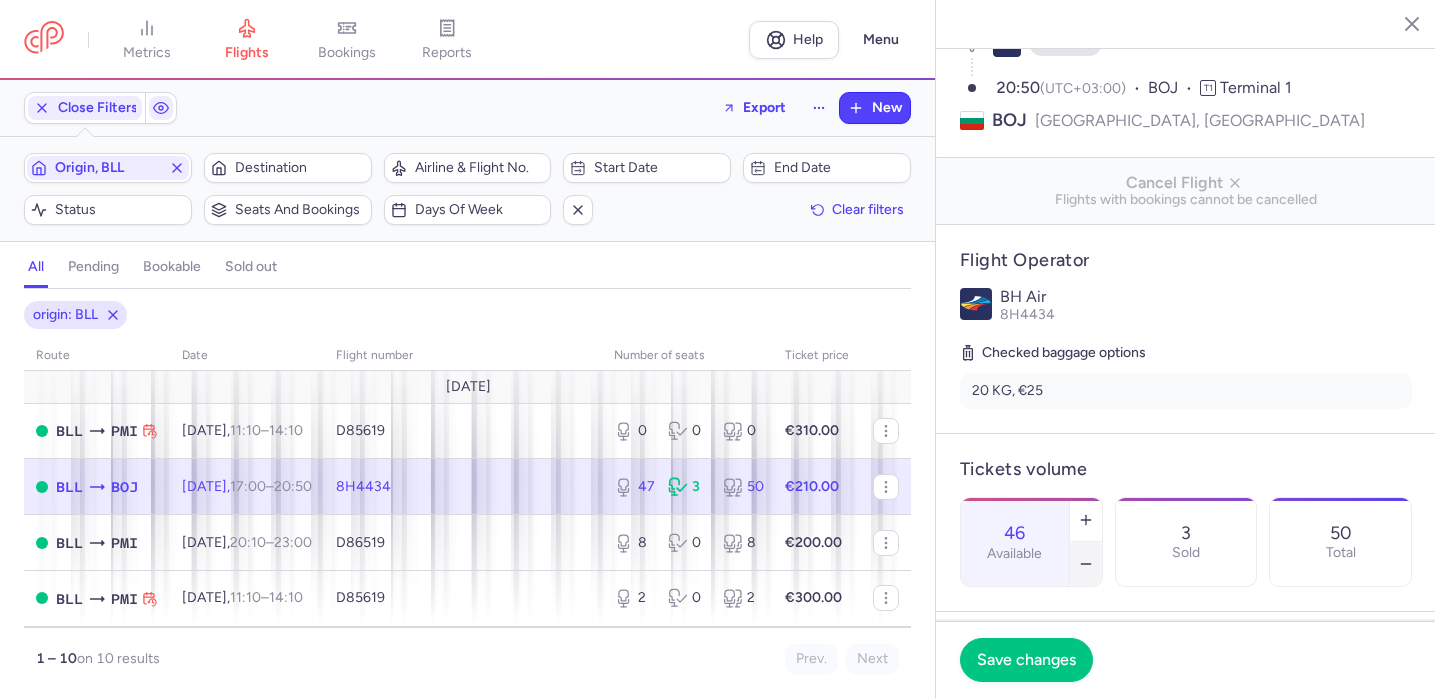 click at bounding box center (1086, 564) 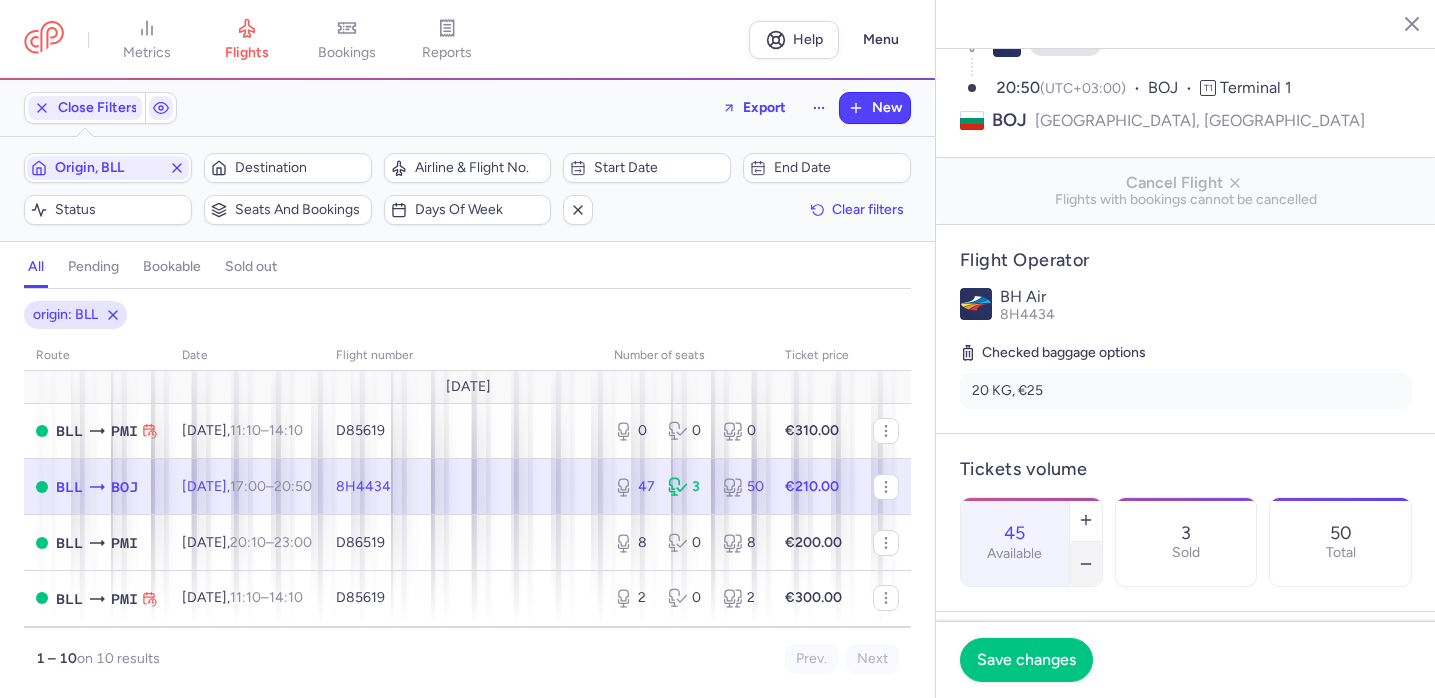 click at bounding box center (1086, 564) 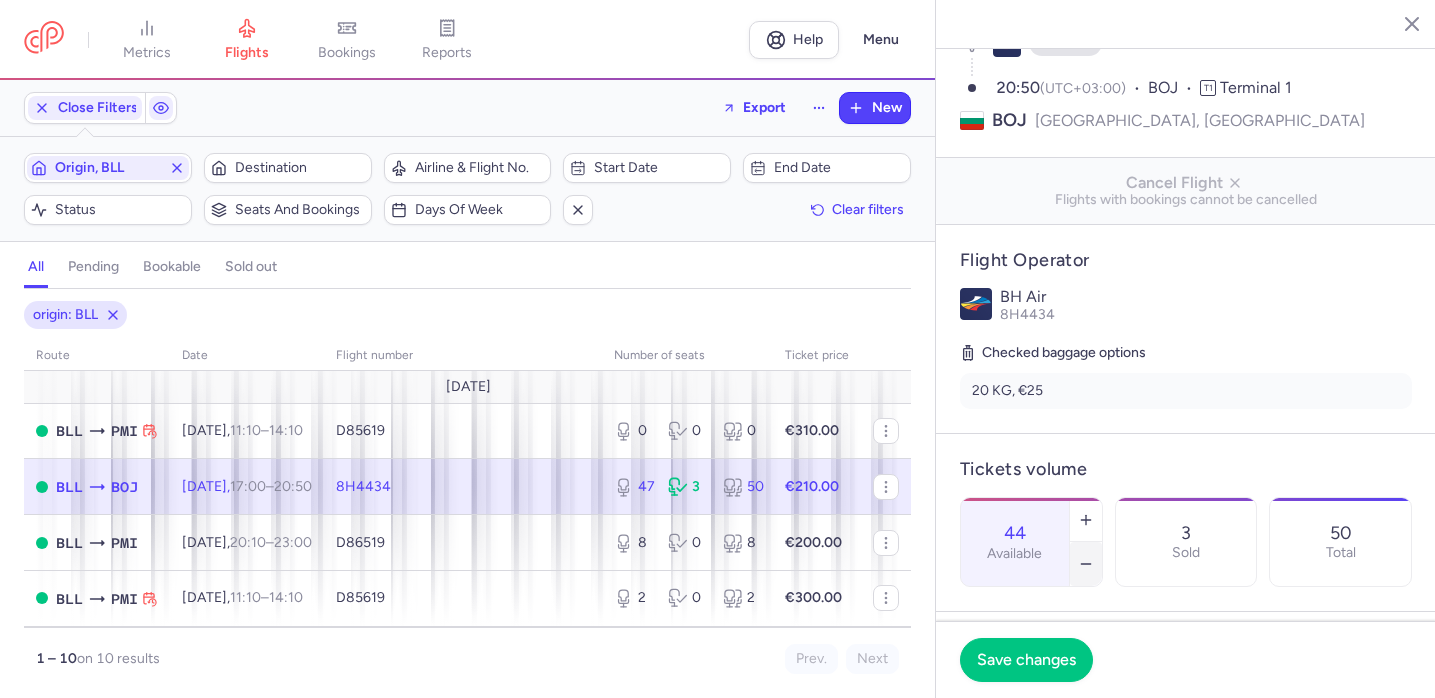 click at bounding box center (1086, 564) 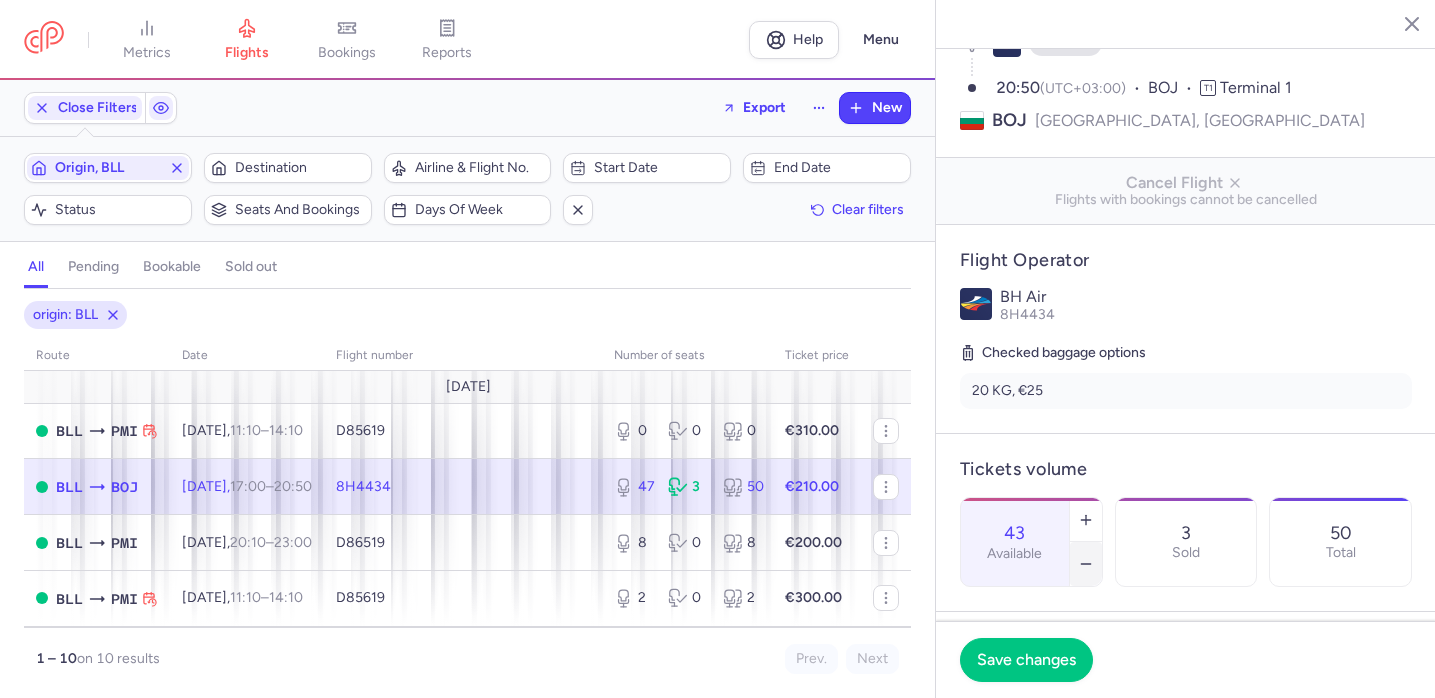 click at bounding box center [1086, 564] 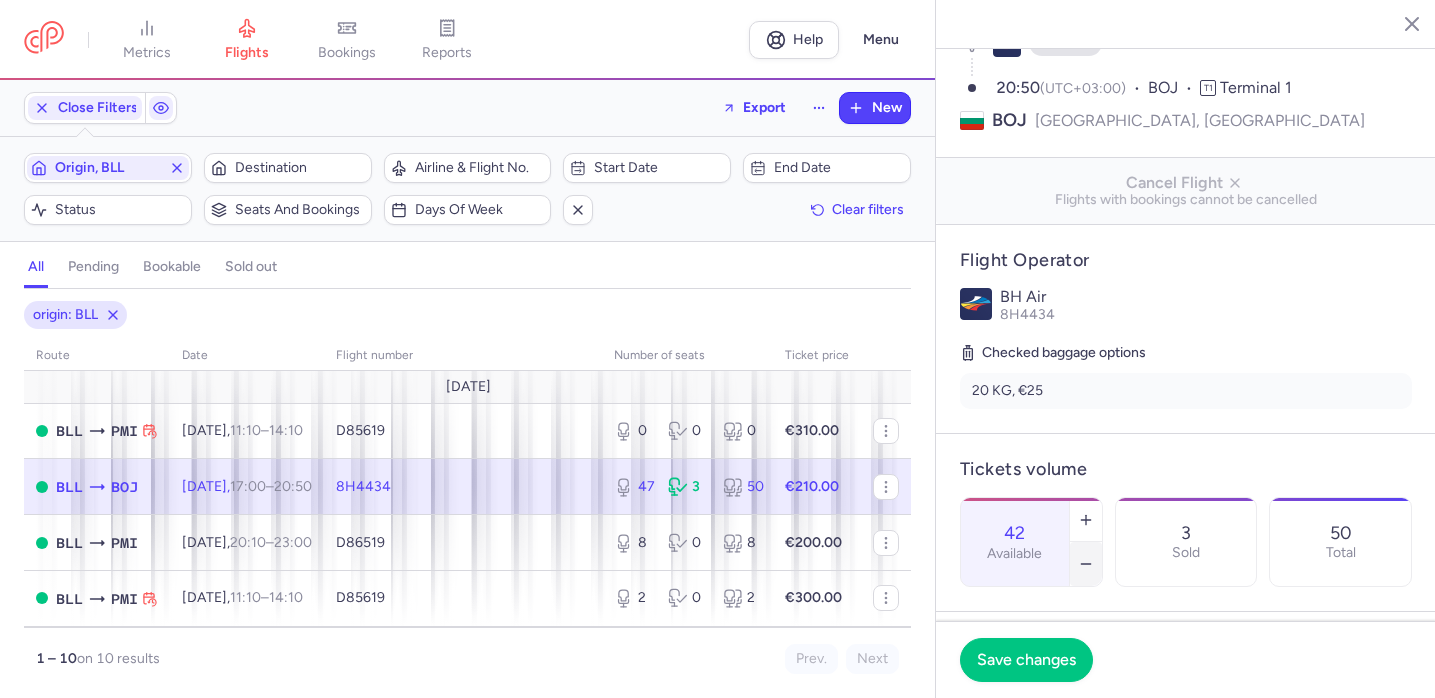 click at bounding box center (1086, 564) 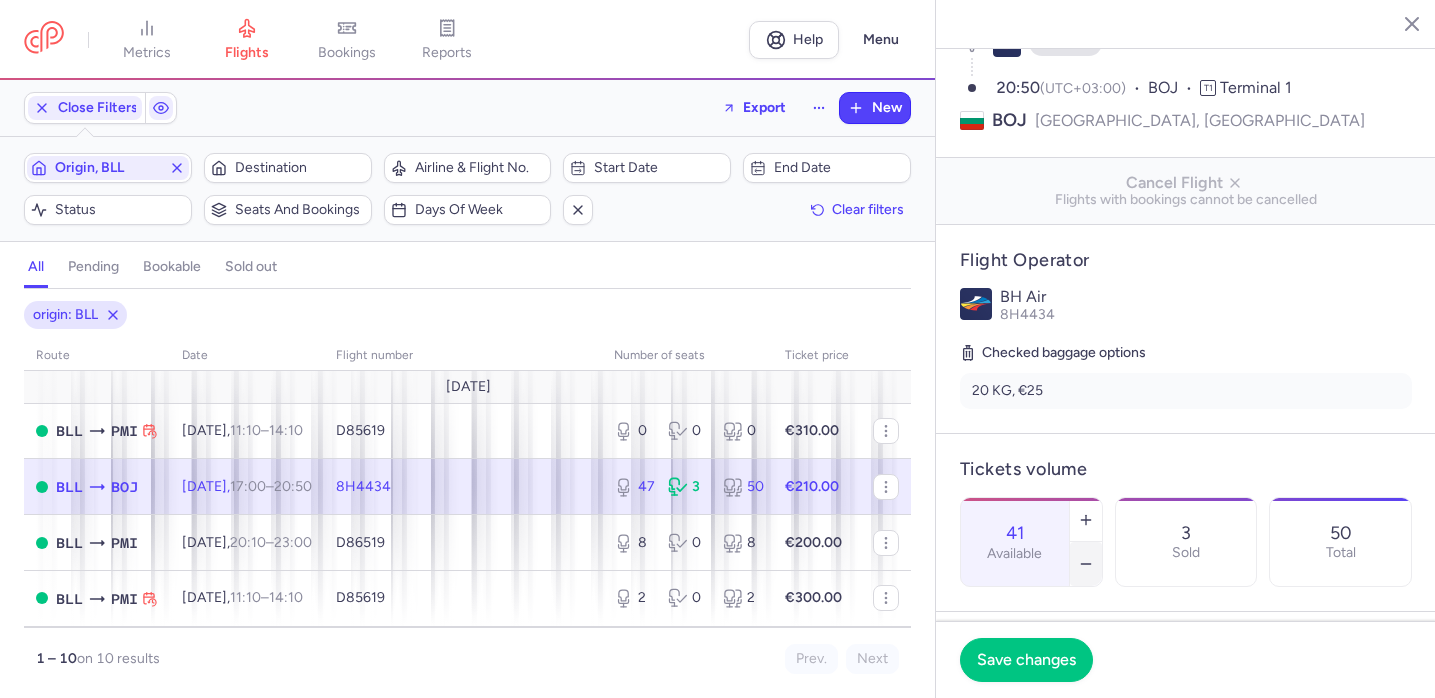 click at bounding box center [1086, 564] 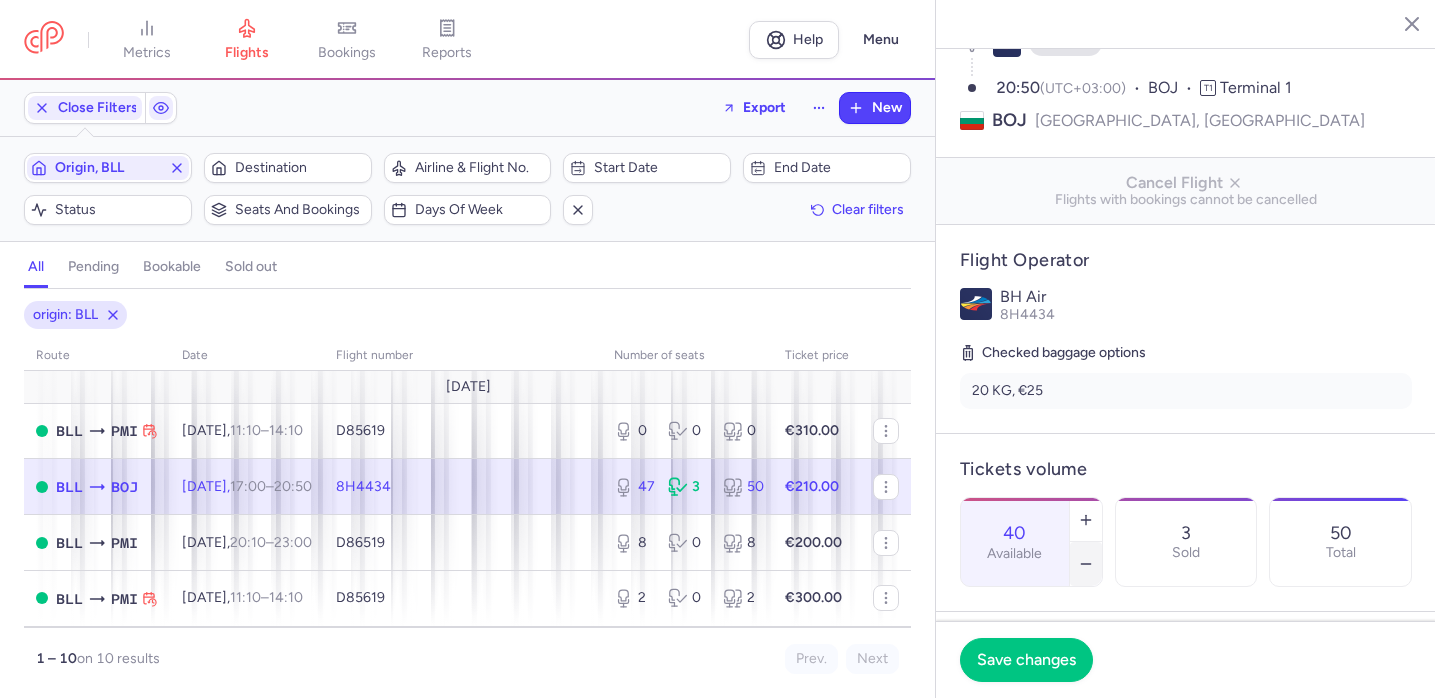 click at bounding box center [1086, 564] 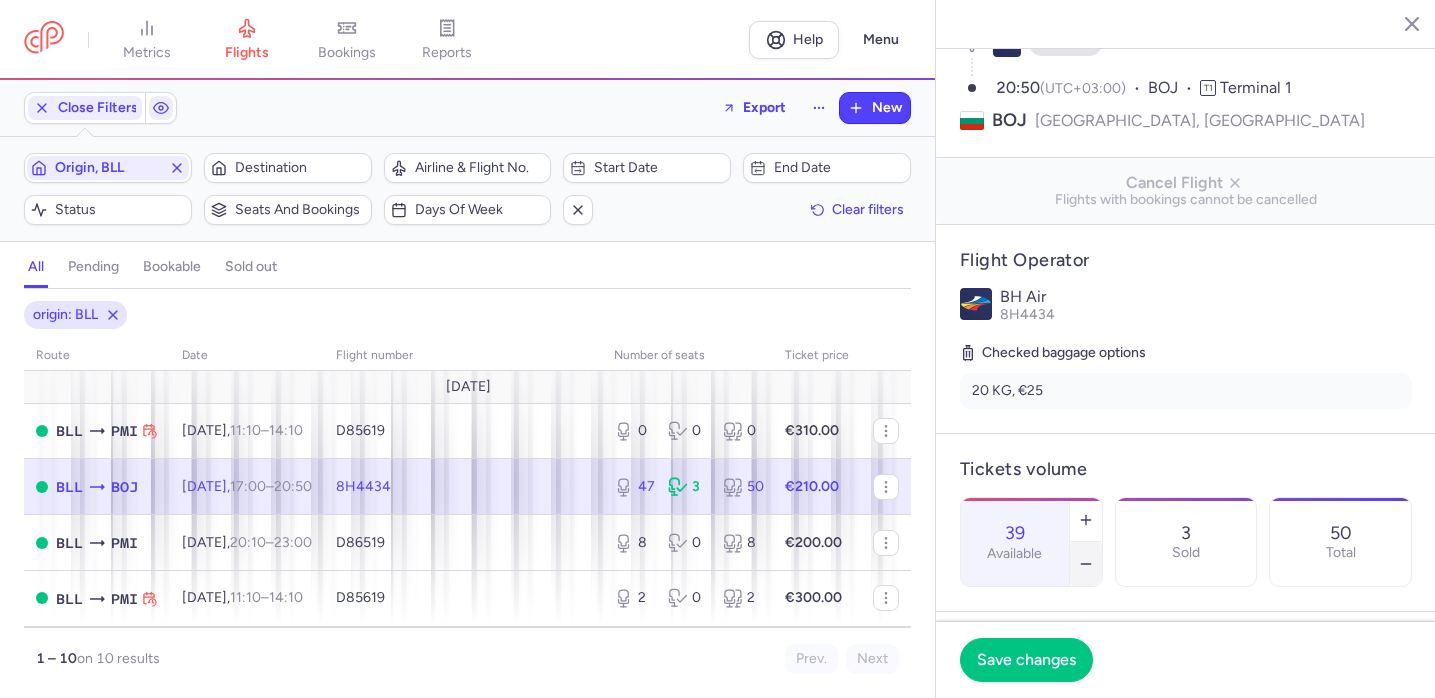 click at bounding box center (1086, 564) 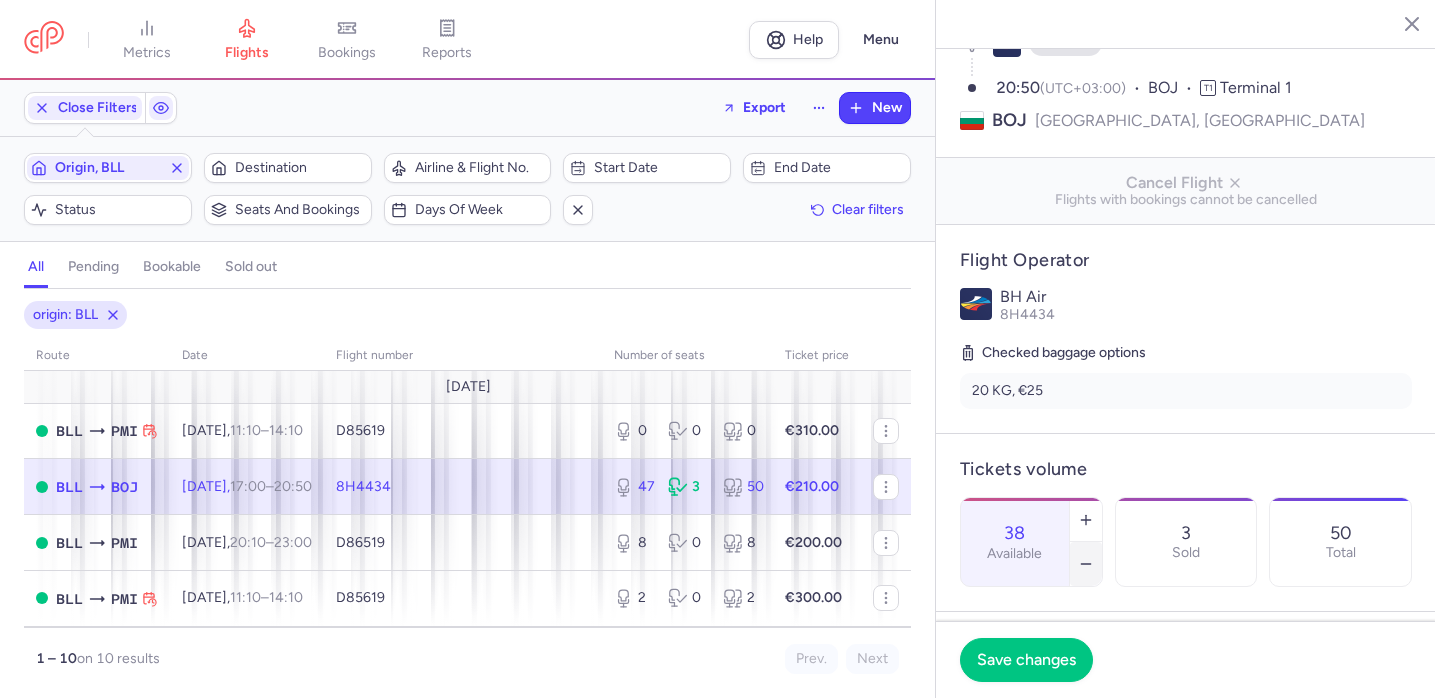 click at bounding box center [1086, 564] 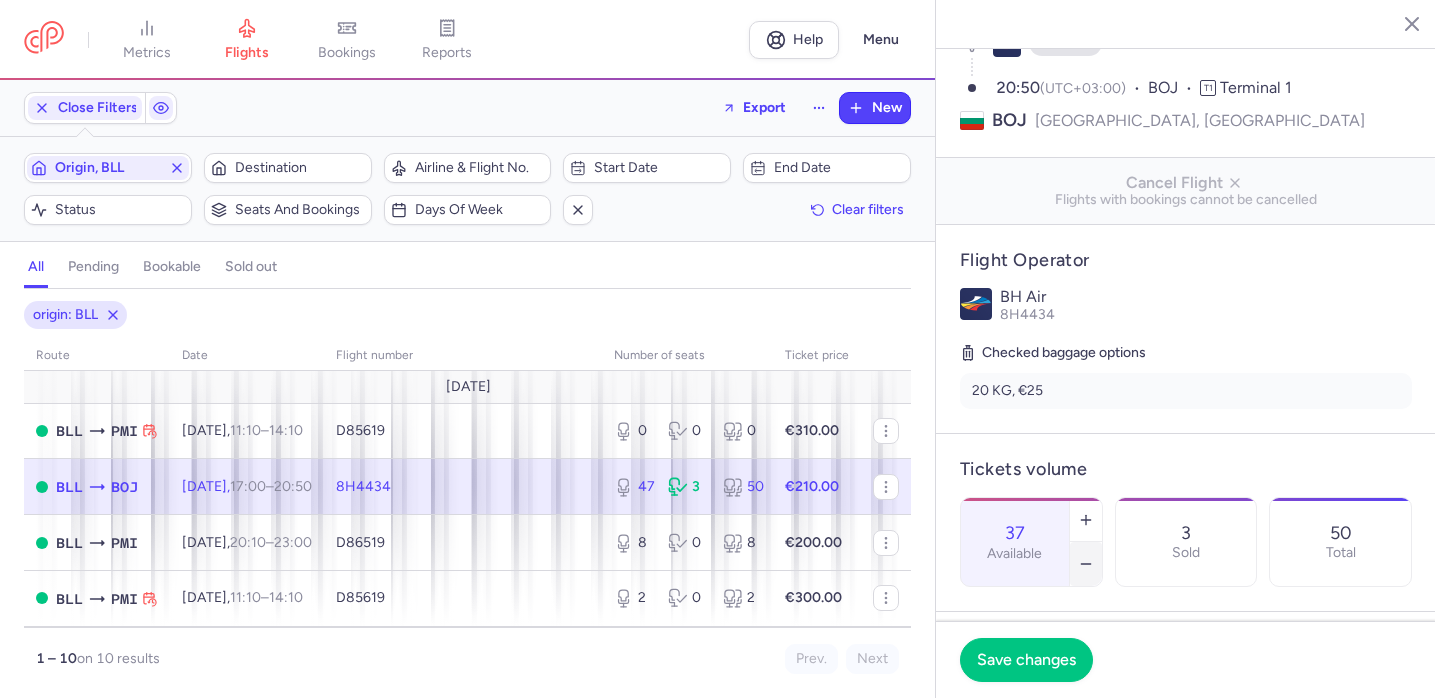 click at bounding box center [1086, 564] 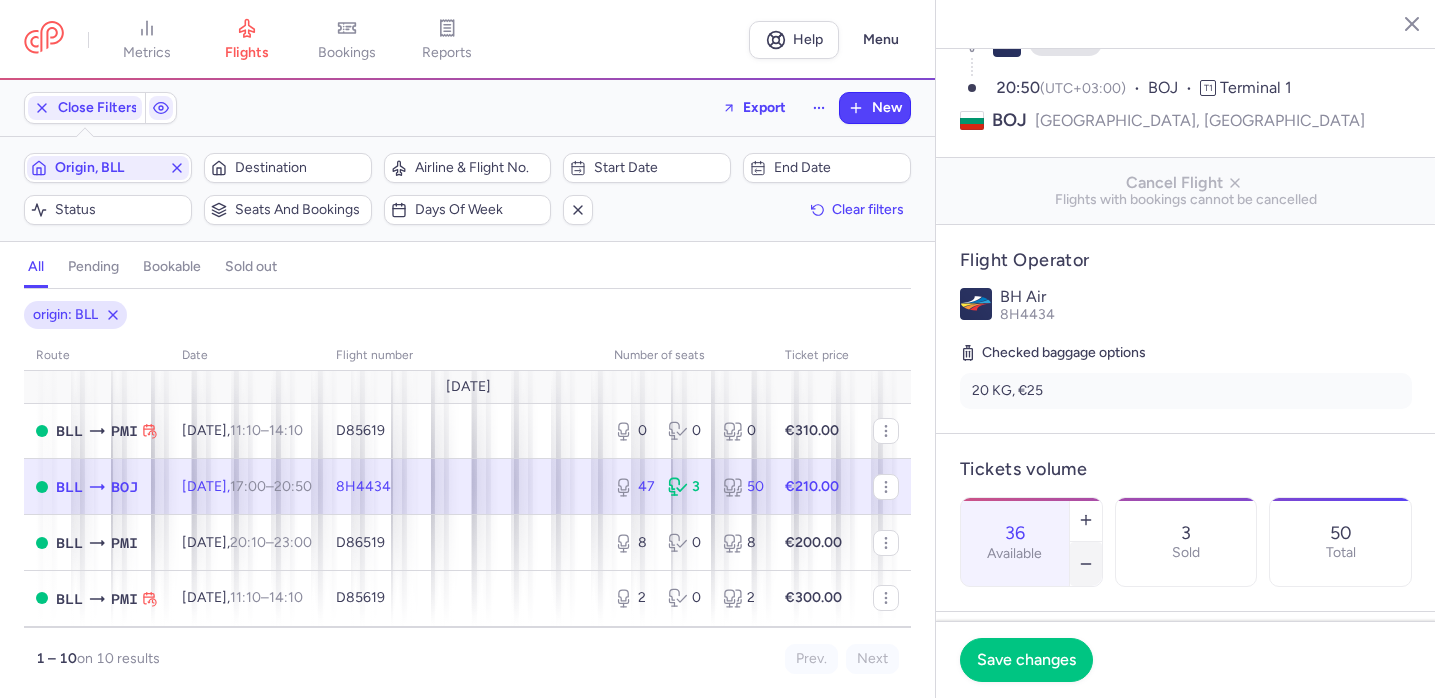 click at bounding box center (1086, 564) 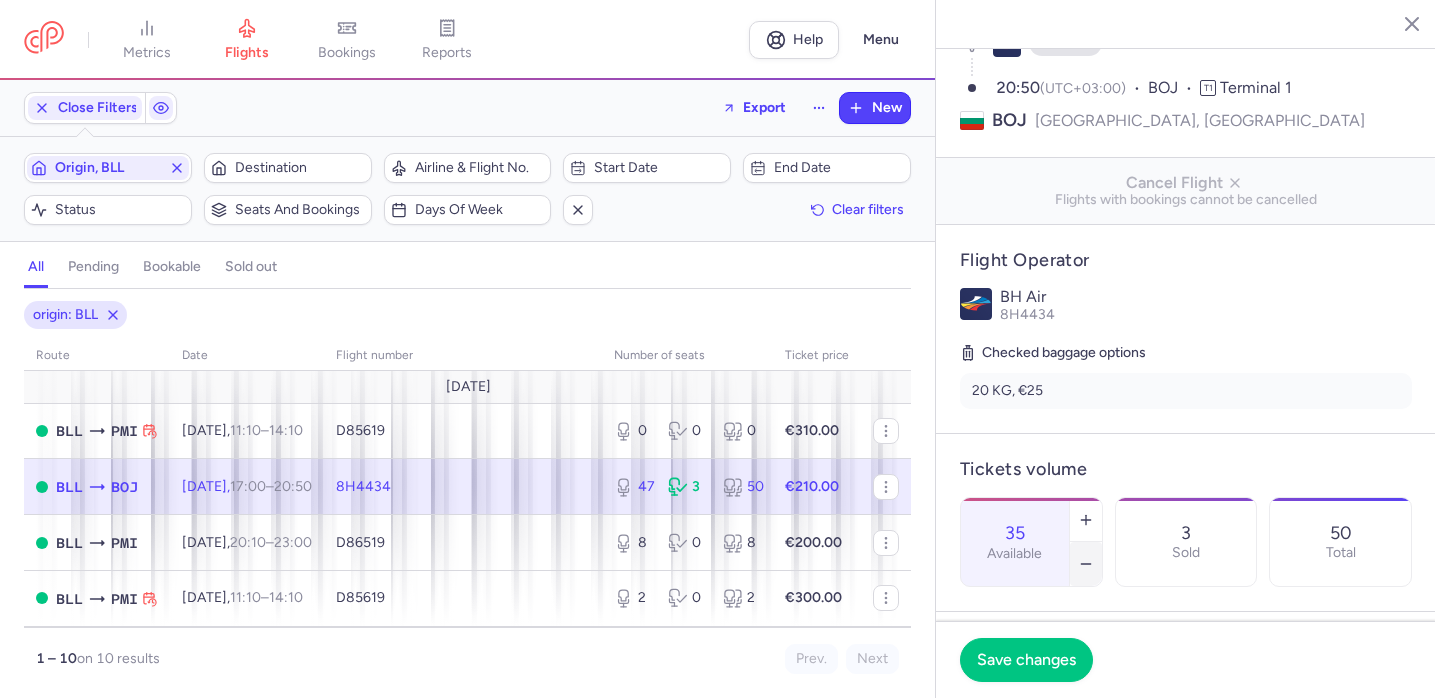 click at bounding box center [1086, 564] 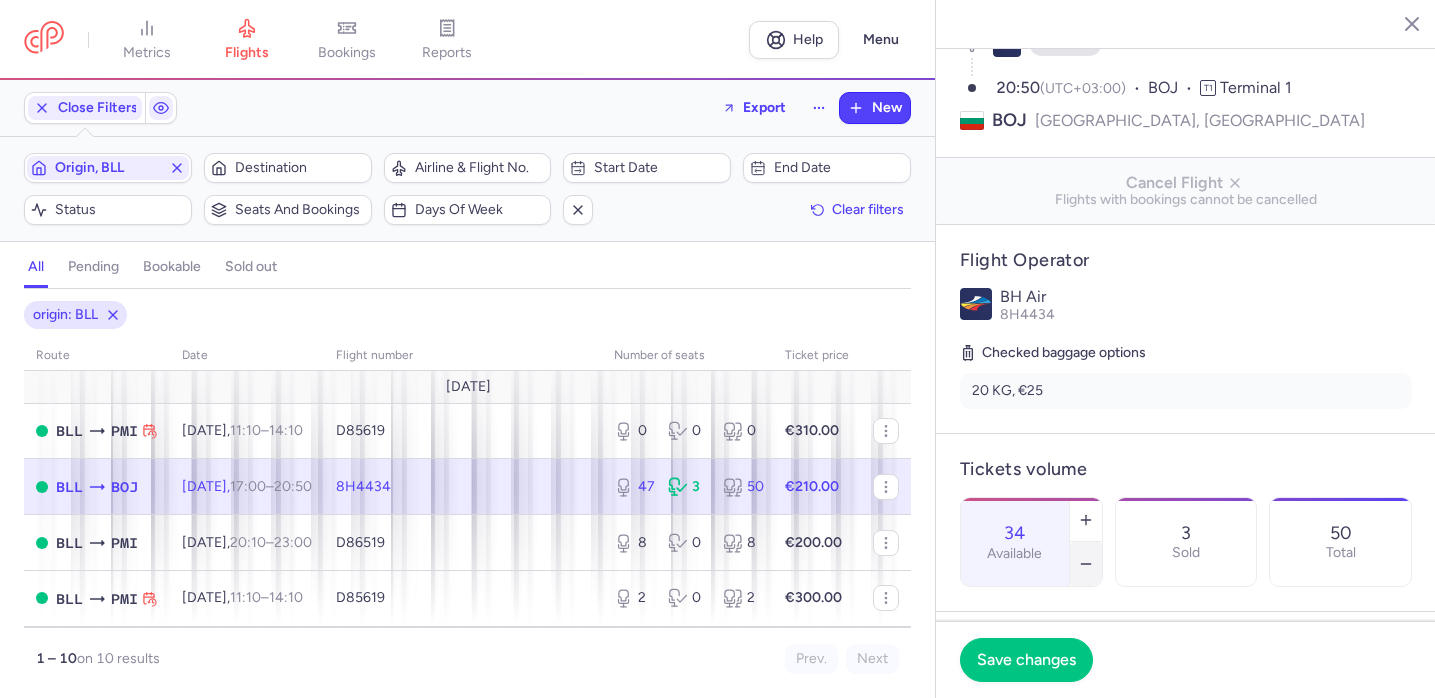 click at bounding box center (1086, 564) 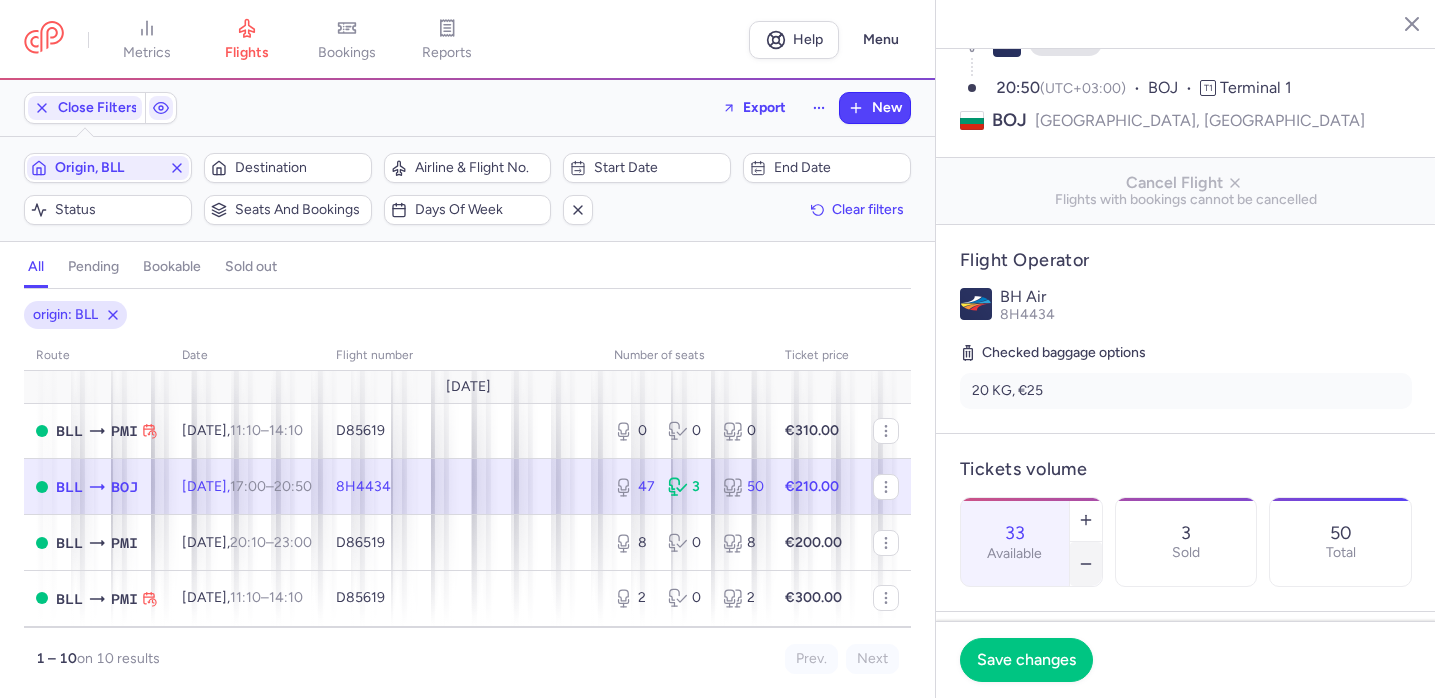 click at bounding box center [1086, 564] 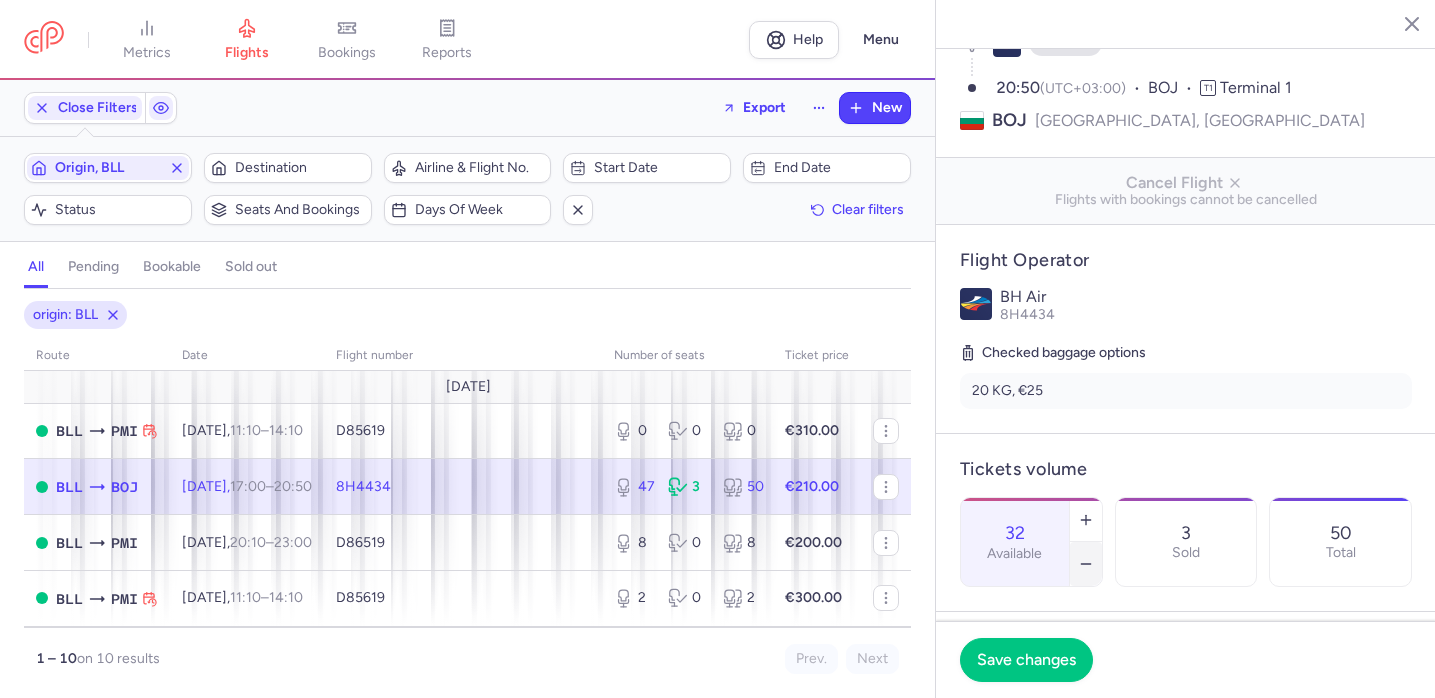 click at bounding box center [1086, 564] 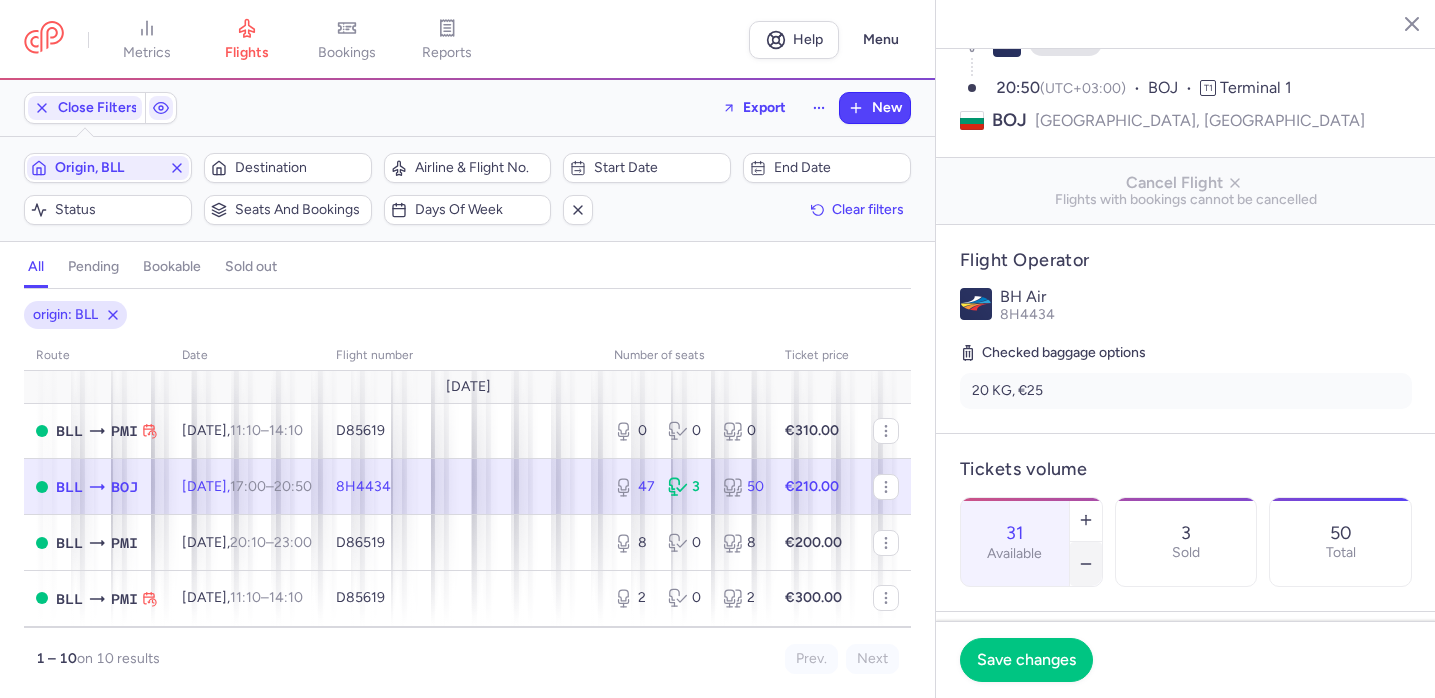 click at bounding box center [1086, 564] 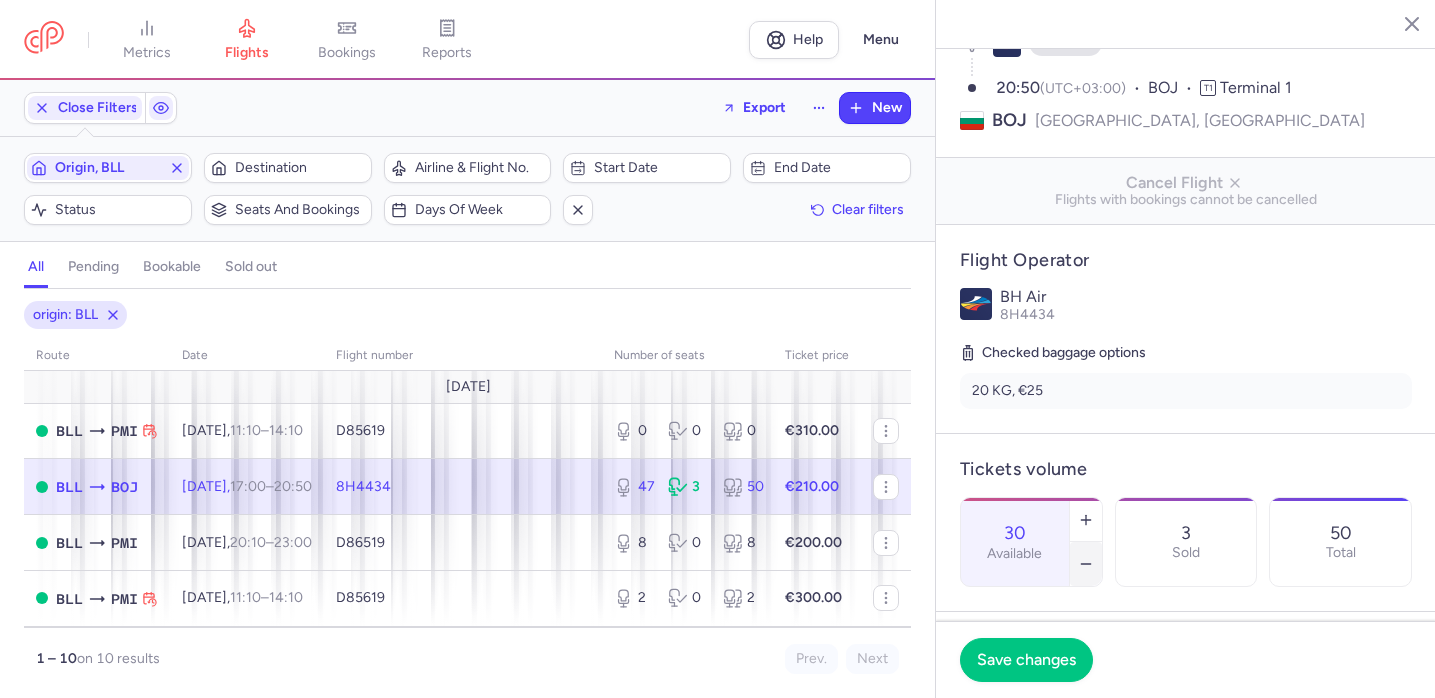 click at bounding box center (1086, 564) 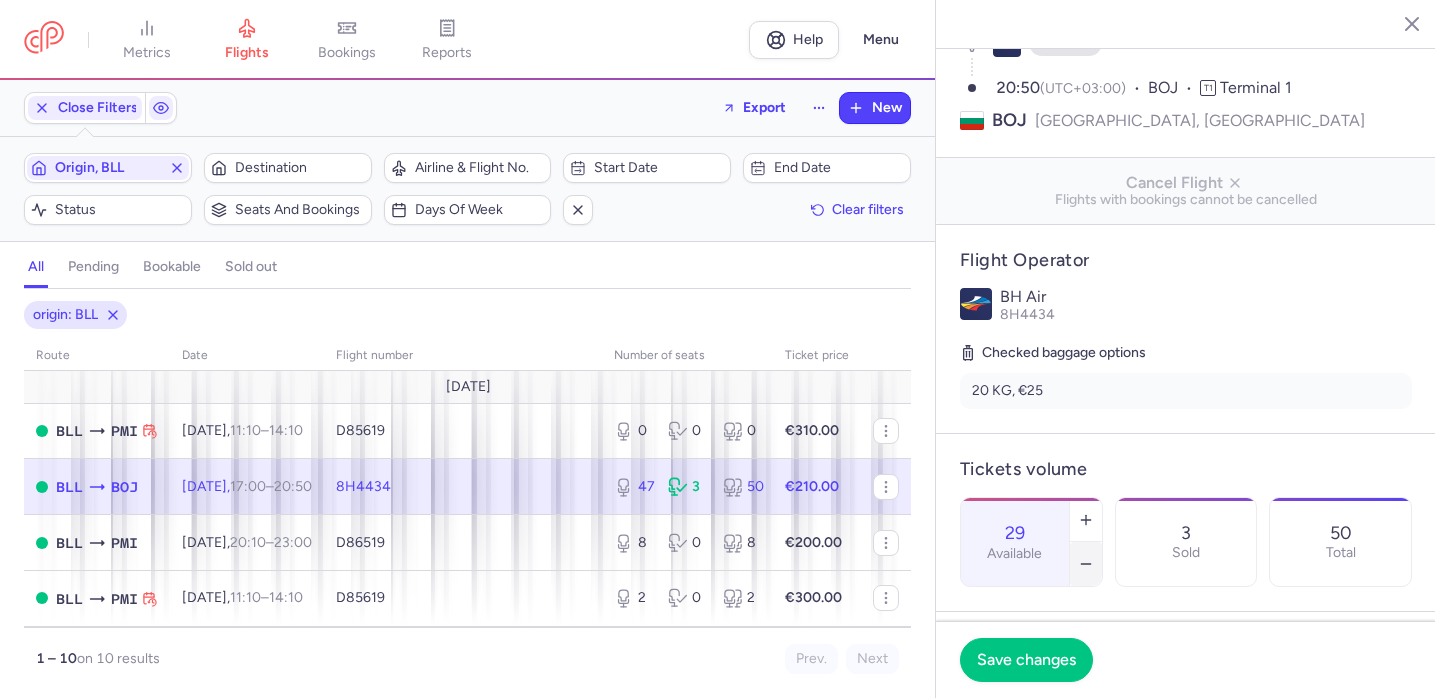 click at bounding box center [1086, 564] 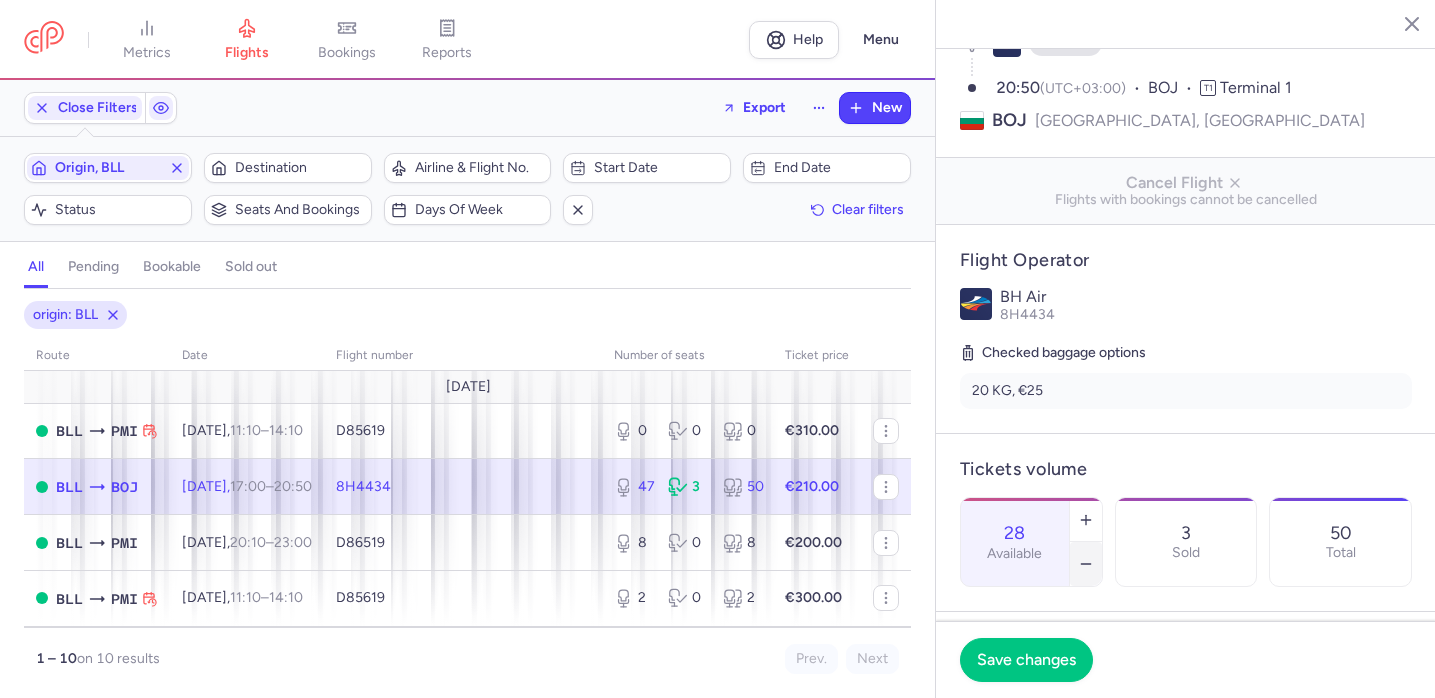 click at bounding box center [1086, 564] 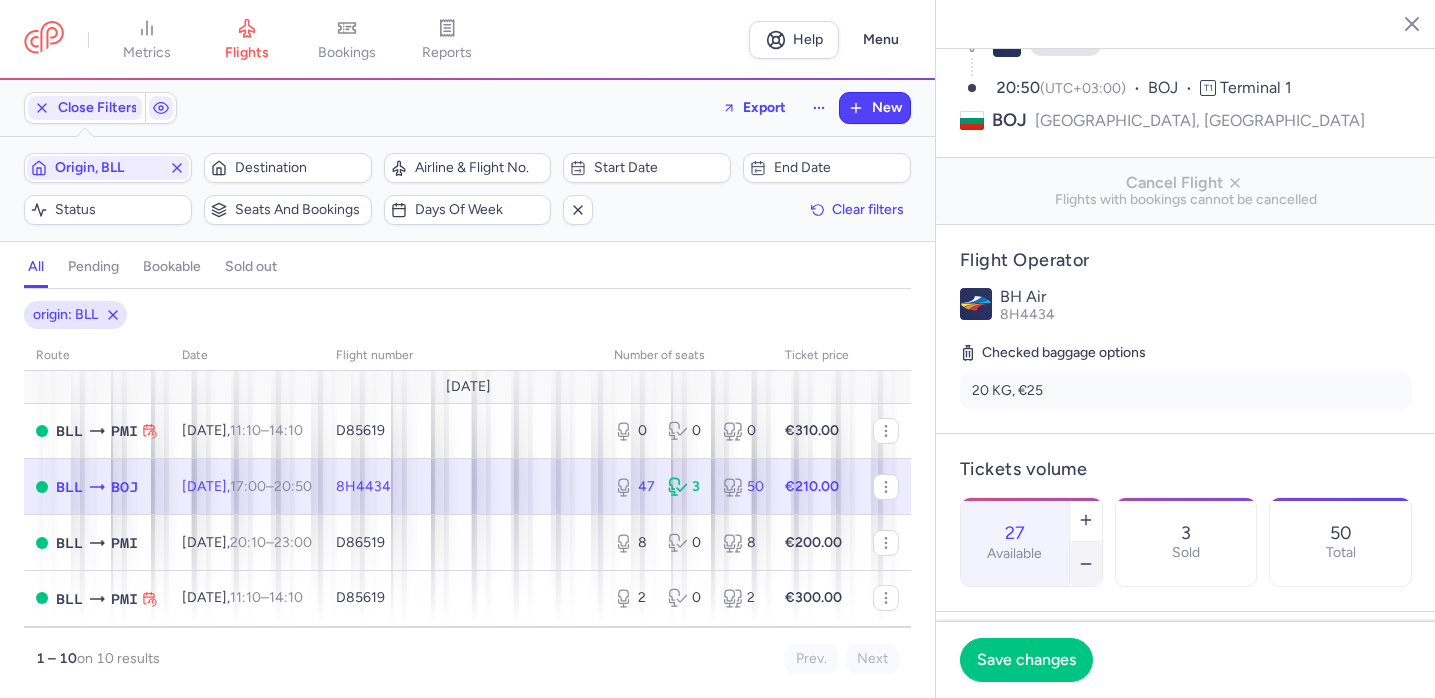 click at bounding box center (1086, 564) 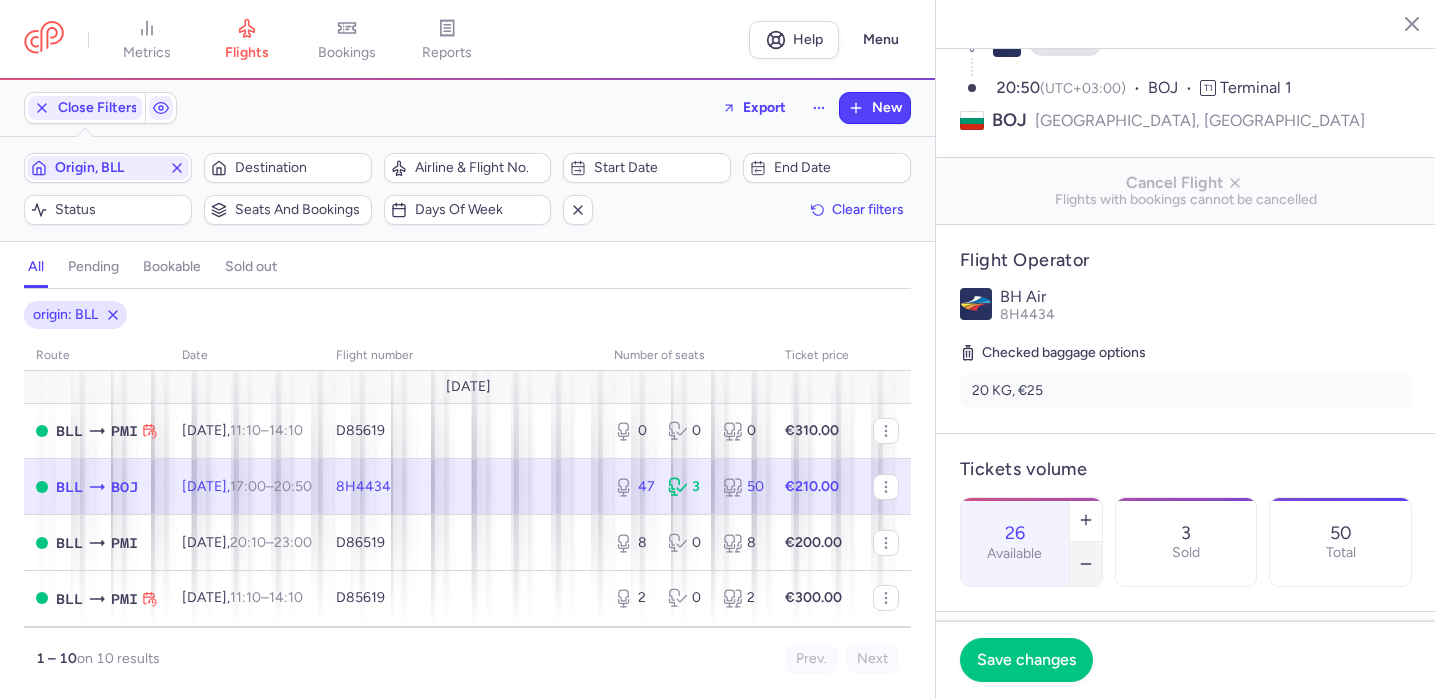 click at bounding box center (1086, 564) 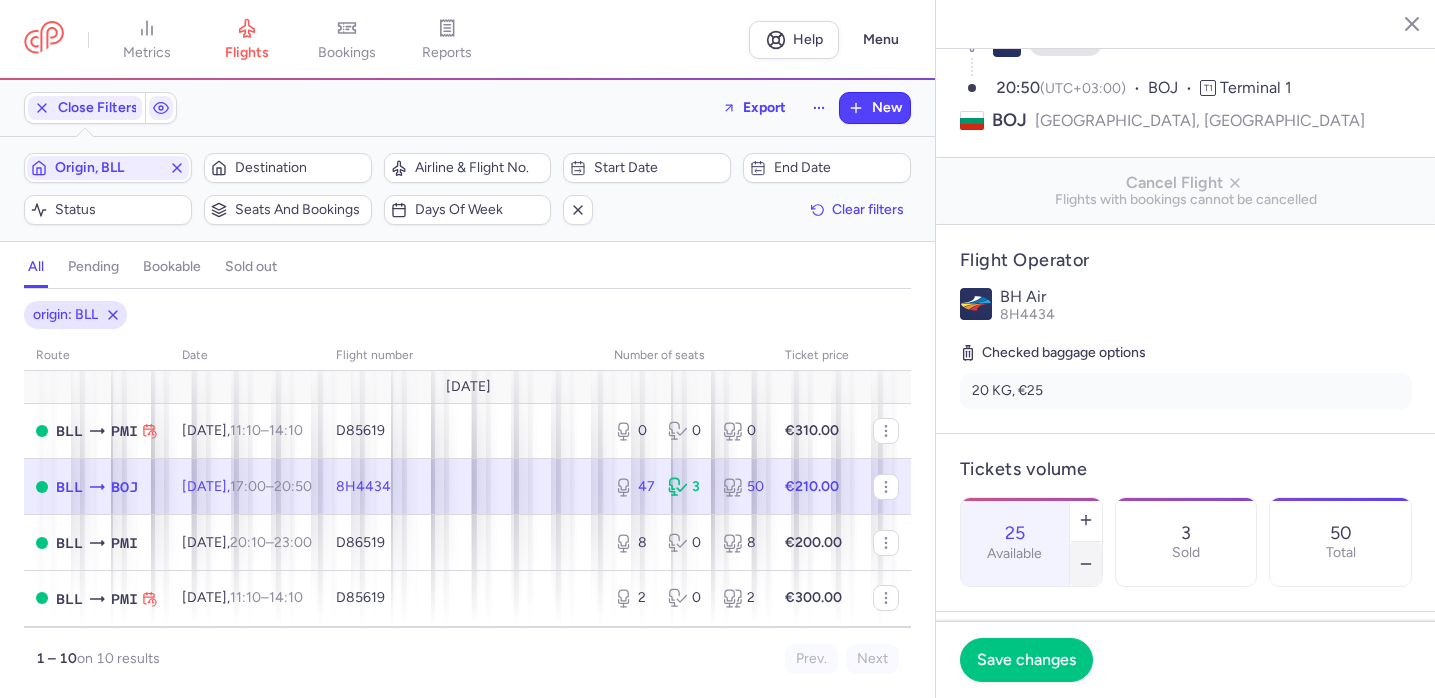 click at bounding box center (1086, 564) 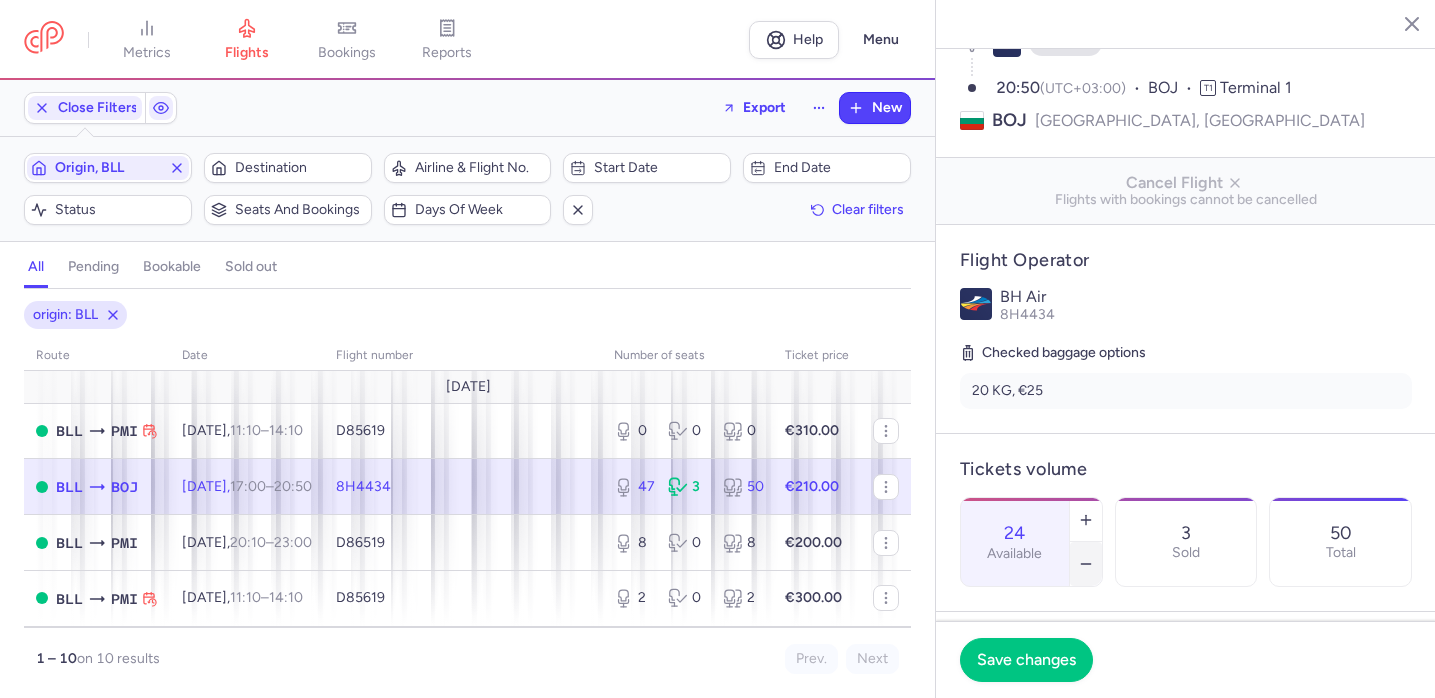 click at bounding box center (1086, 564) 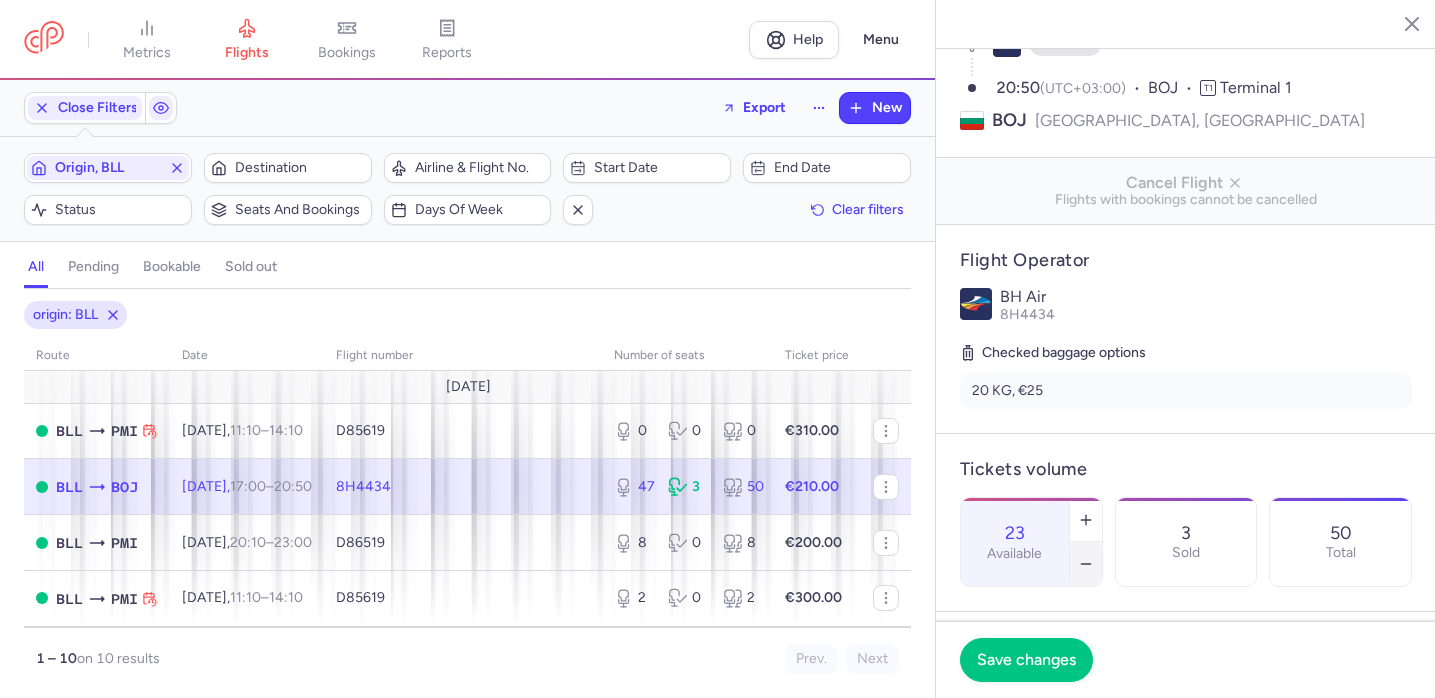 click at bounding box center [1086, 564] 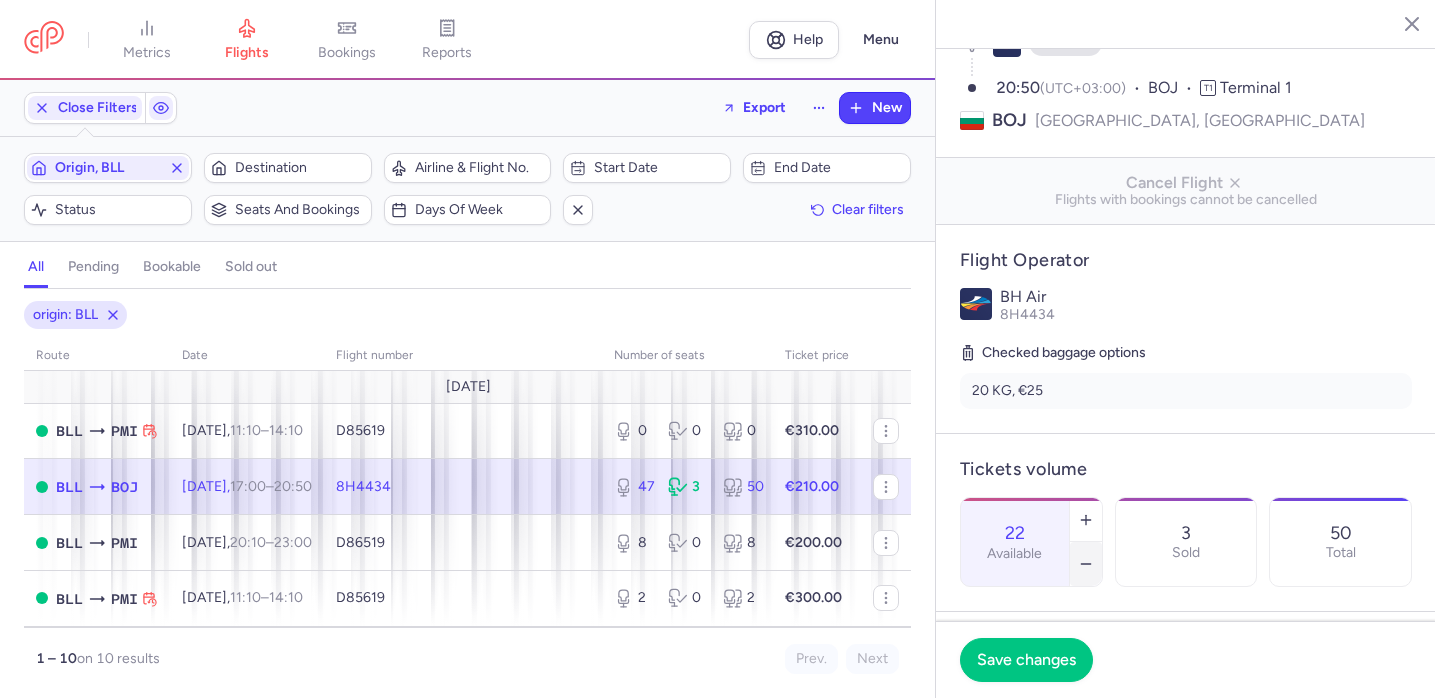 click at bounding box center (1086, 564) 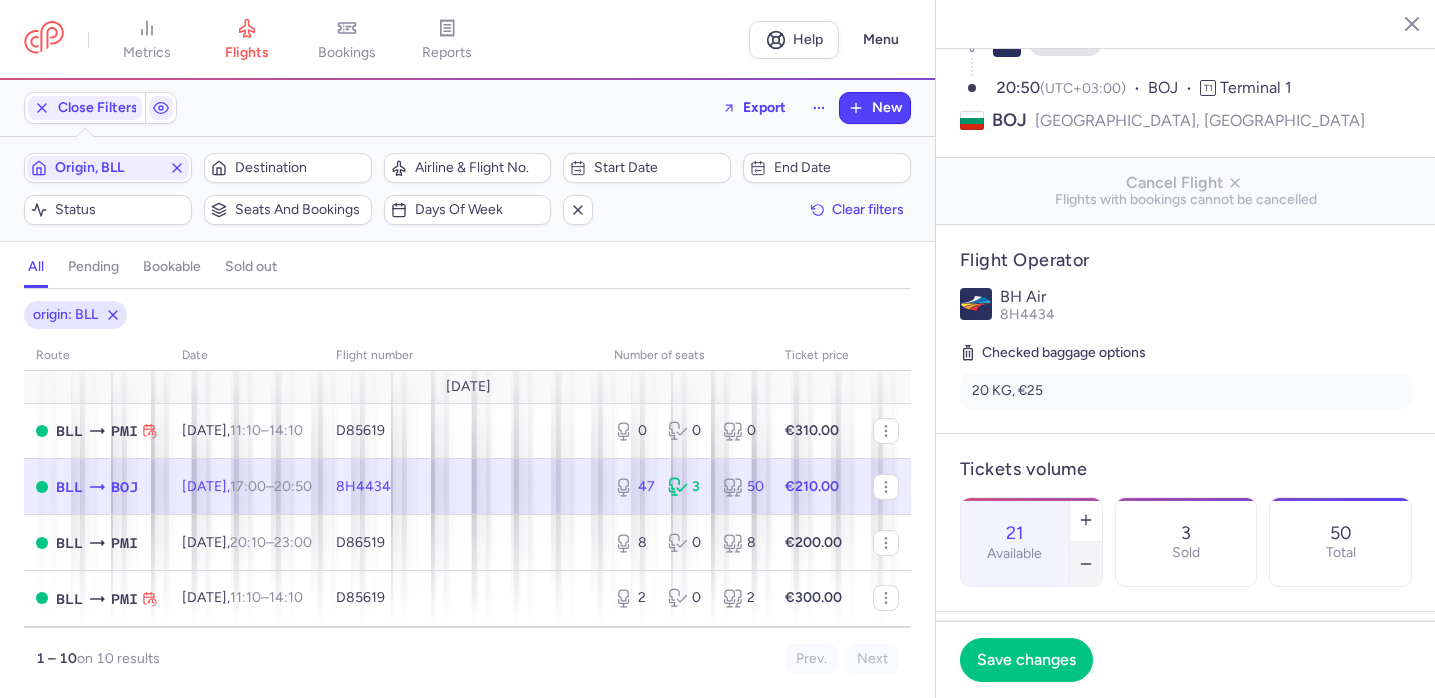 click at bounding box center [1086, 564] 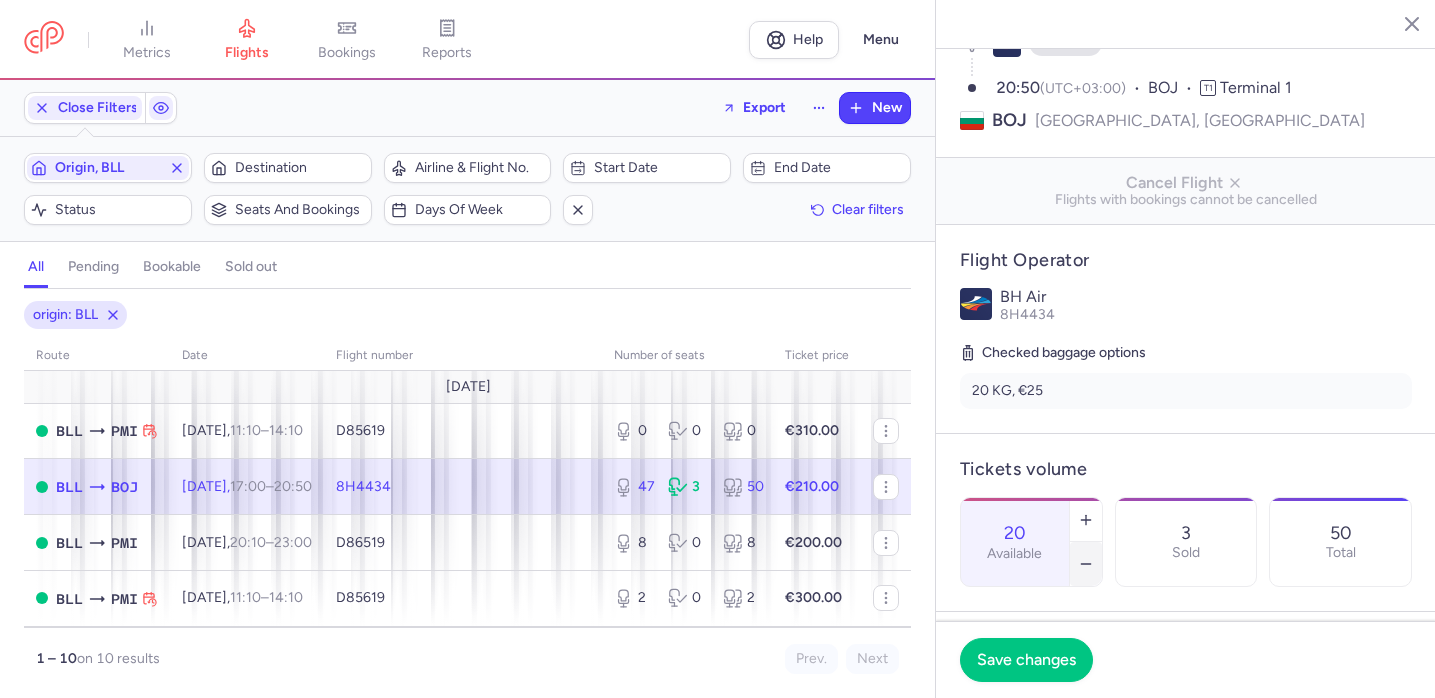 click at bounding box center [1086, 564] 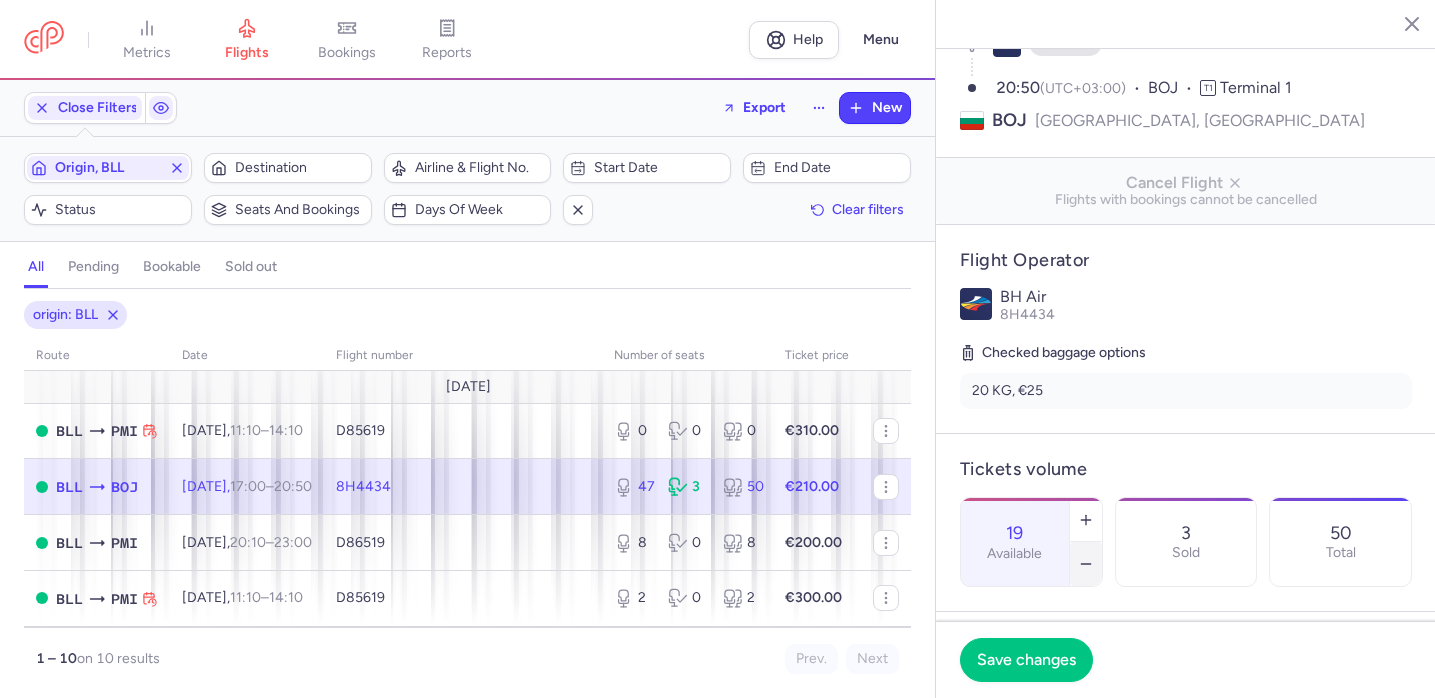 click at bounding box center (1086, 564) 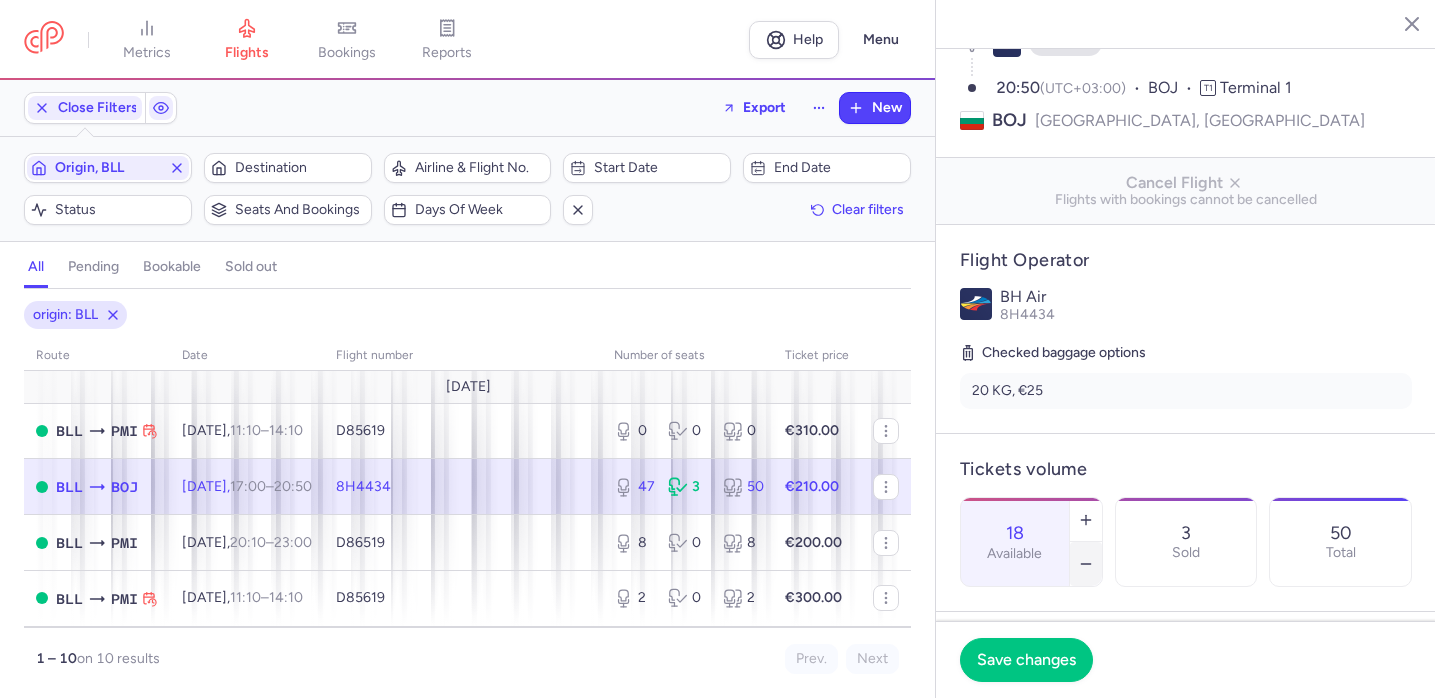 click at bounding box center (1086, 564) 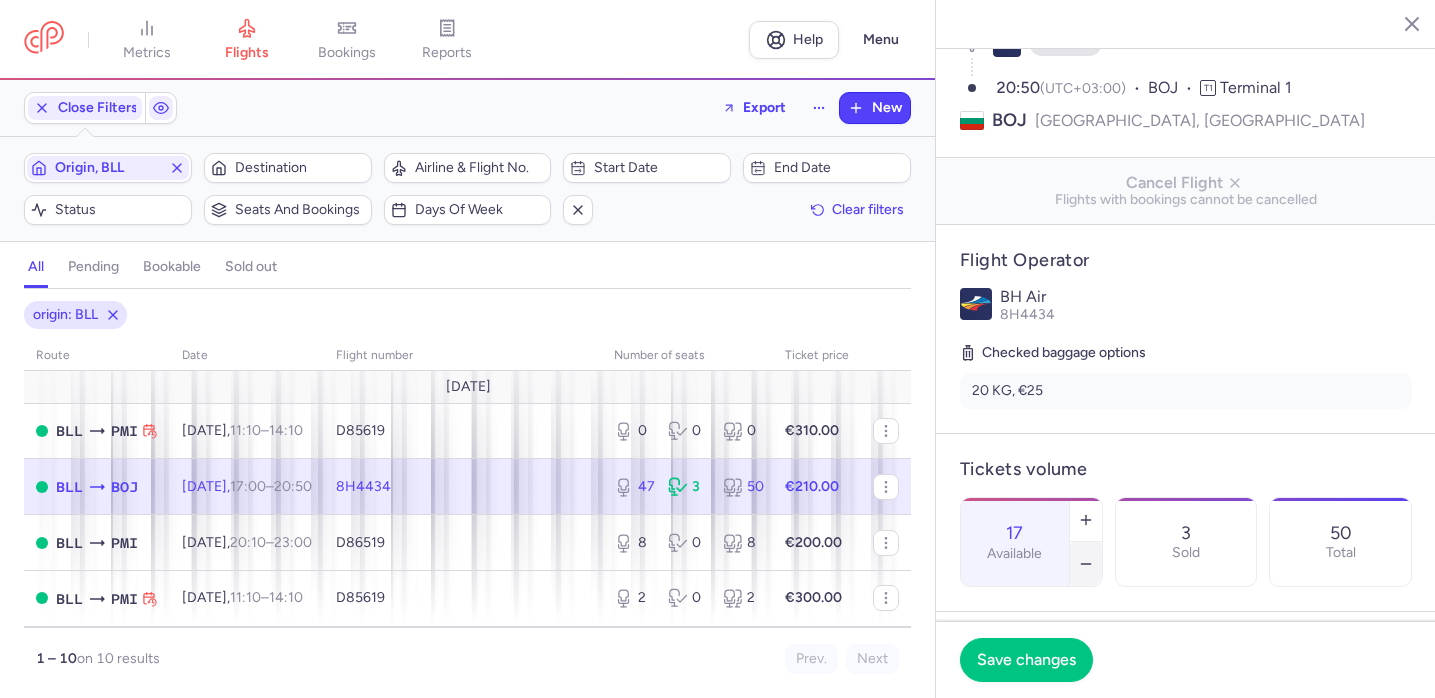 click at bounding box center [1086, 564] 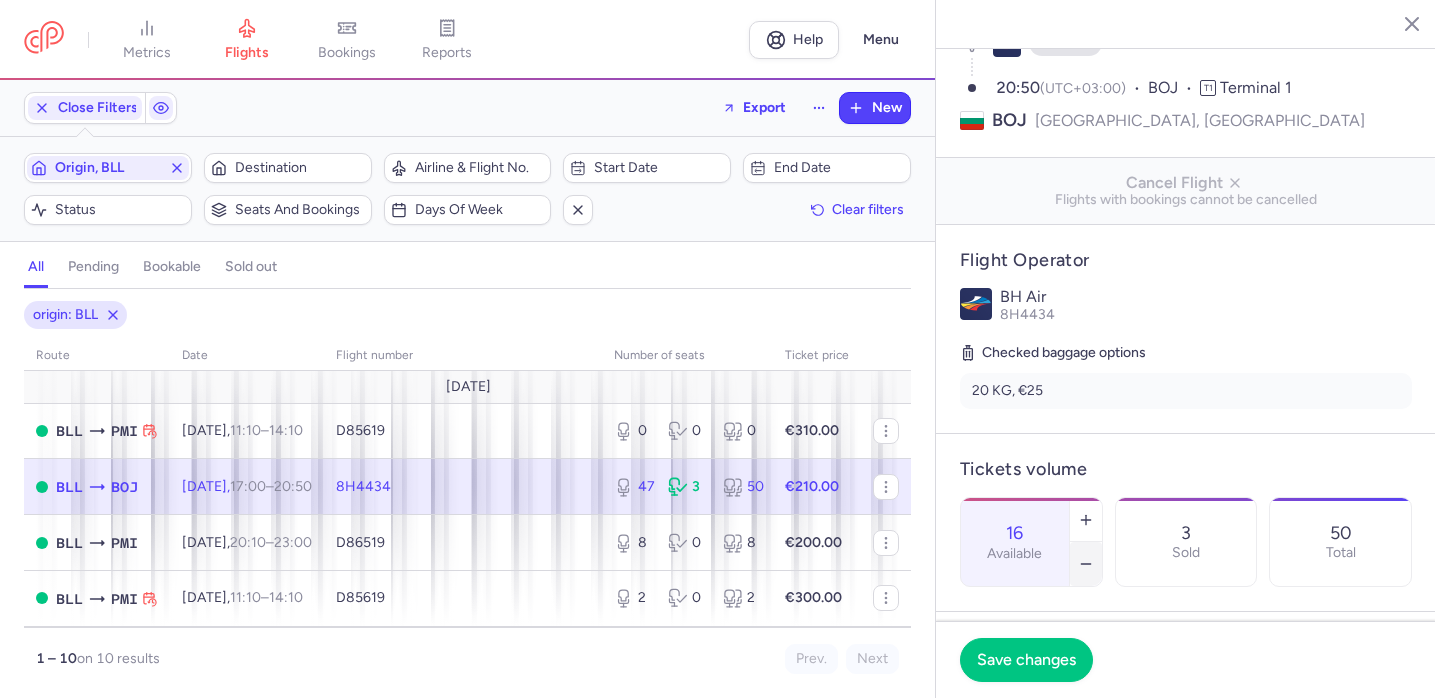 click at bounding box center (1086, 564) 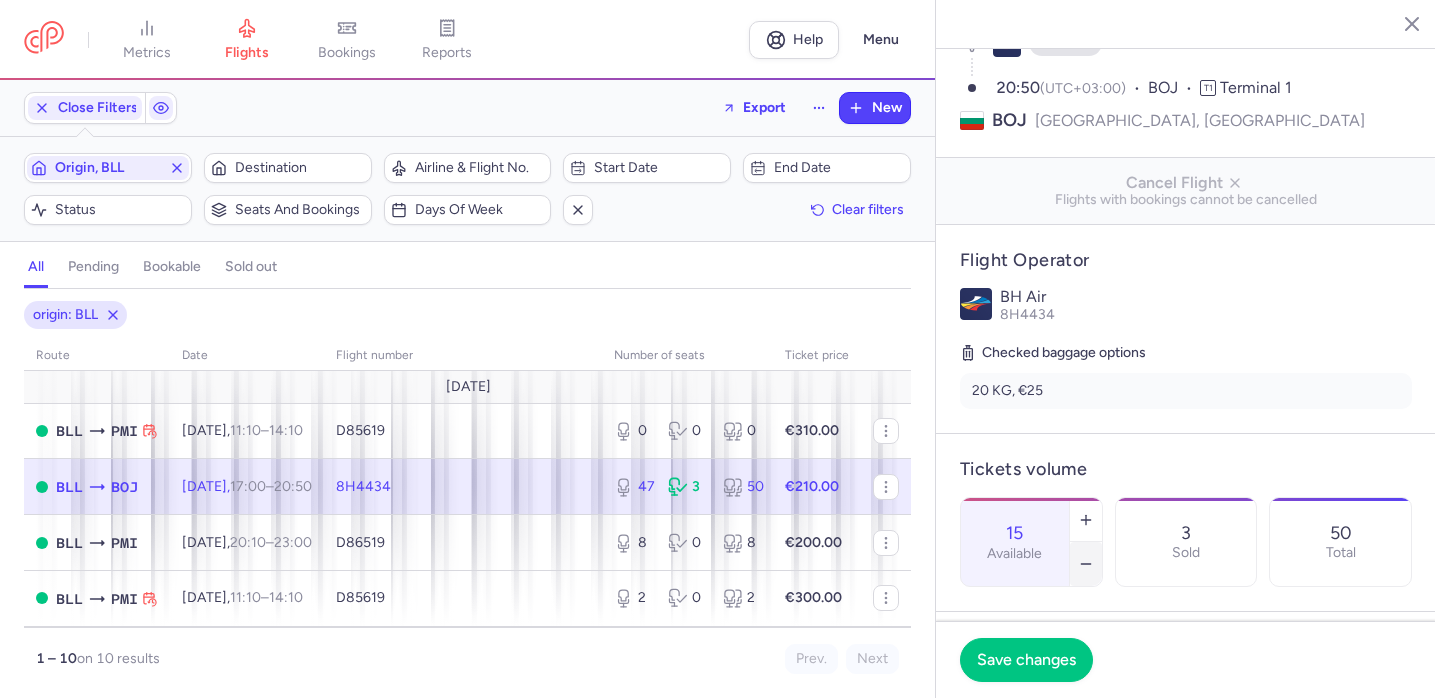 click at bounding box center [1086, 564] 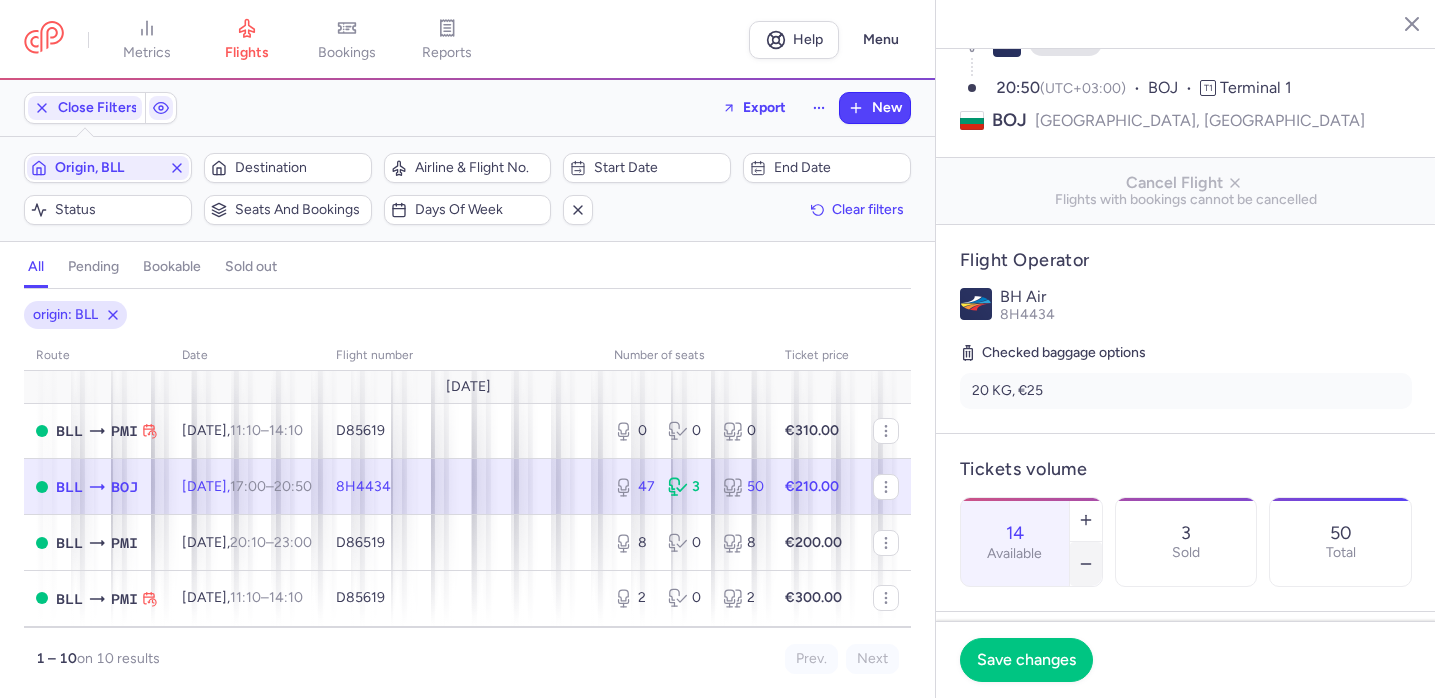 click at bounding box center (1086, 564) 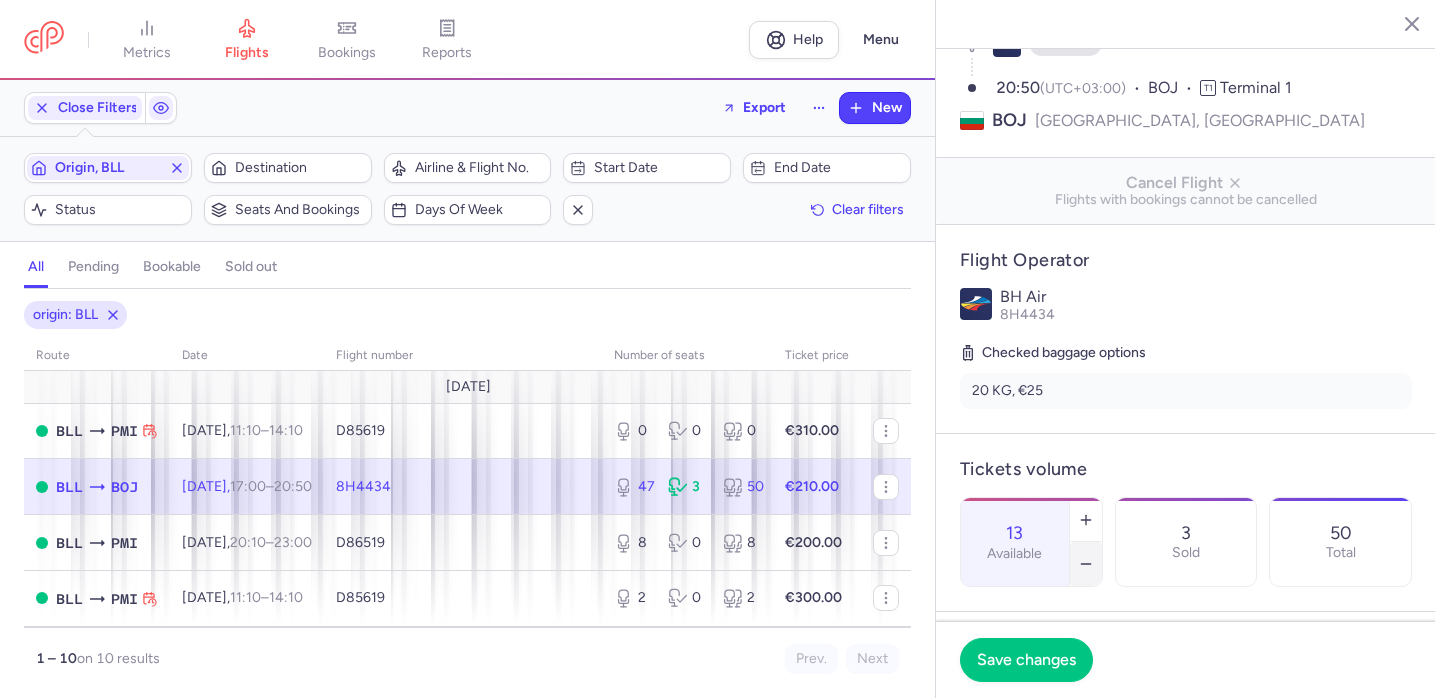 click at bounding box center [1086, 564] 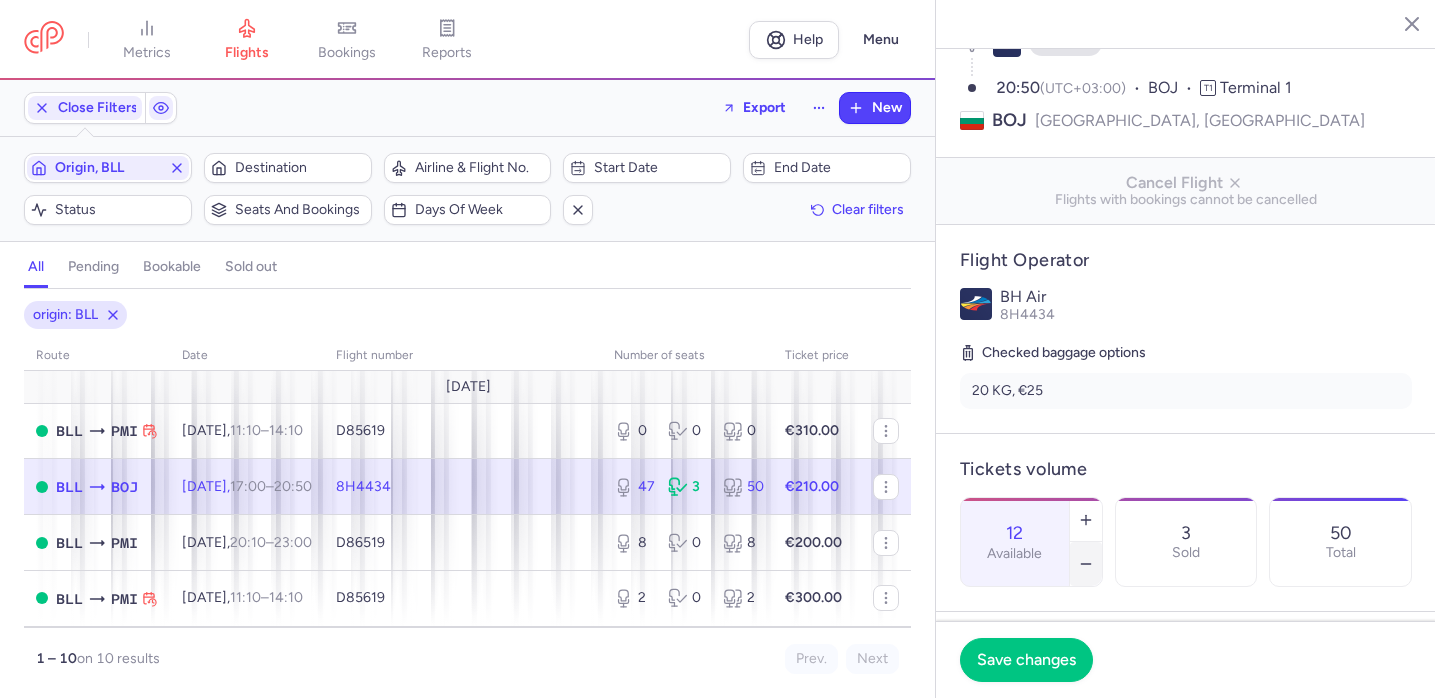 click at bounding box center (1086, 564) 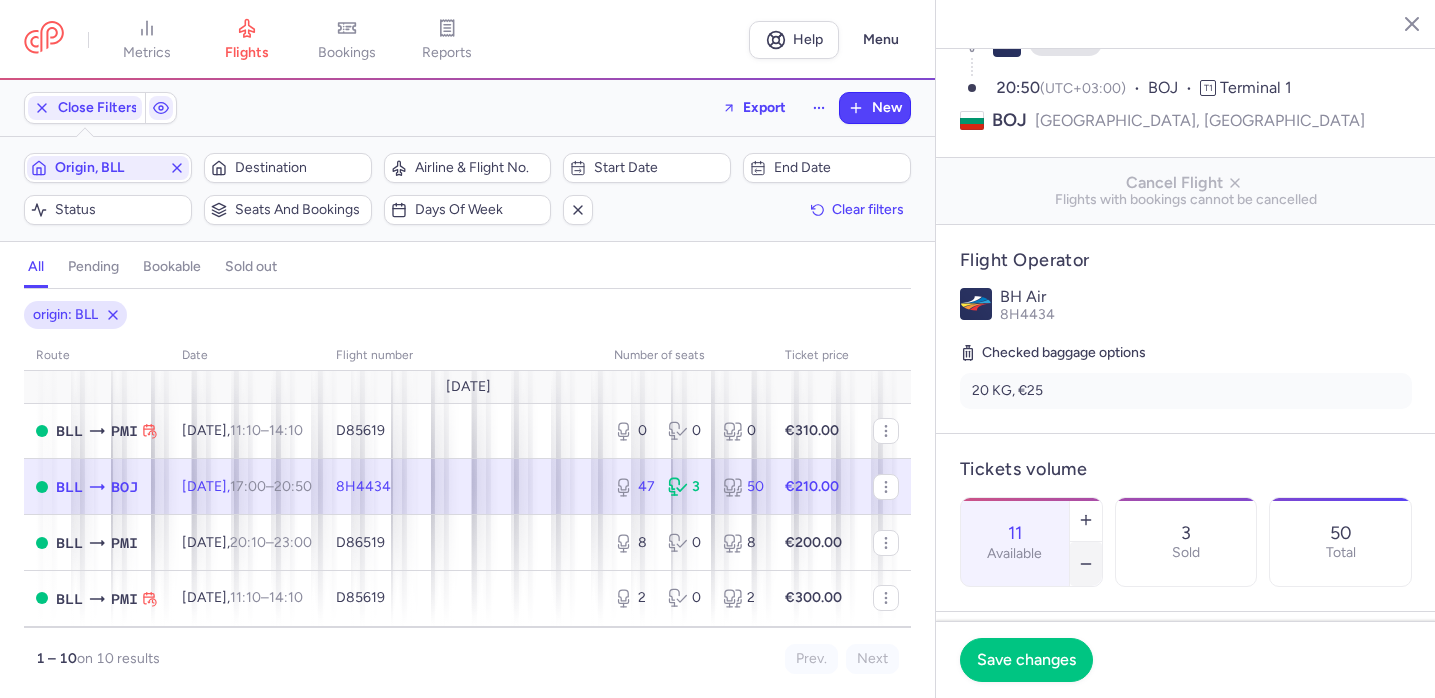 click at bounding box center [1086, 564] 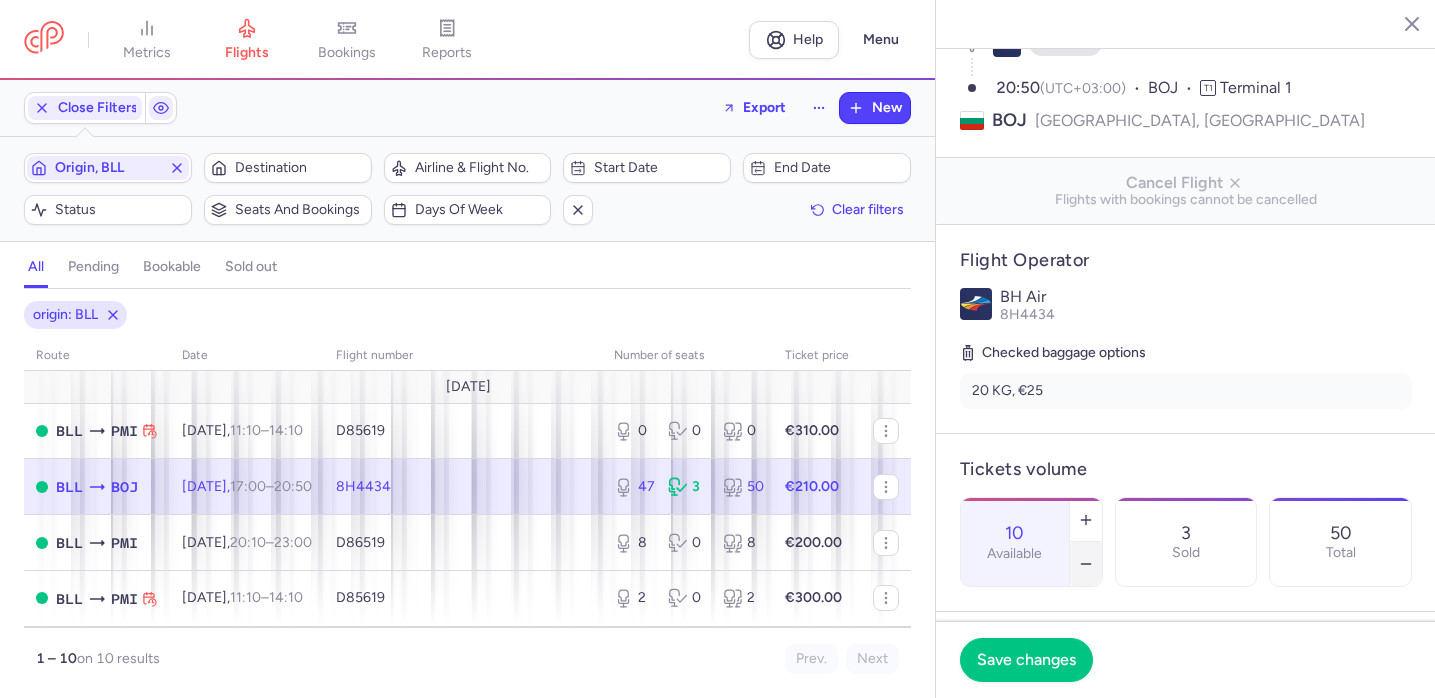 click at bounding box center (1086, 564) 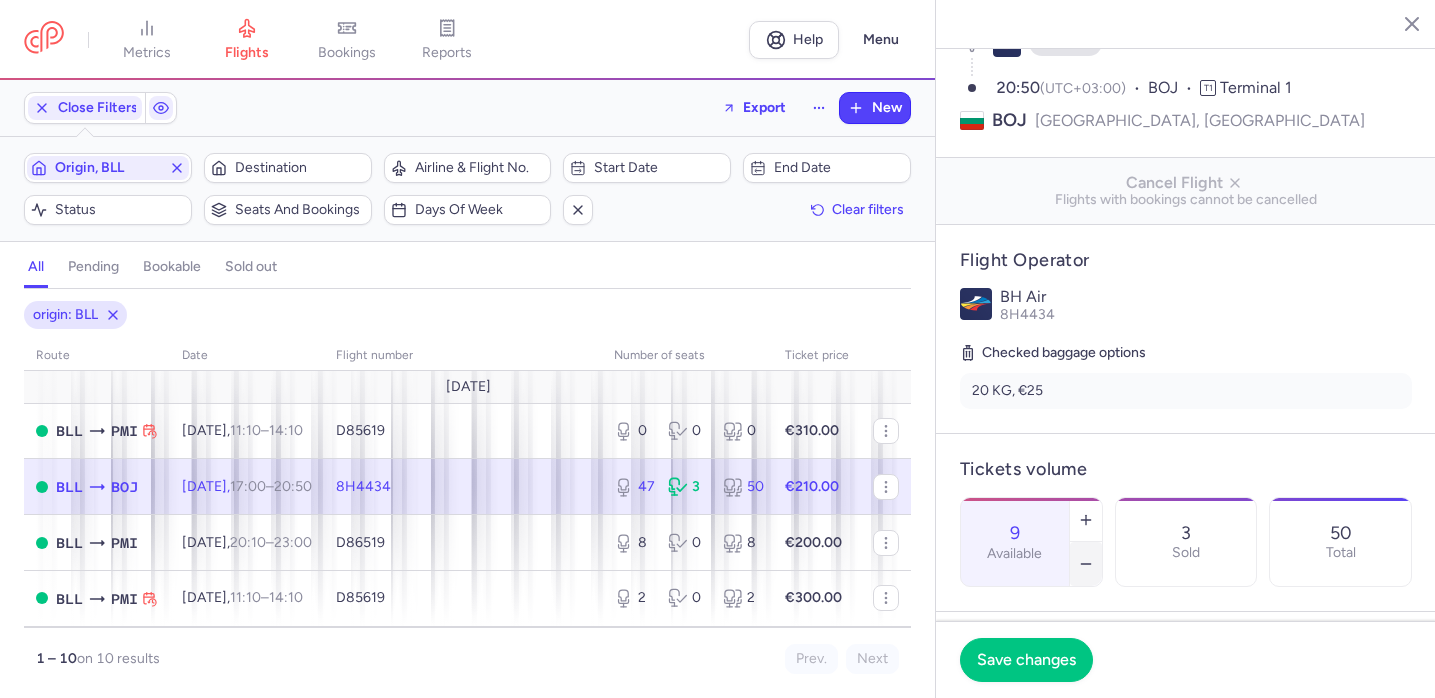 click at bounding box center (1086, 564) 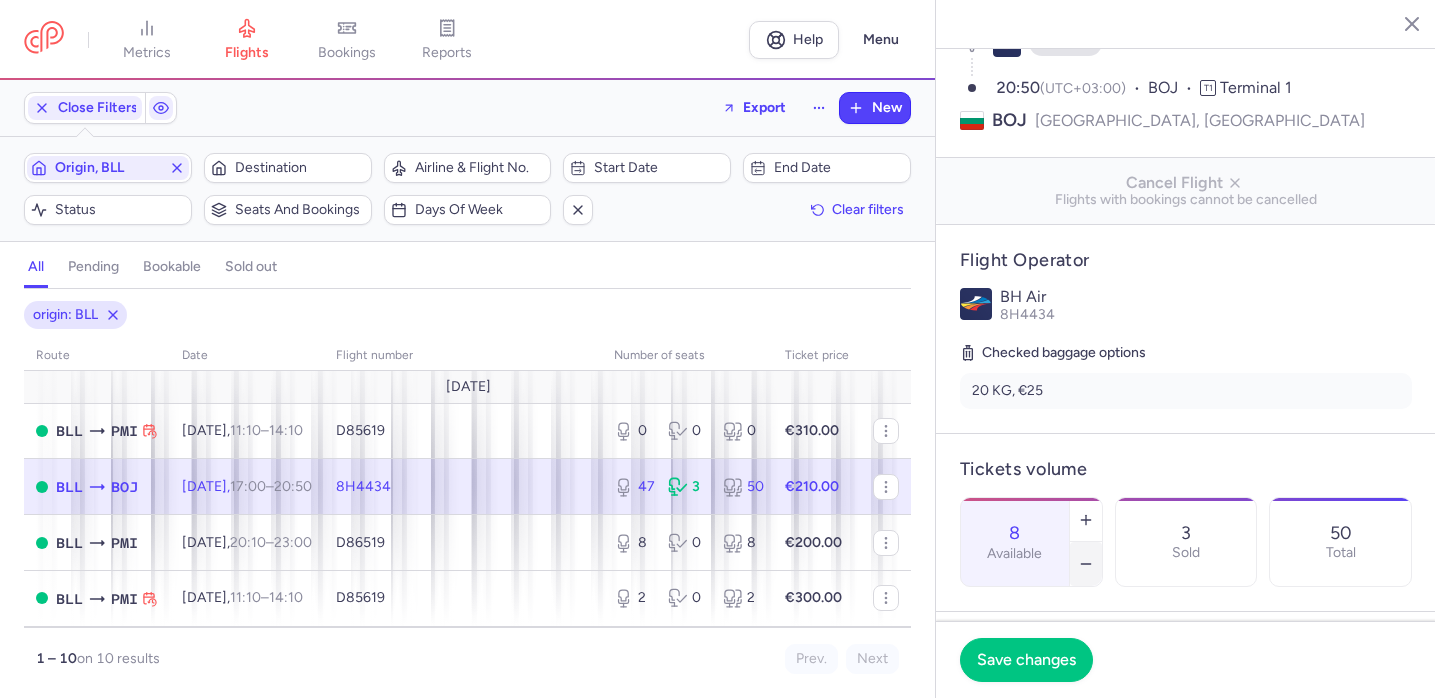 click at bounding box center (1086, 564) 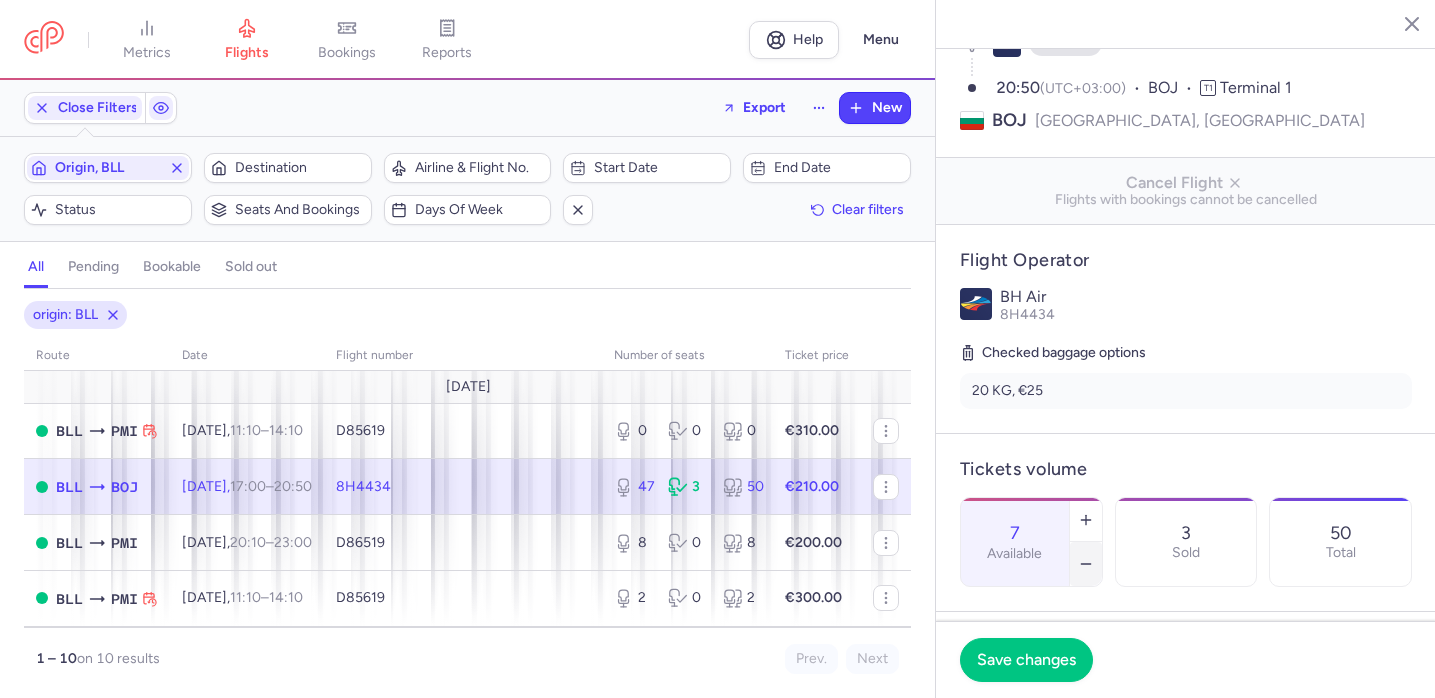click at bounding box center [1086, 564] 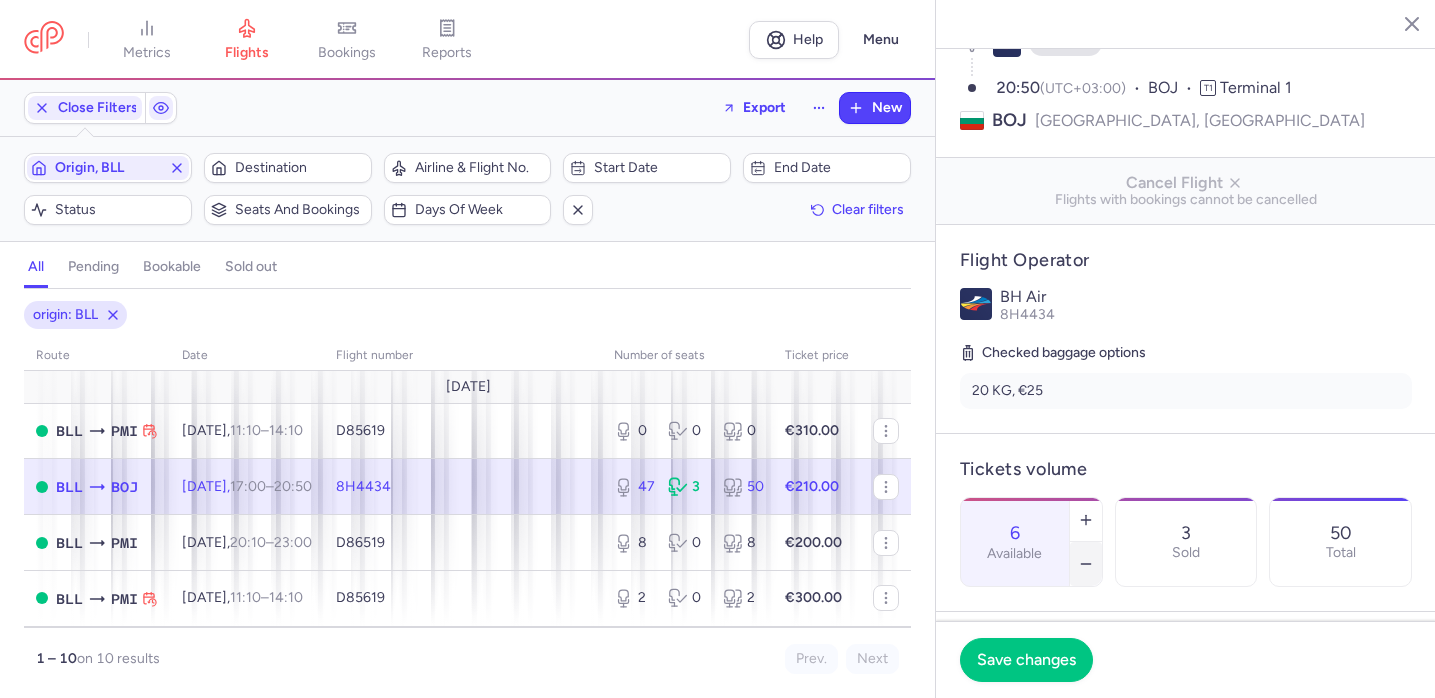 click at bounding box center (1086, 564) 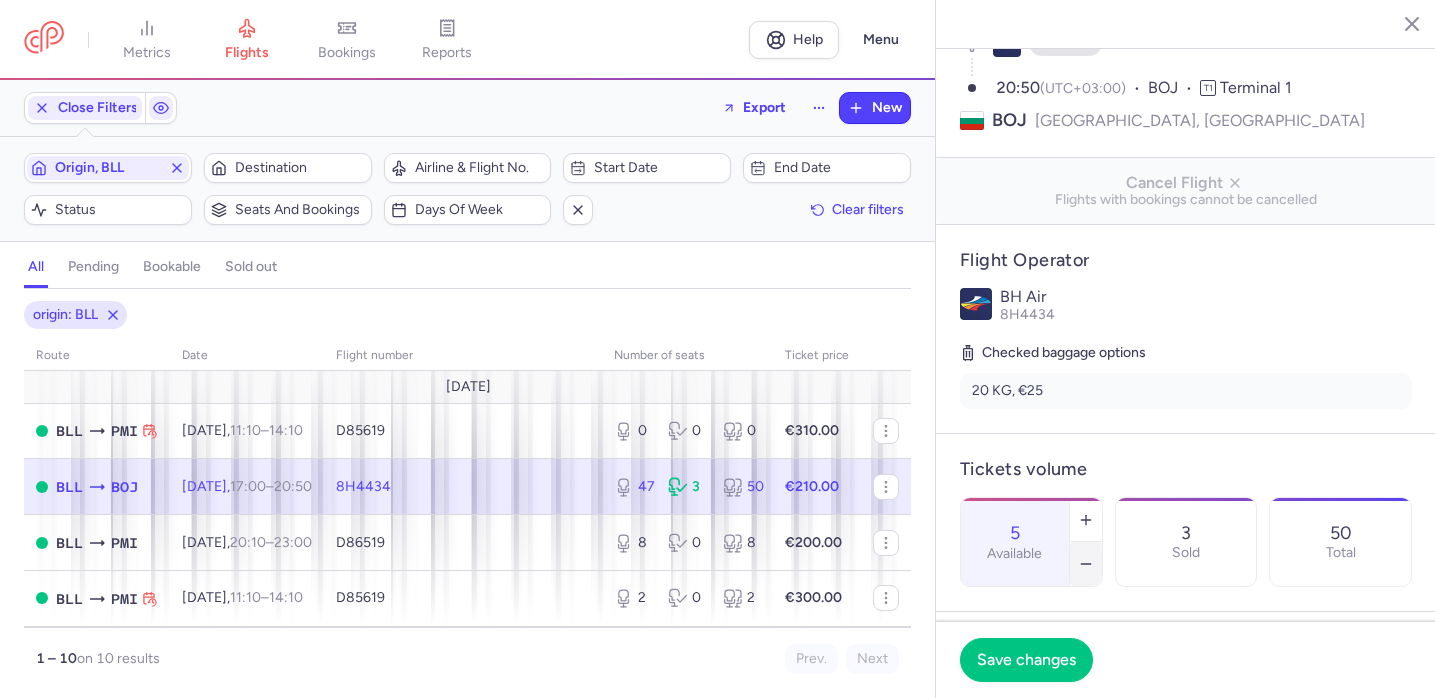 click at bounding box center [1086, 564] 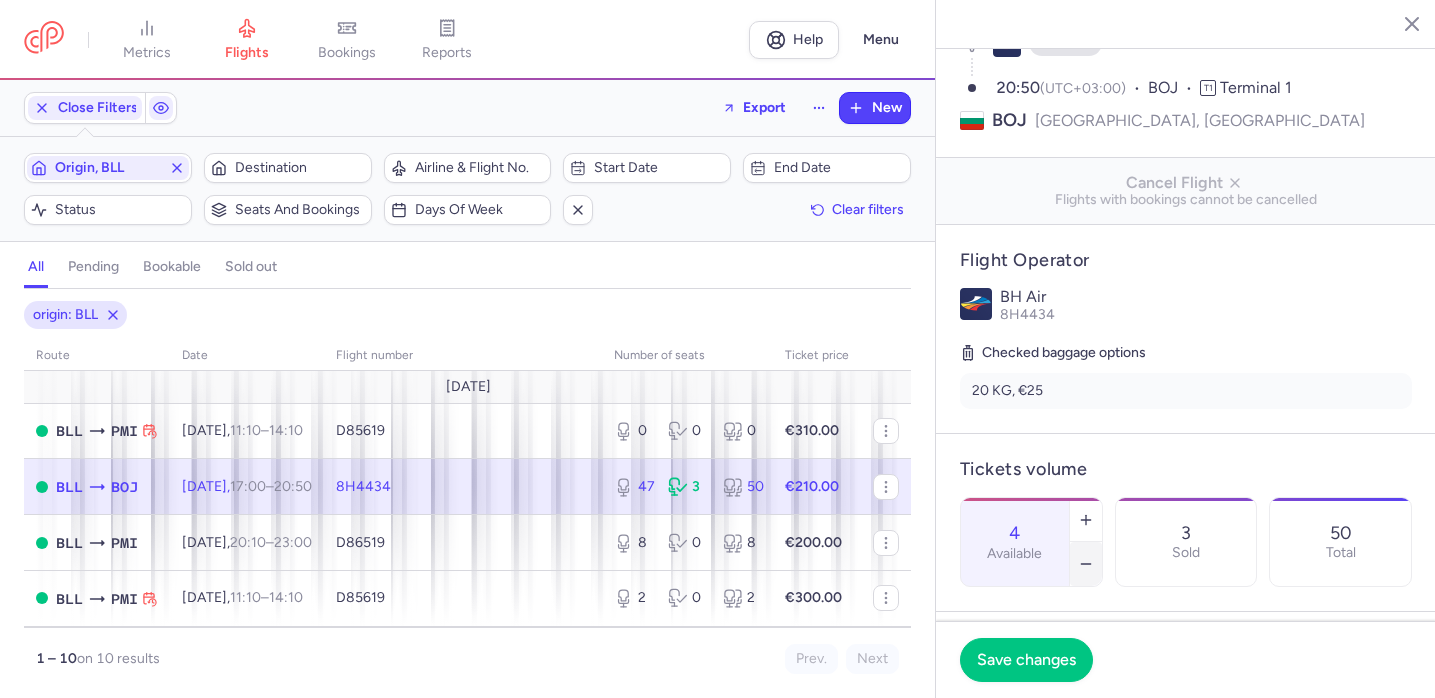 click at bounding box center [1086, 564] 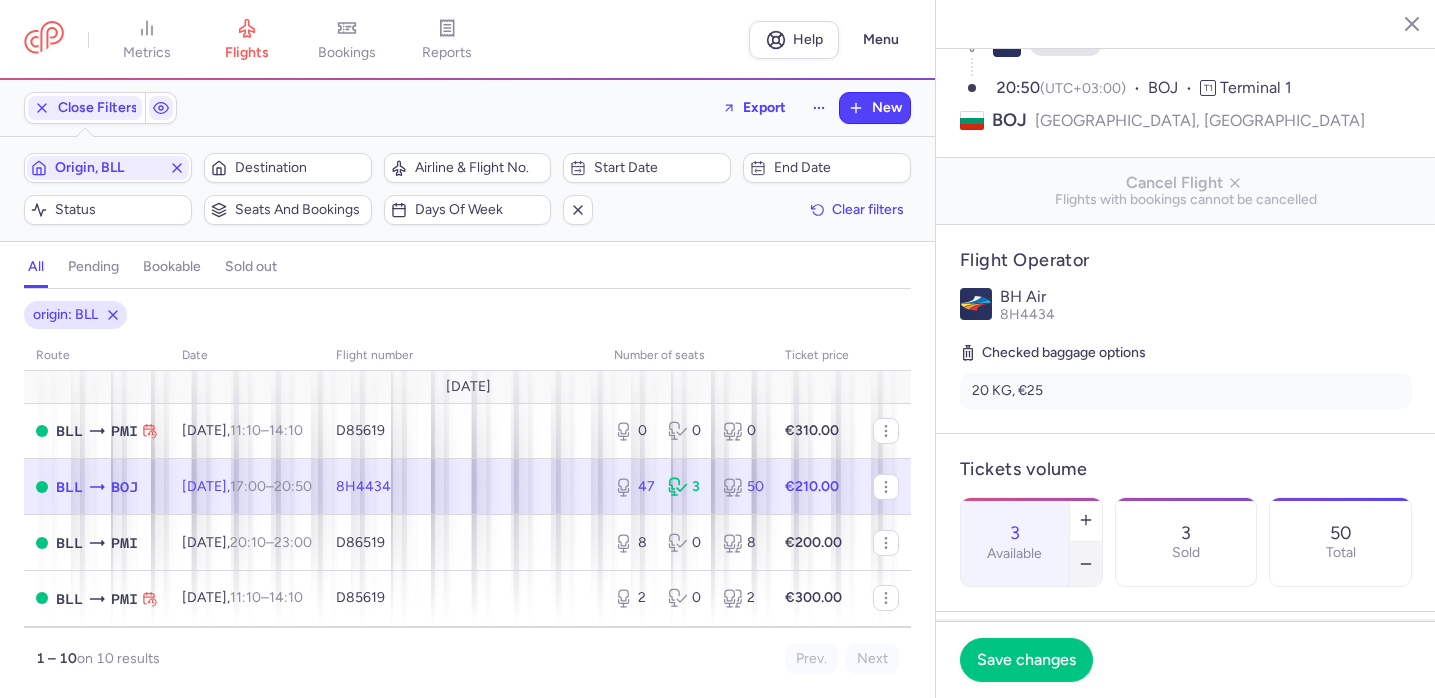 click at bounding box center [1086, 564] 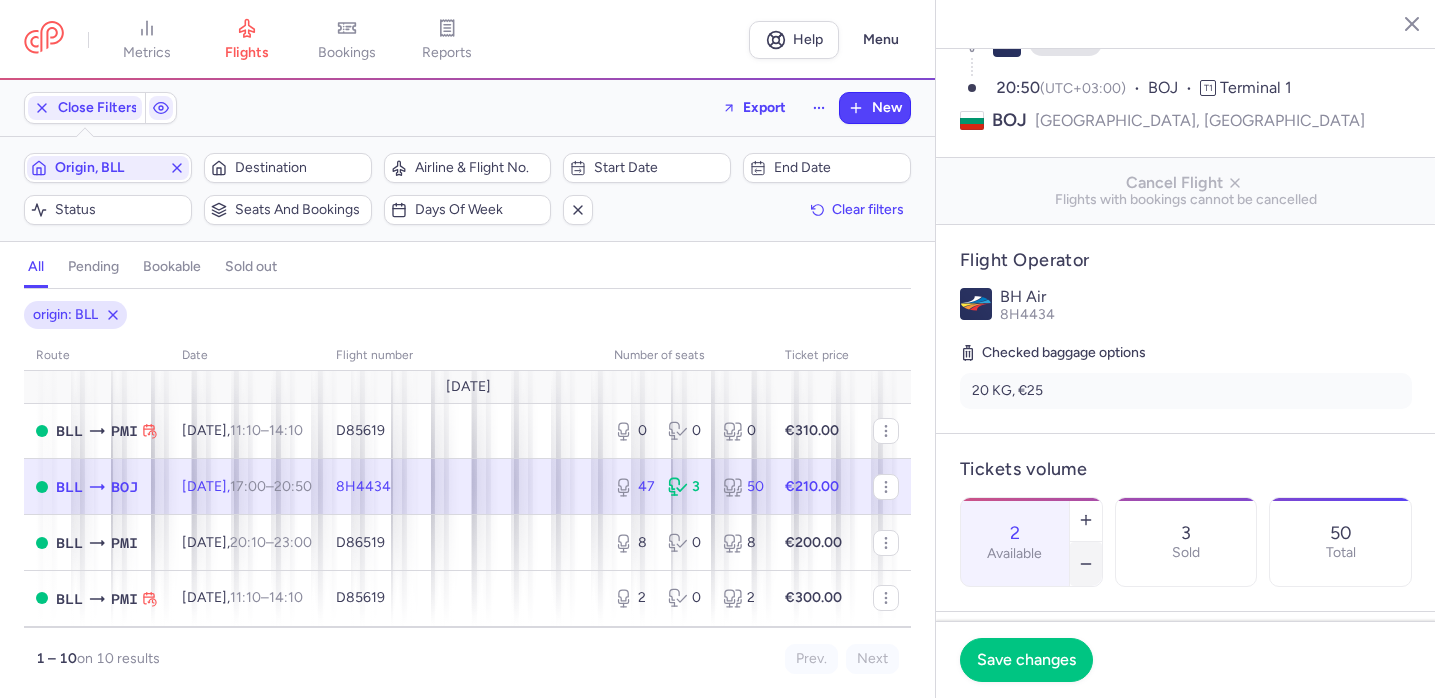 click at bounding box center [1086, 564] 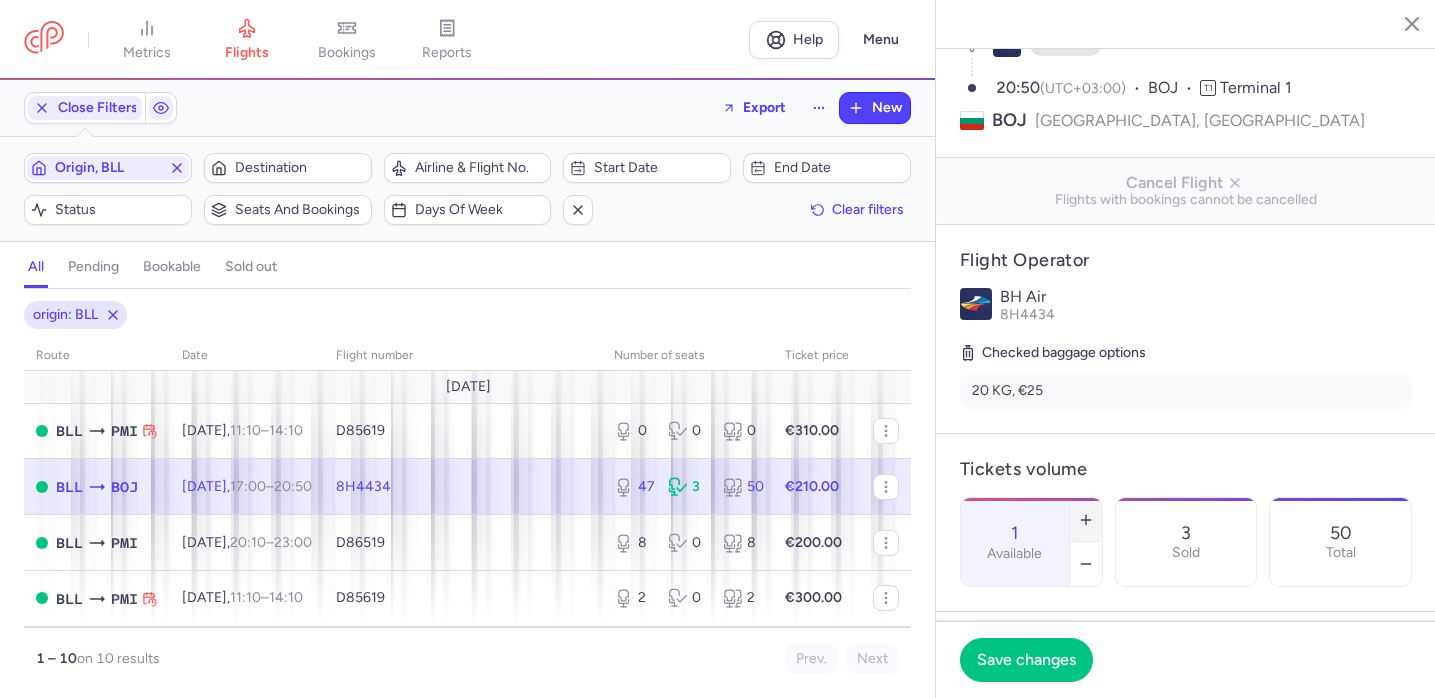 click at bounding box center (1086, 520) 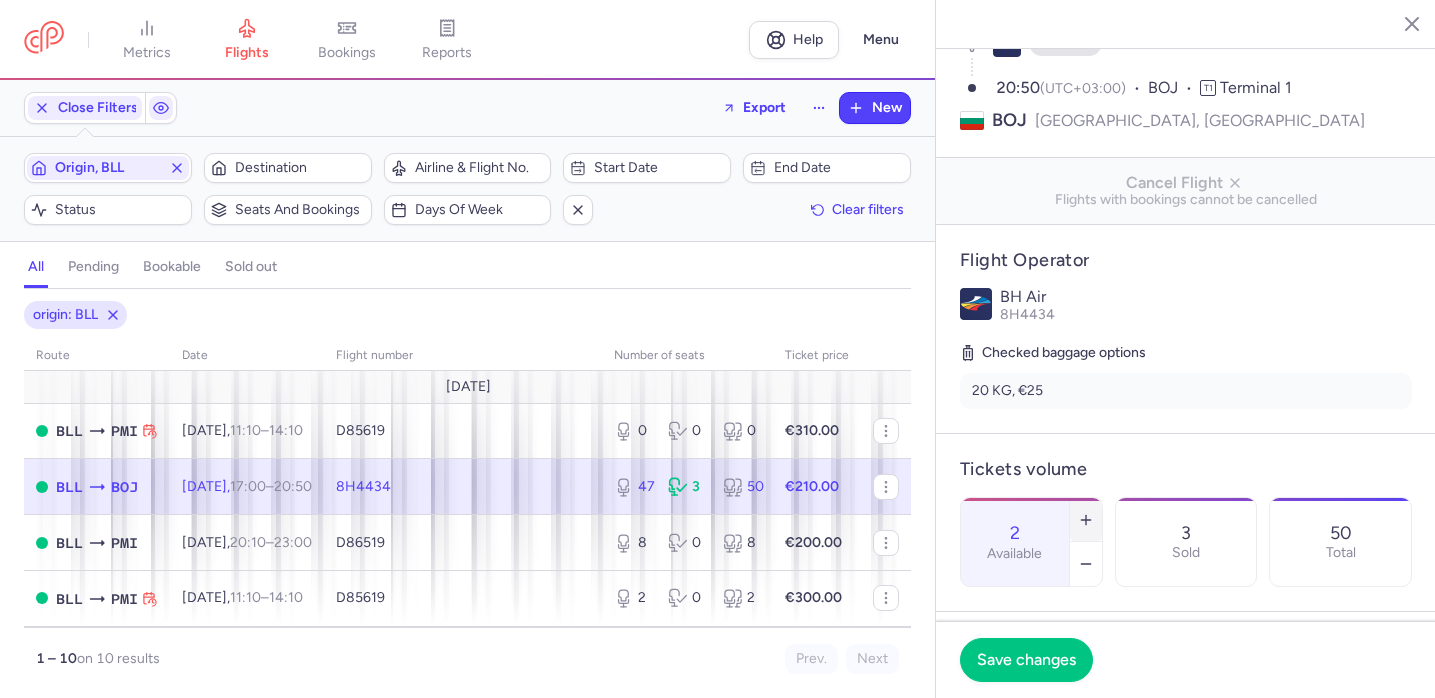 click at bounding box center (1086, 520) 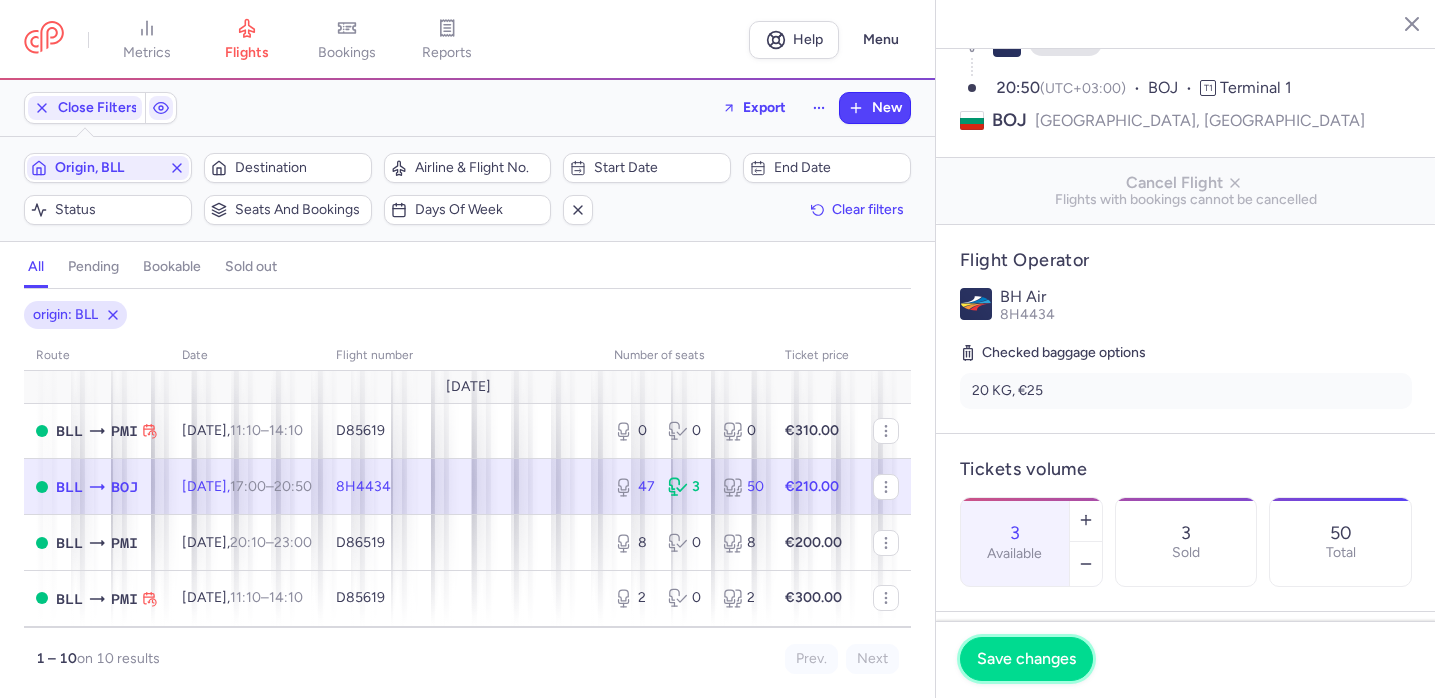 click on "Save changes" at bounding box center (1026, 659) 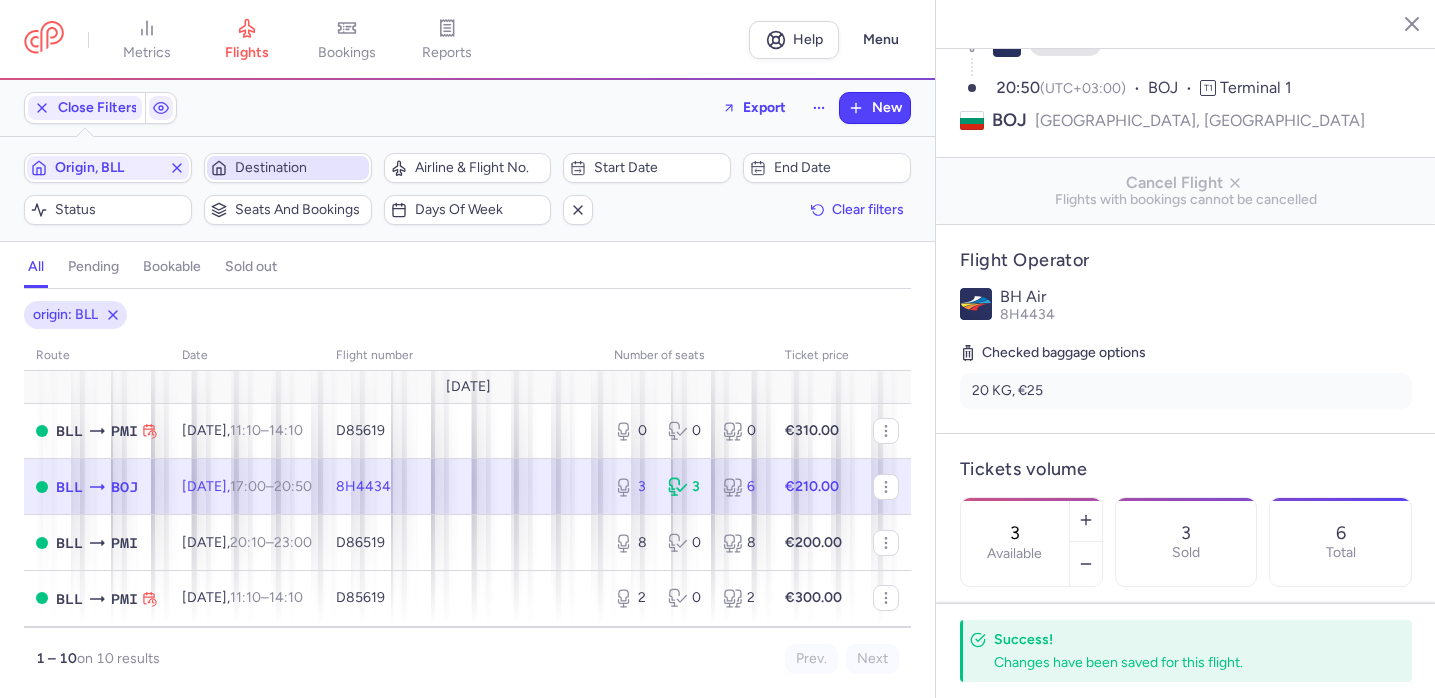 click on "Destination" at bounding box center (300, 168) 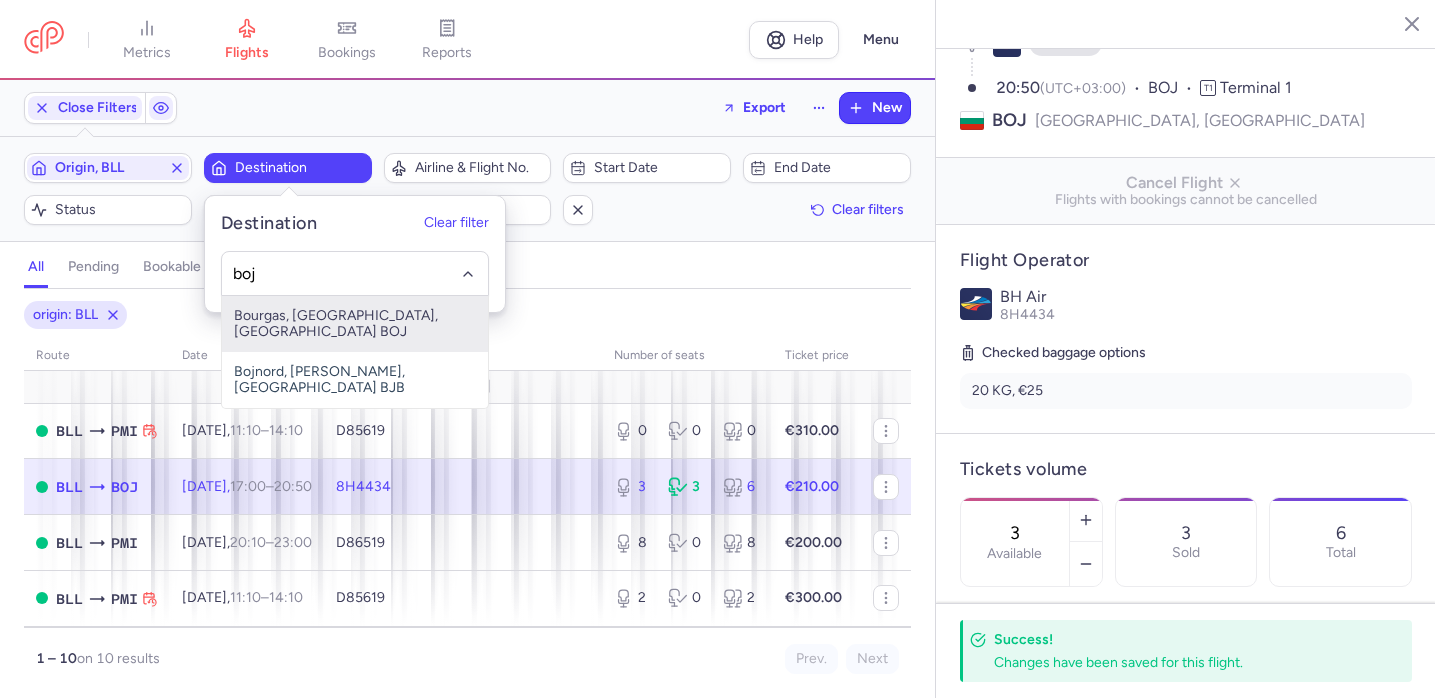 click on "Bourgas, [GEOGRAPHIC_DATA], [GEOGRAPHIC_DATA] BOJ" at bounding box center [355, 324] 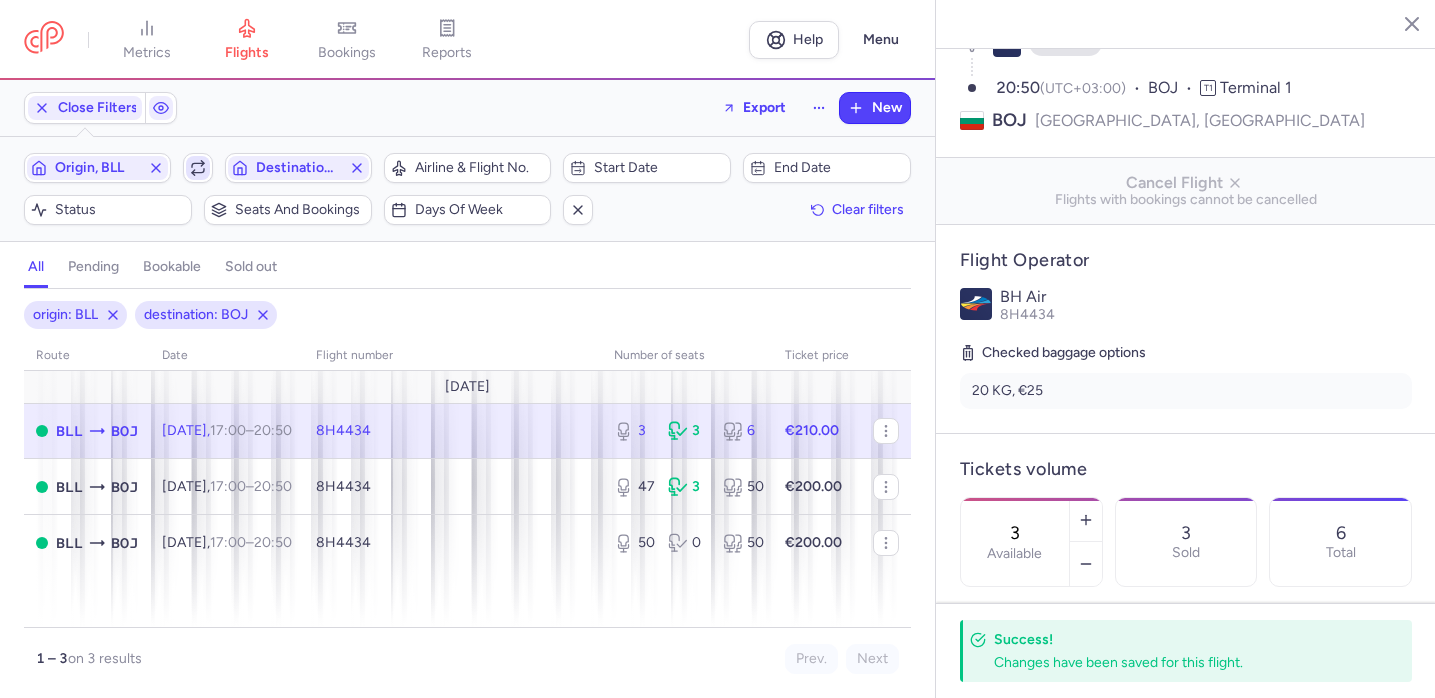 click 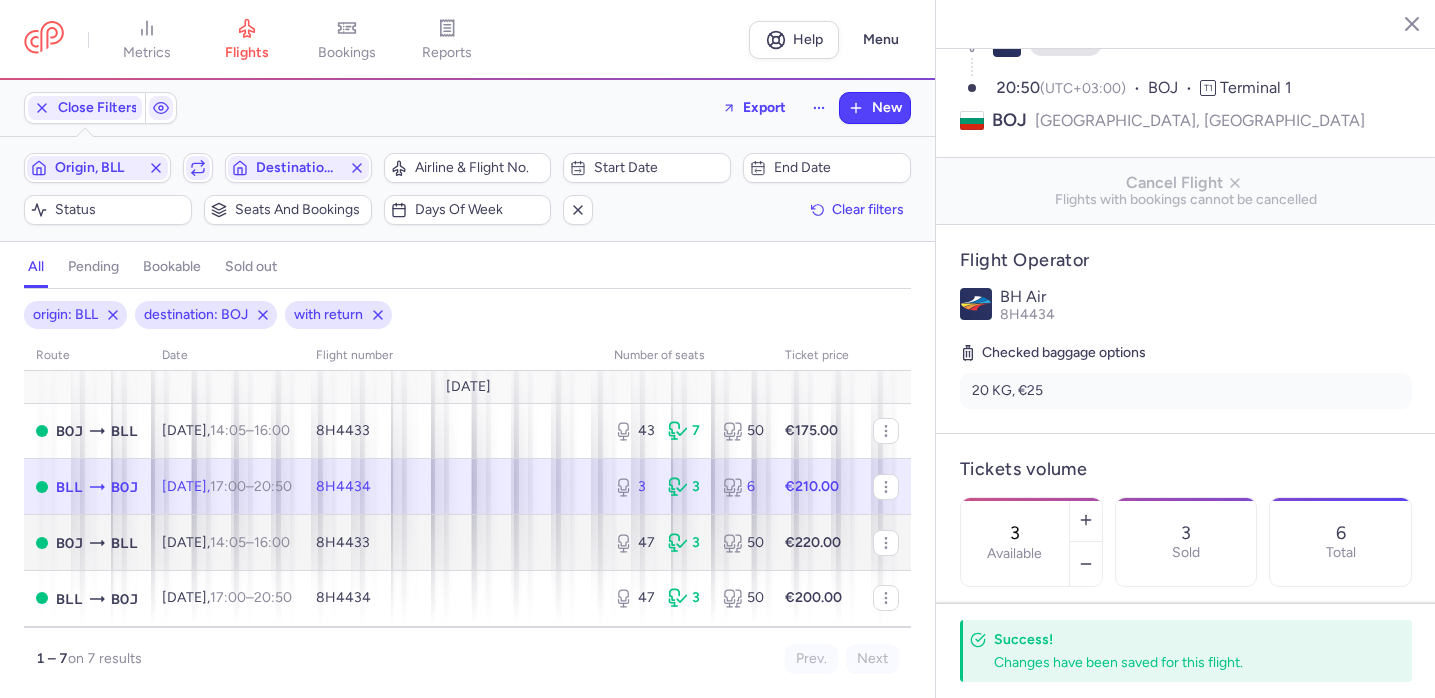 type 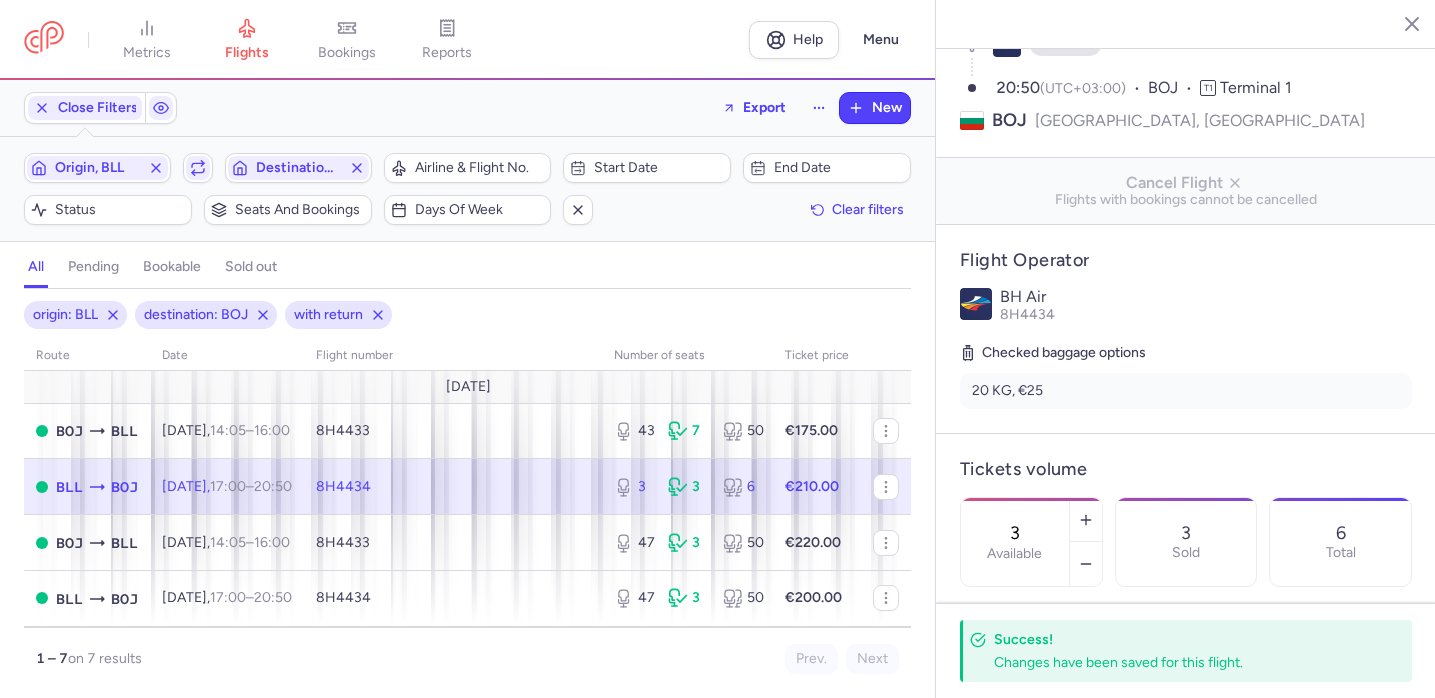 scroll, scrollTop: 883, scrollLeft: 0, axis: vertical 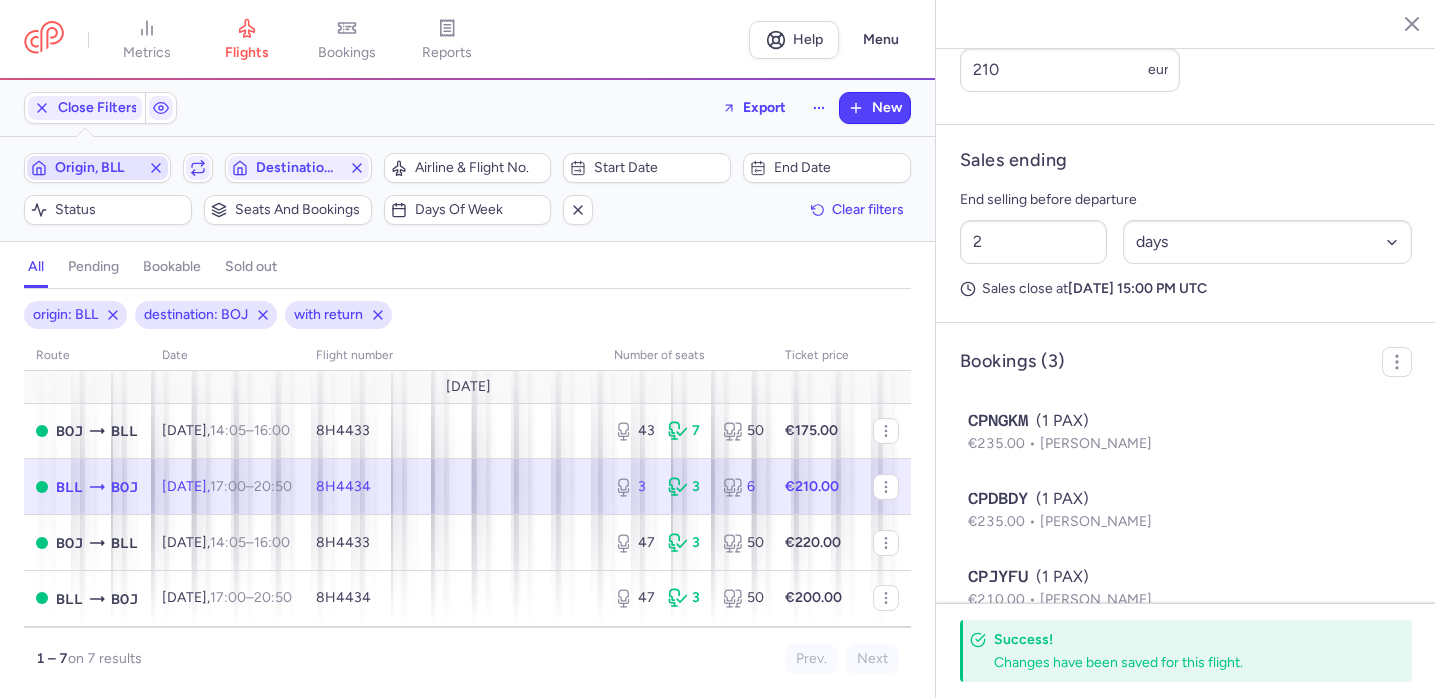 click 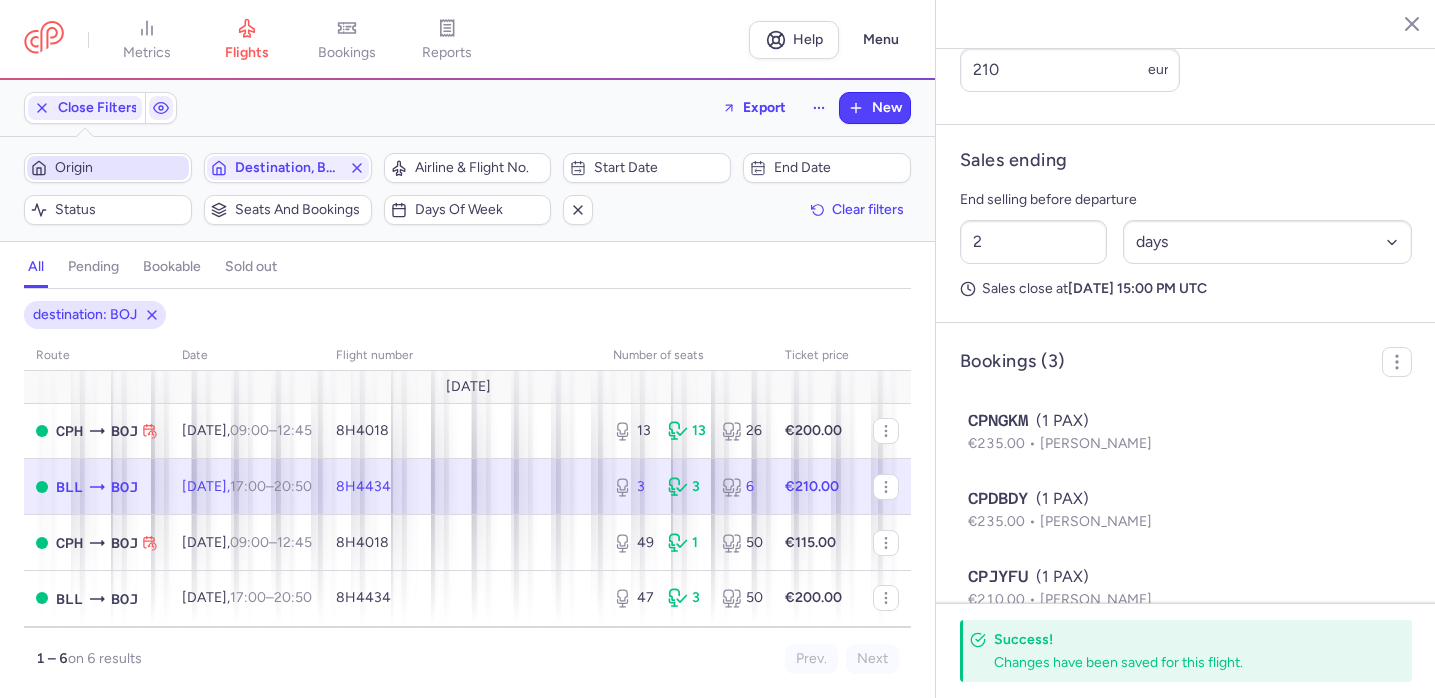 click on "Origin" at bounding box center [120, 168] 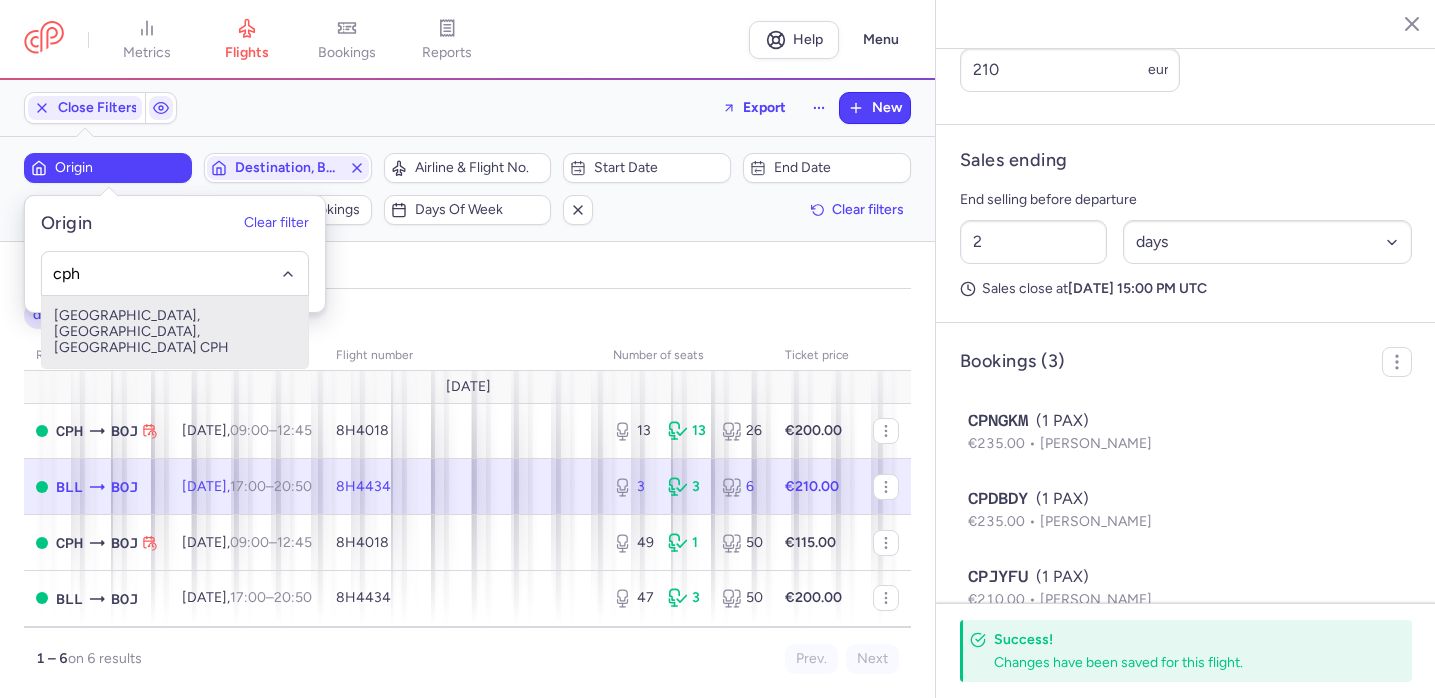 click on "[GEOGRAPHIC_DATA], [GEOGRAPHIC_DATA], [GEOGRAPHIC_DATA] CPH" at bounding box center (175, 332) 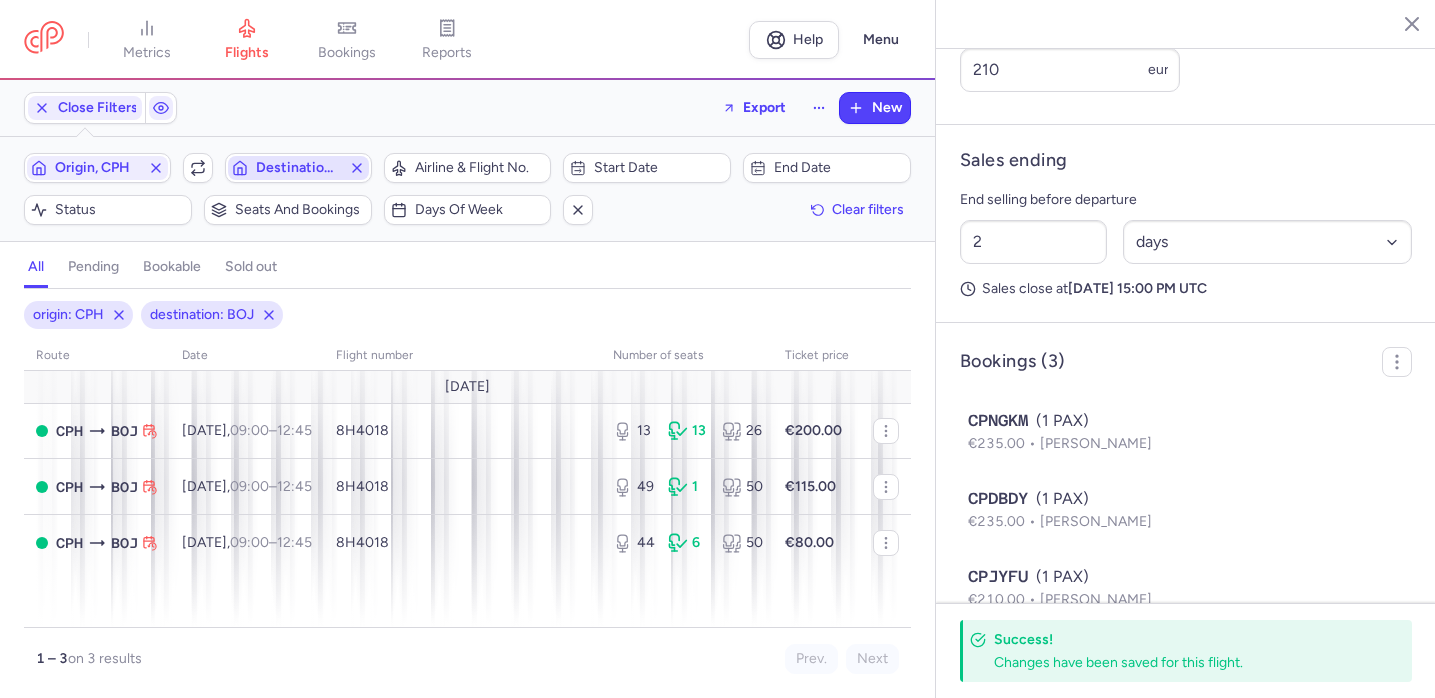 click on "Destination, BOJ" at bounding box center [298, 168] 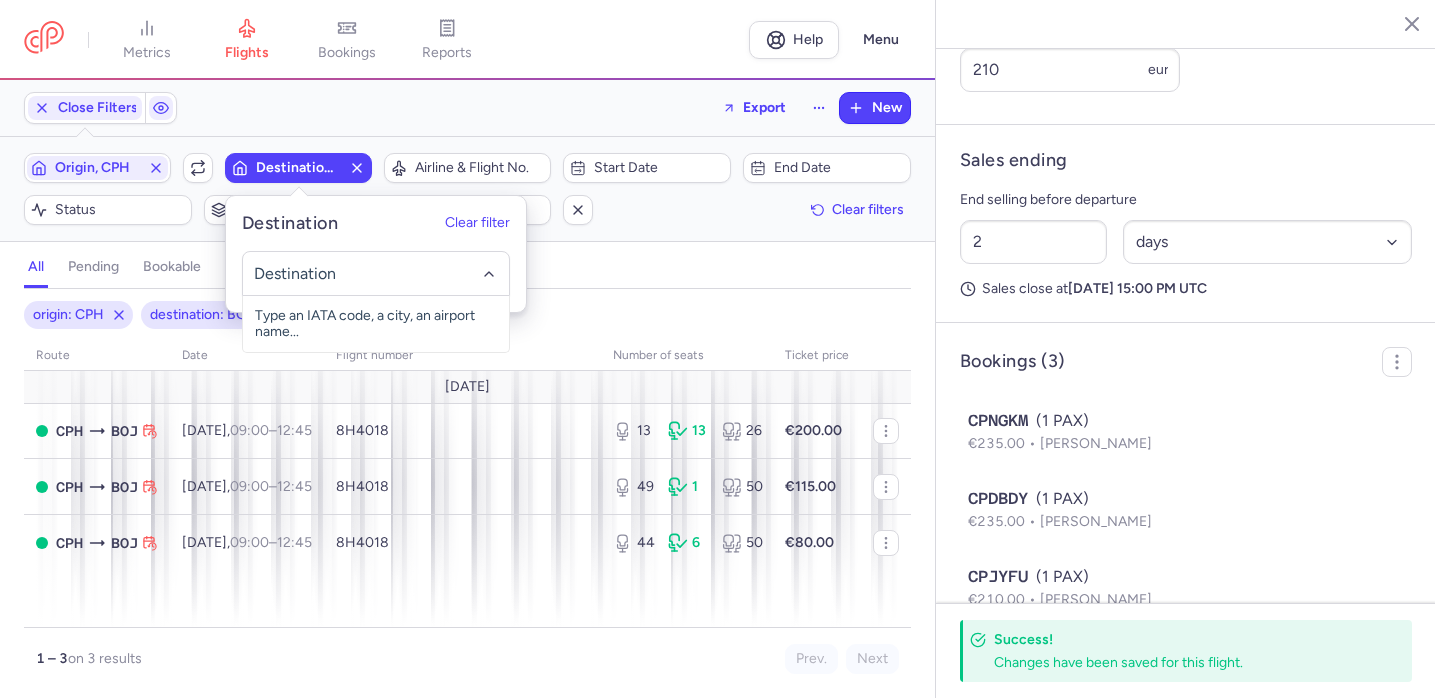 click 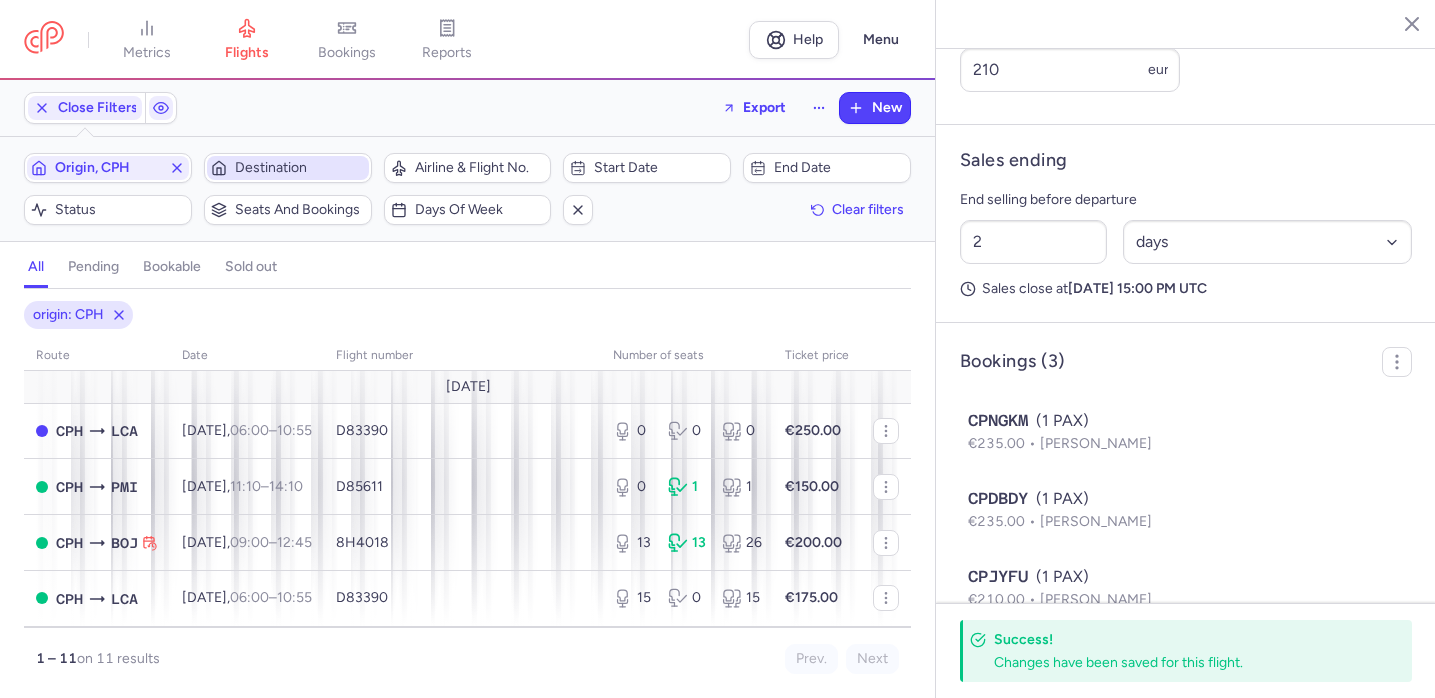 click on "Destination" at bounding box center [300, 168] 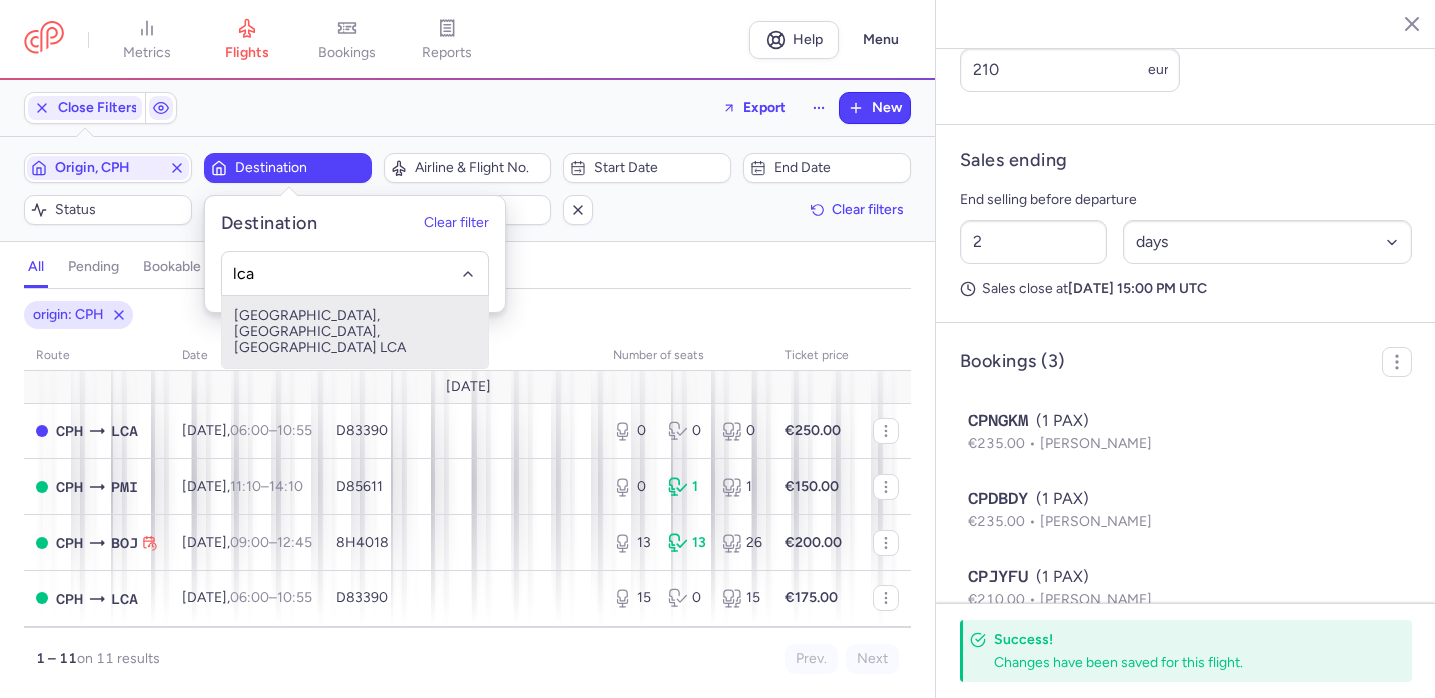 click on "[GEOGRAPHIC_DATA], [GEOGRAPHIC_DATA], [GEOGRAPHIC_DATA] LCA" at bounding box center (355, 332) 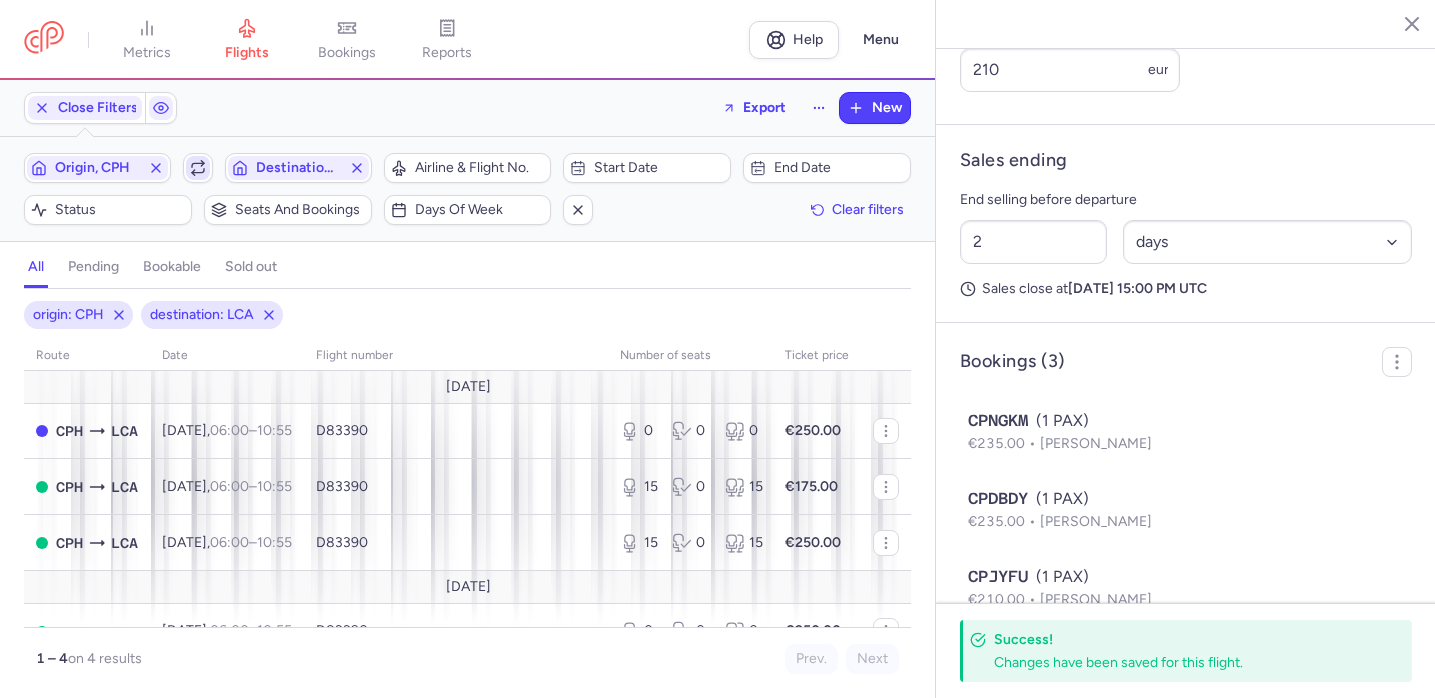 click 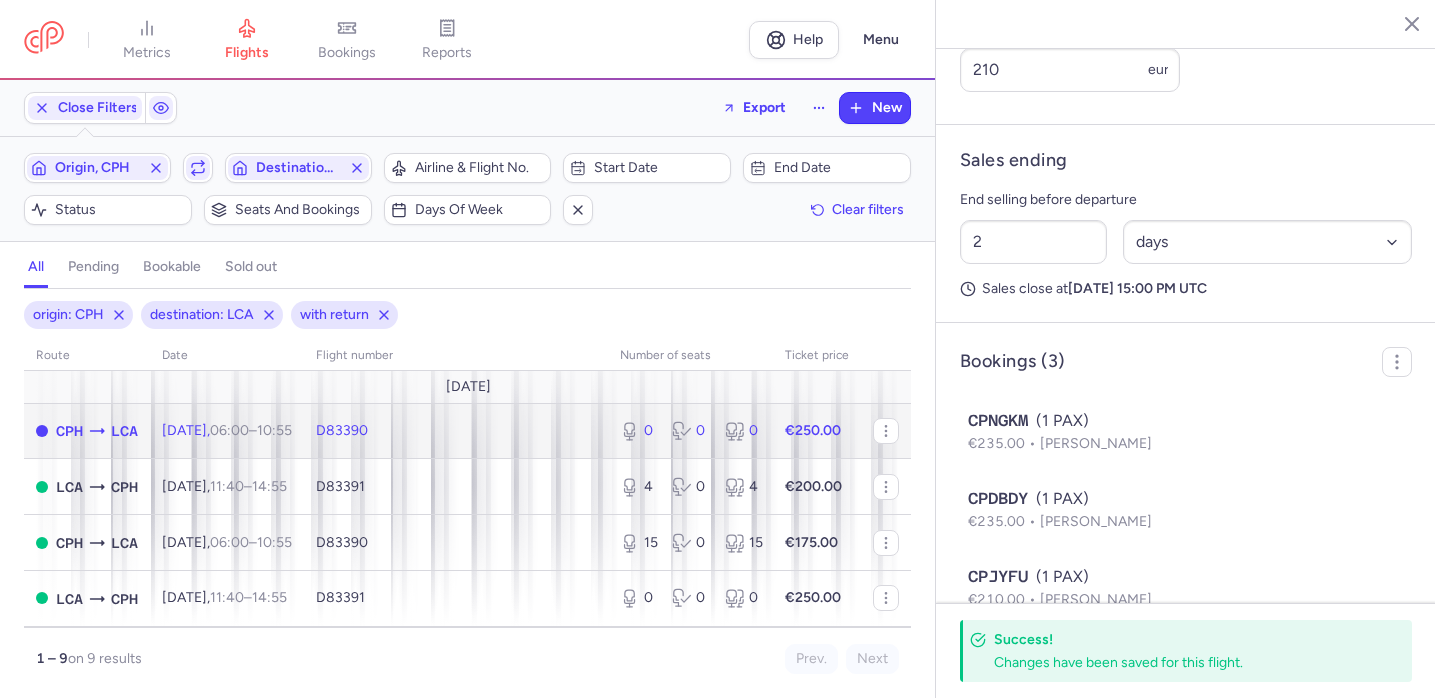 click on "D83390" 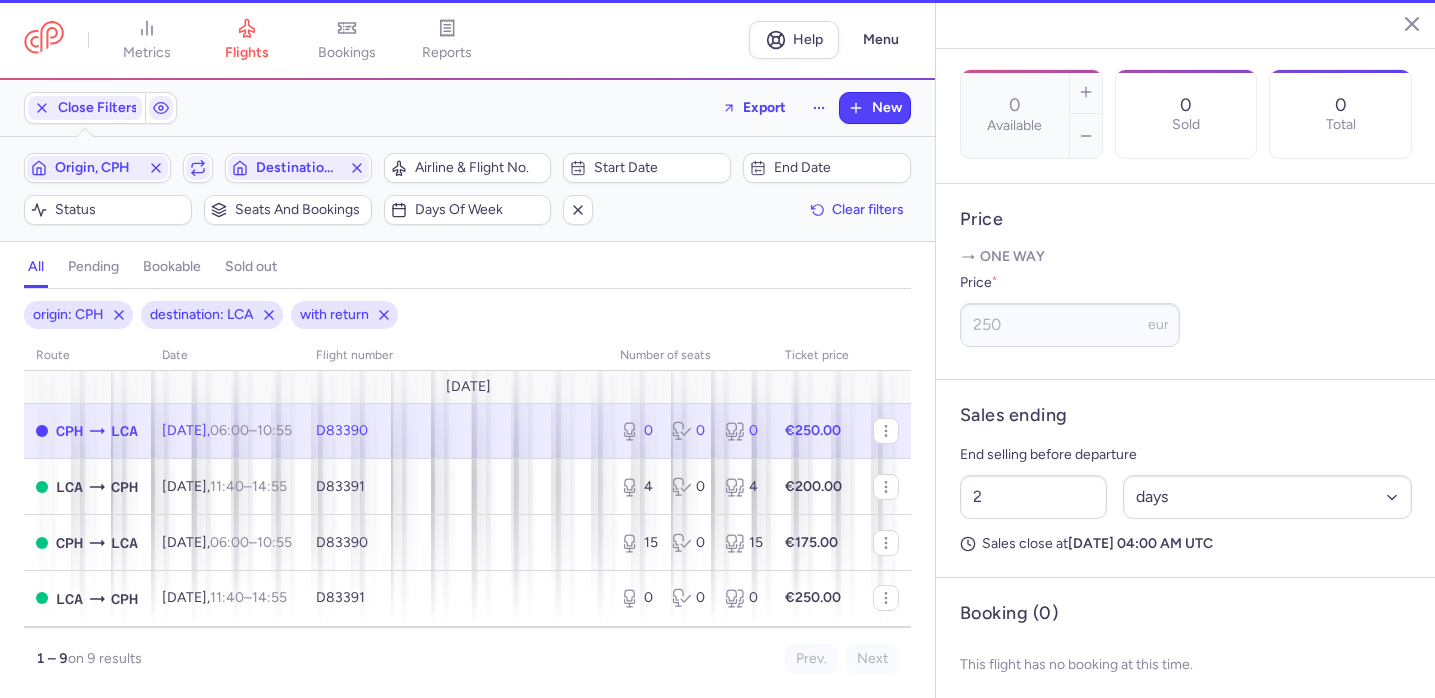 scroll, scrollTop: 595, scrollLeft: 0, axis: vertical 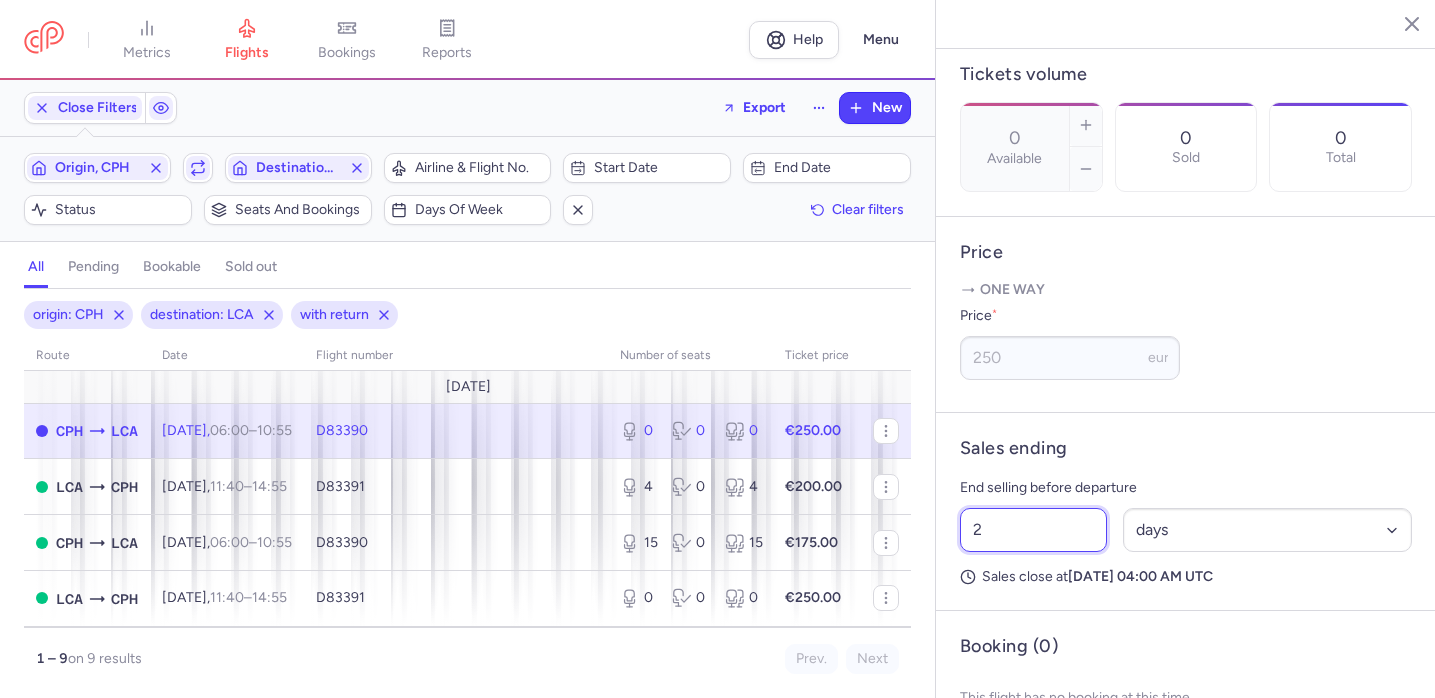 click on "2" at bounding box center (1033, 530) 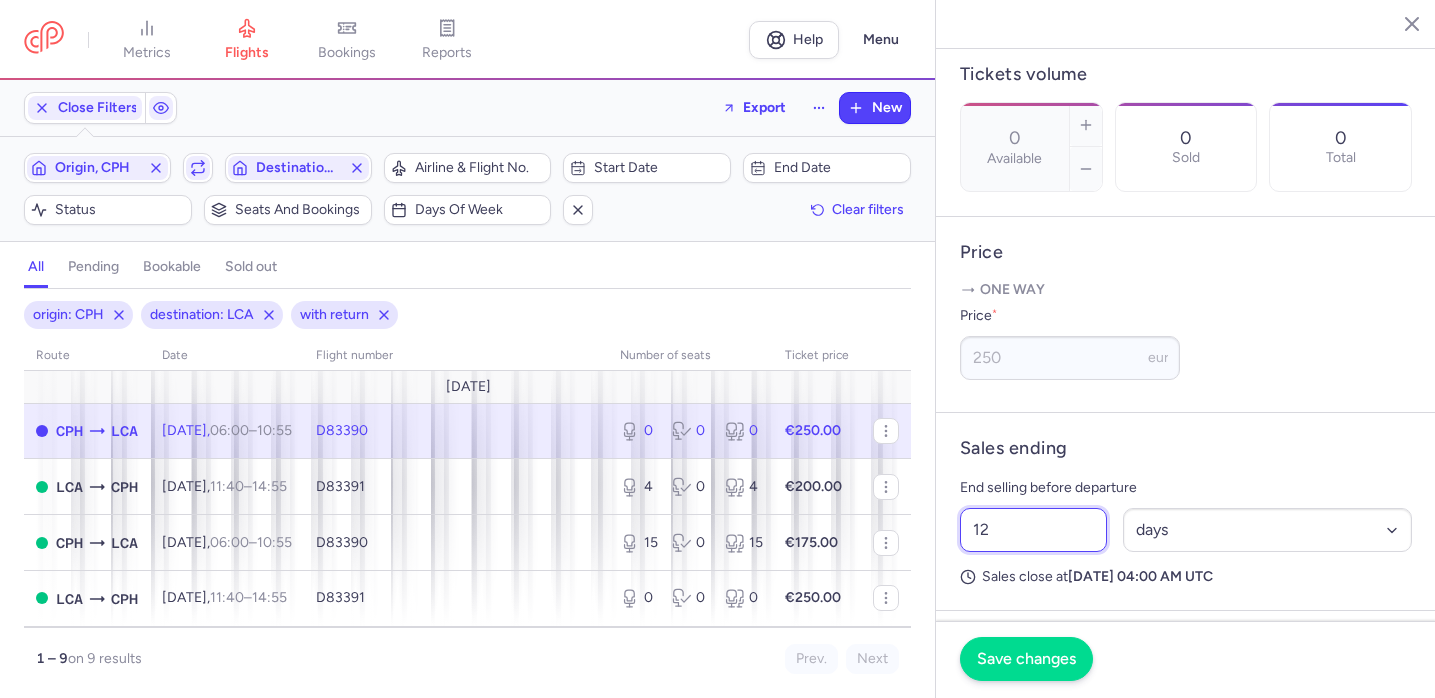 type on "12" 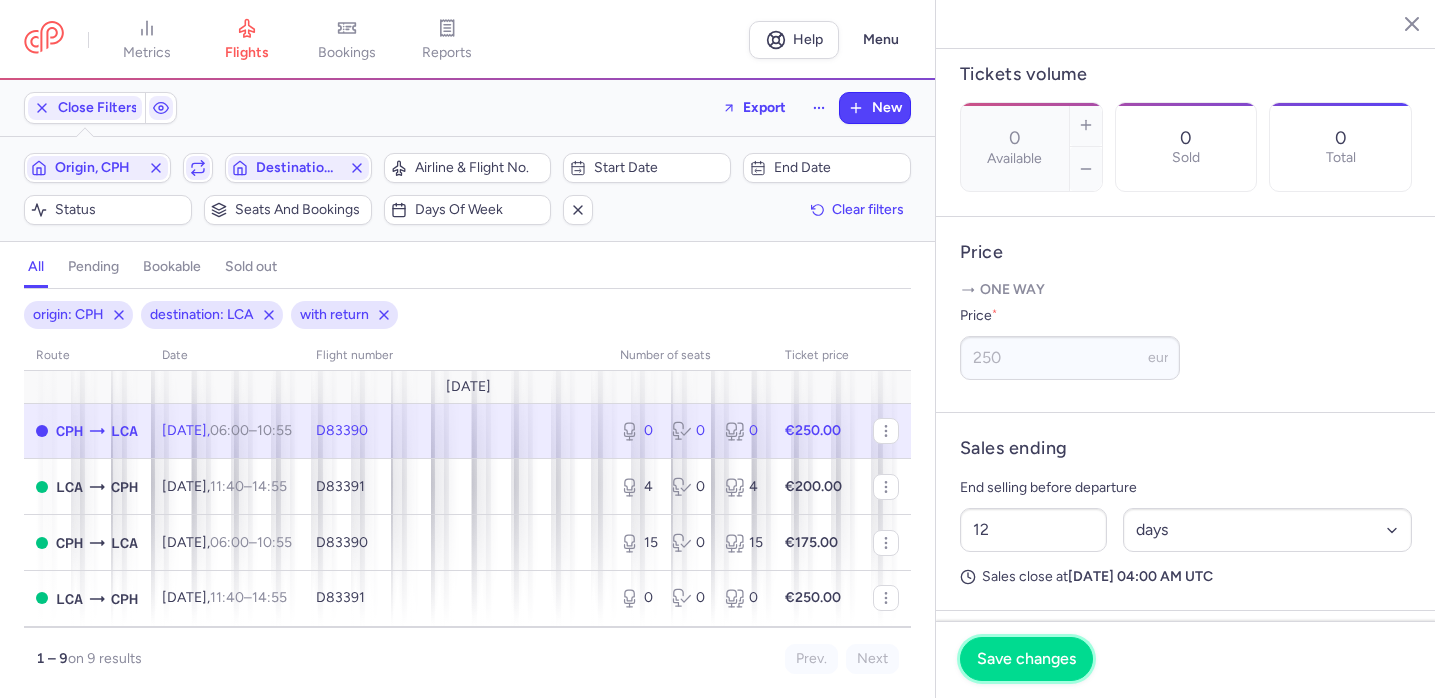 click on "Save changes" at bounding box center [1026, 659] 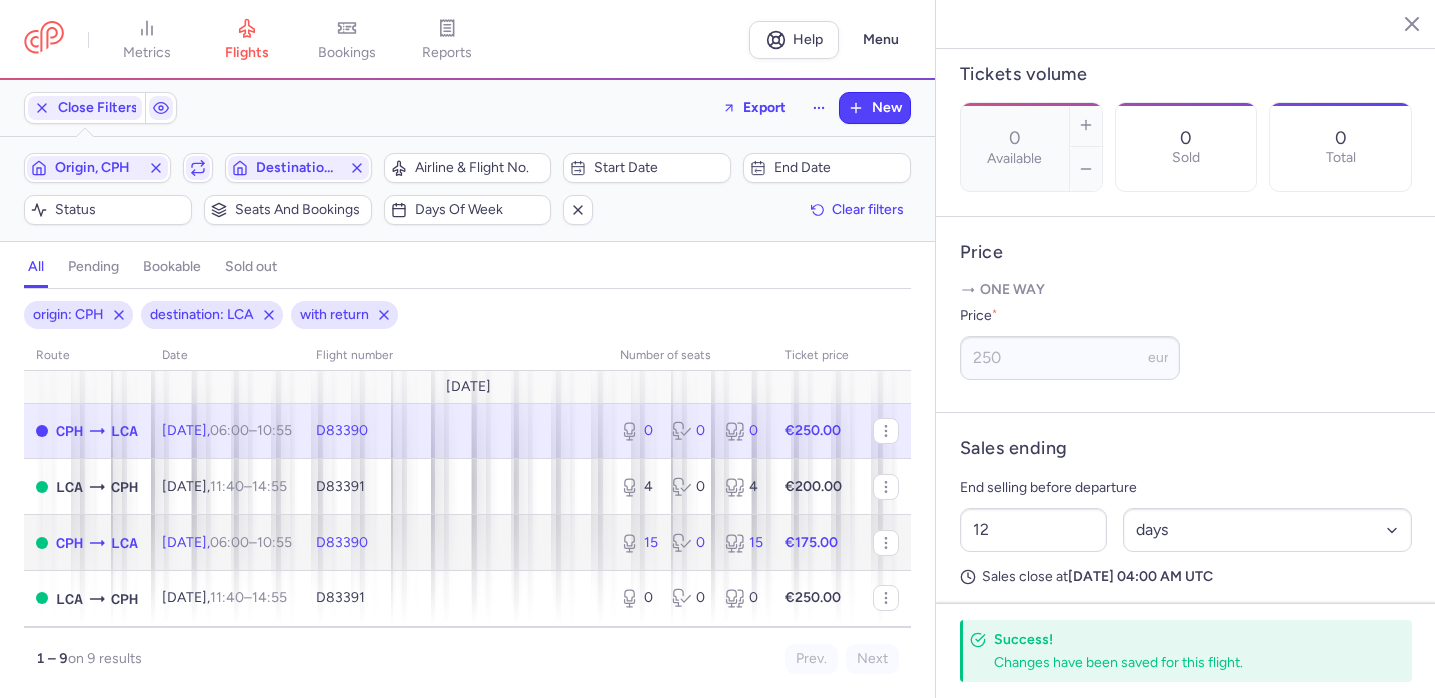 click on "D83390" 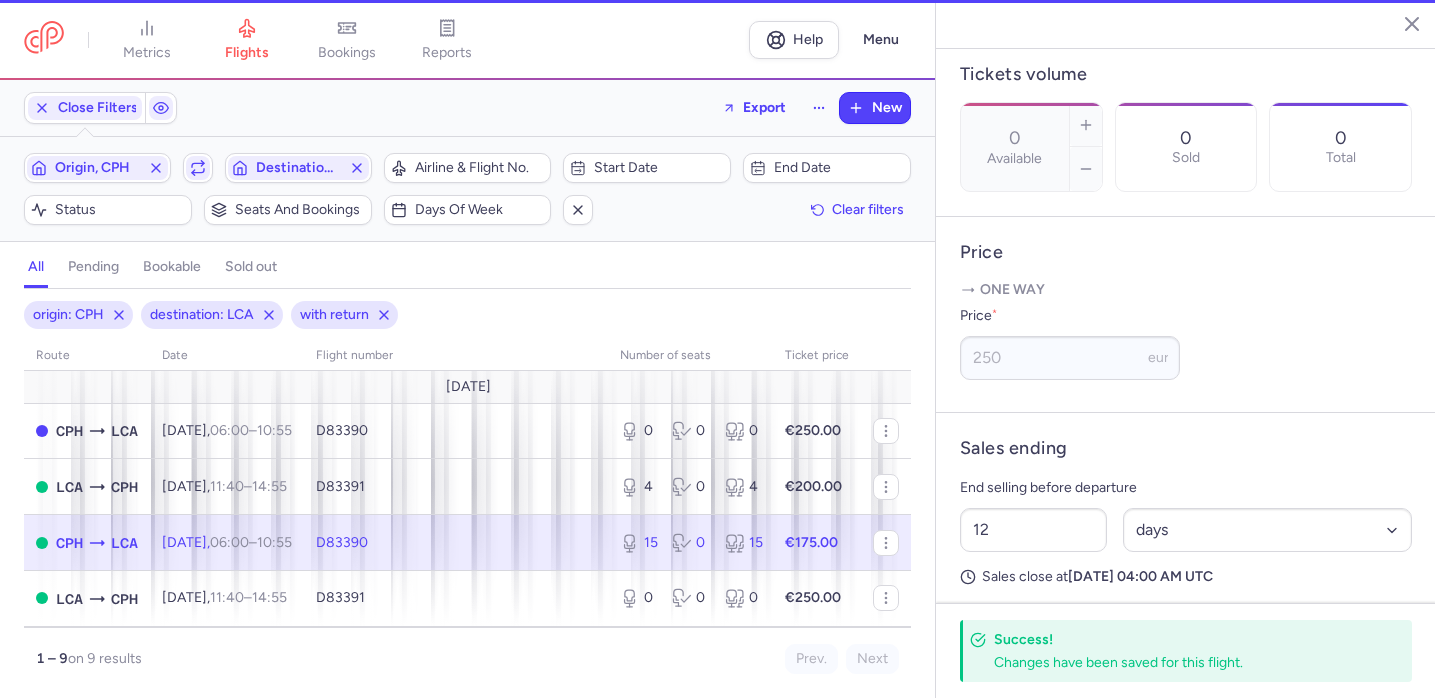 type on "15" 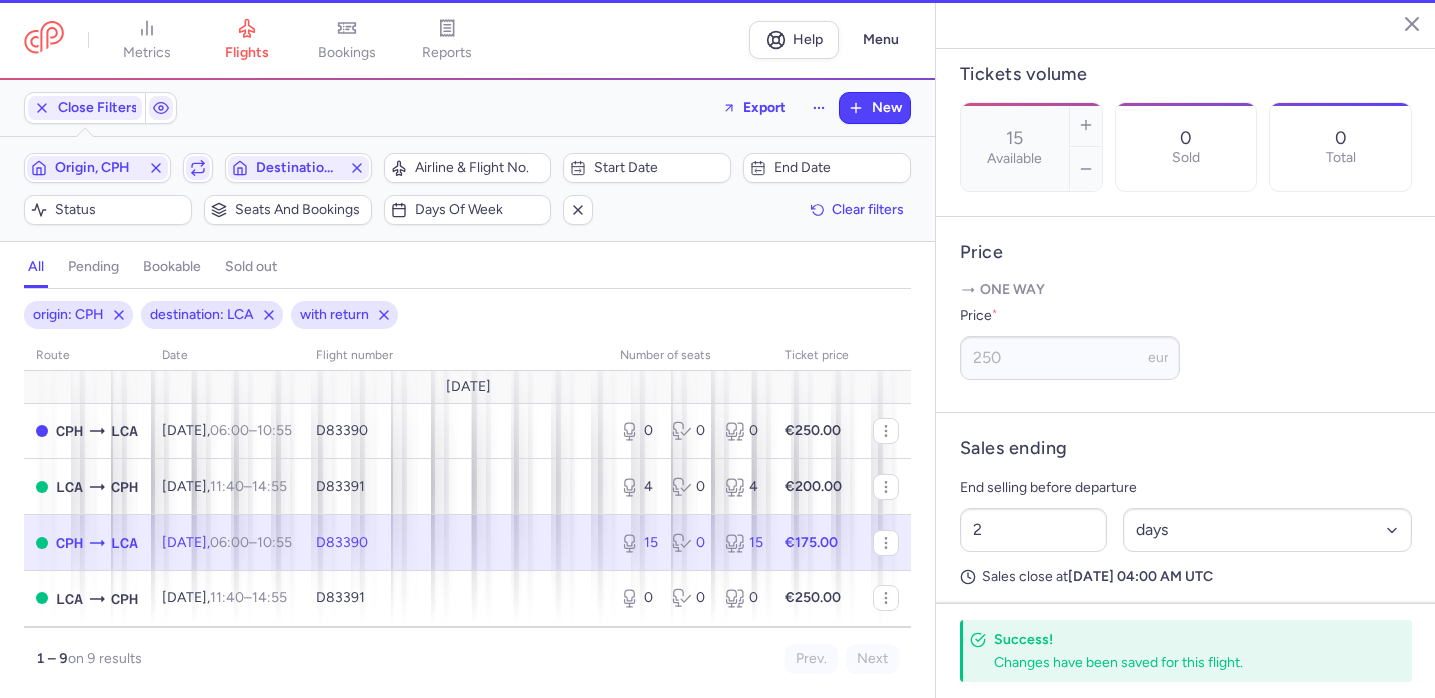 scroll, scrollTop: 579, scrollLeft: 0, axis: vertical 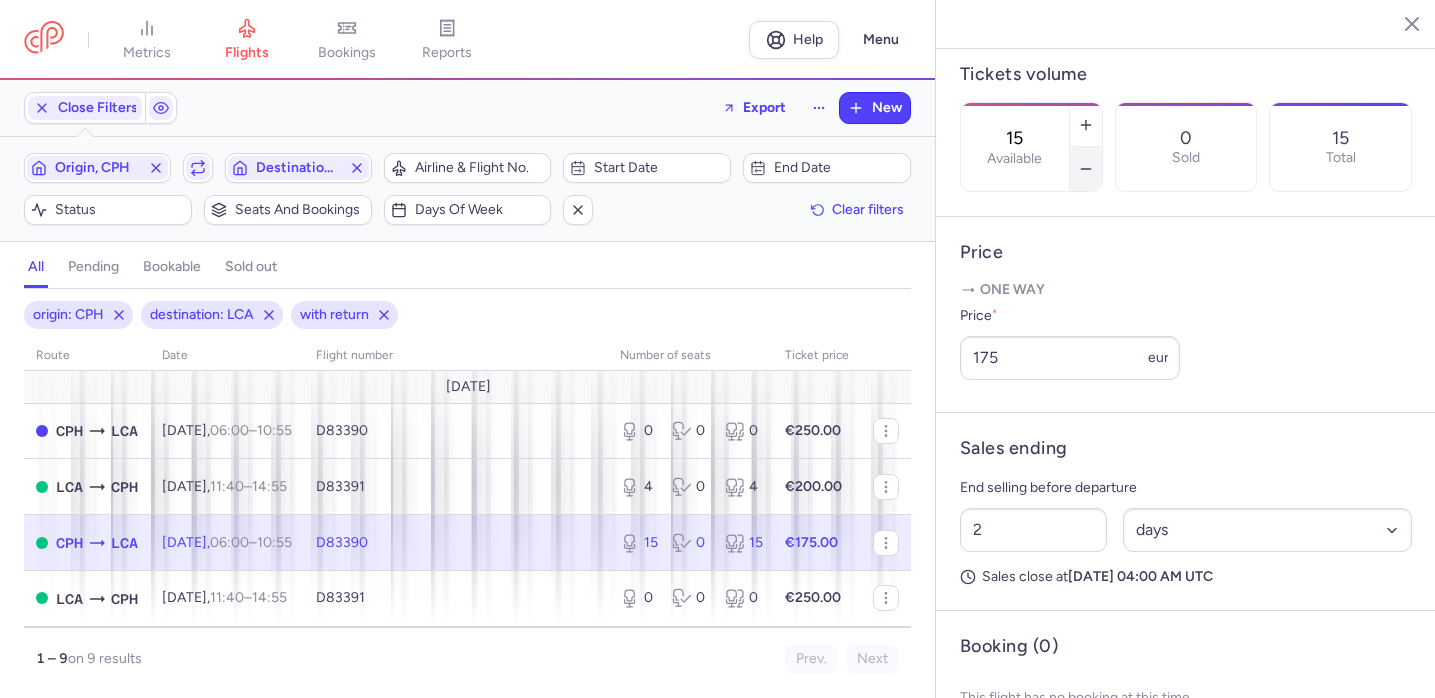click at bounding box center (1086, 169) 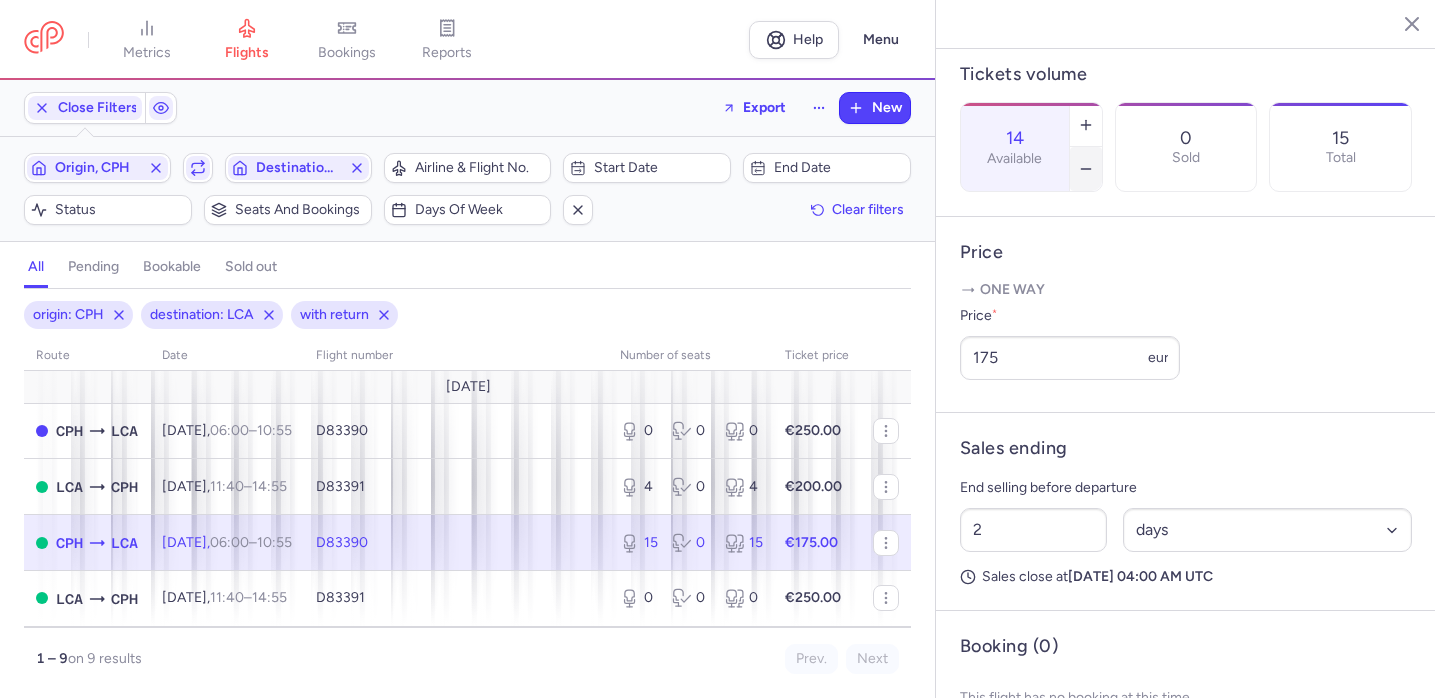 click at bounding box center (1086, 169) 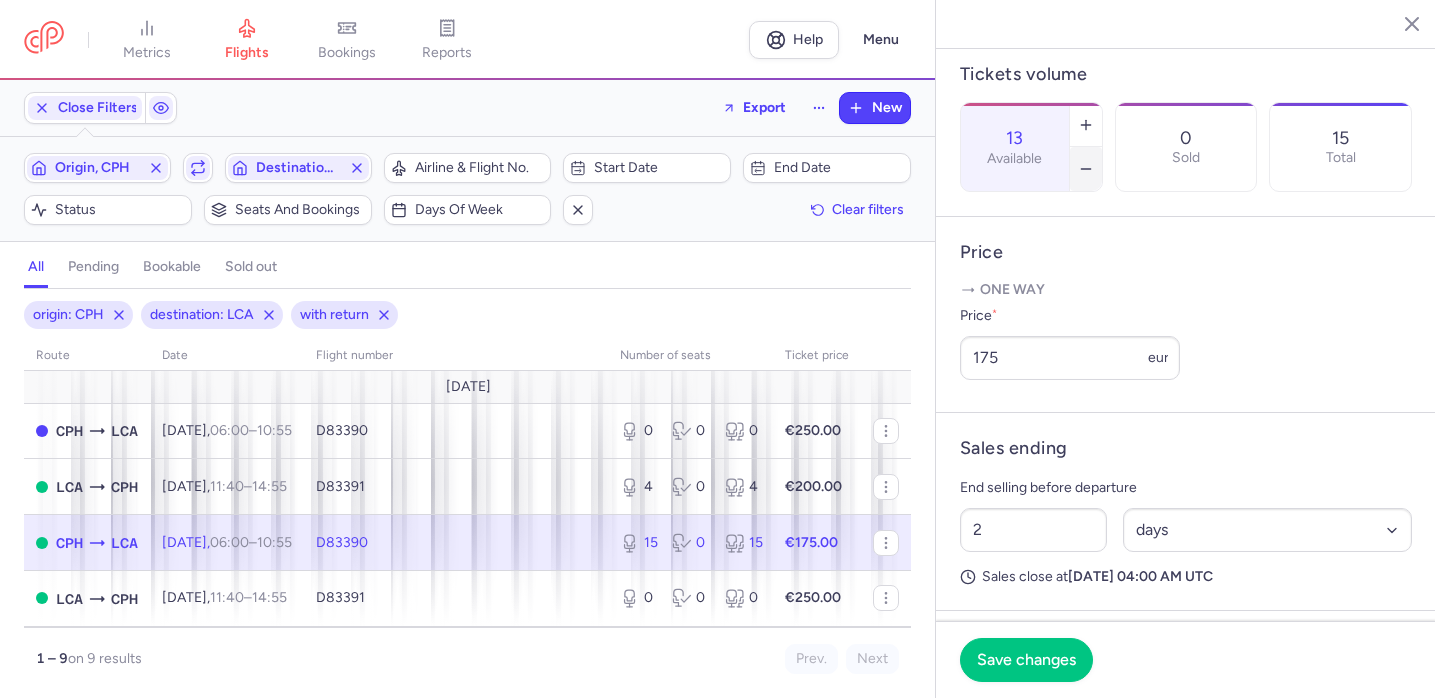 click at bounding box center (1086, 169) 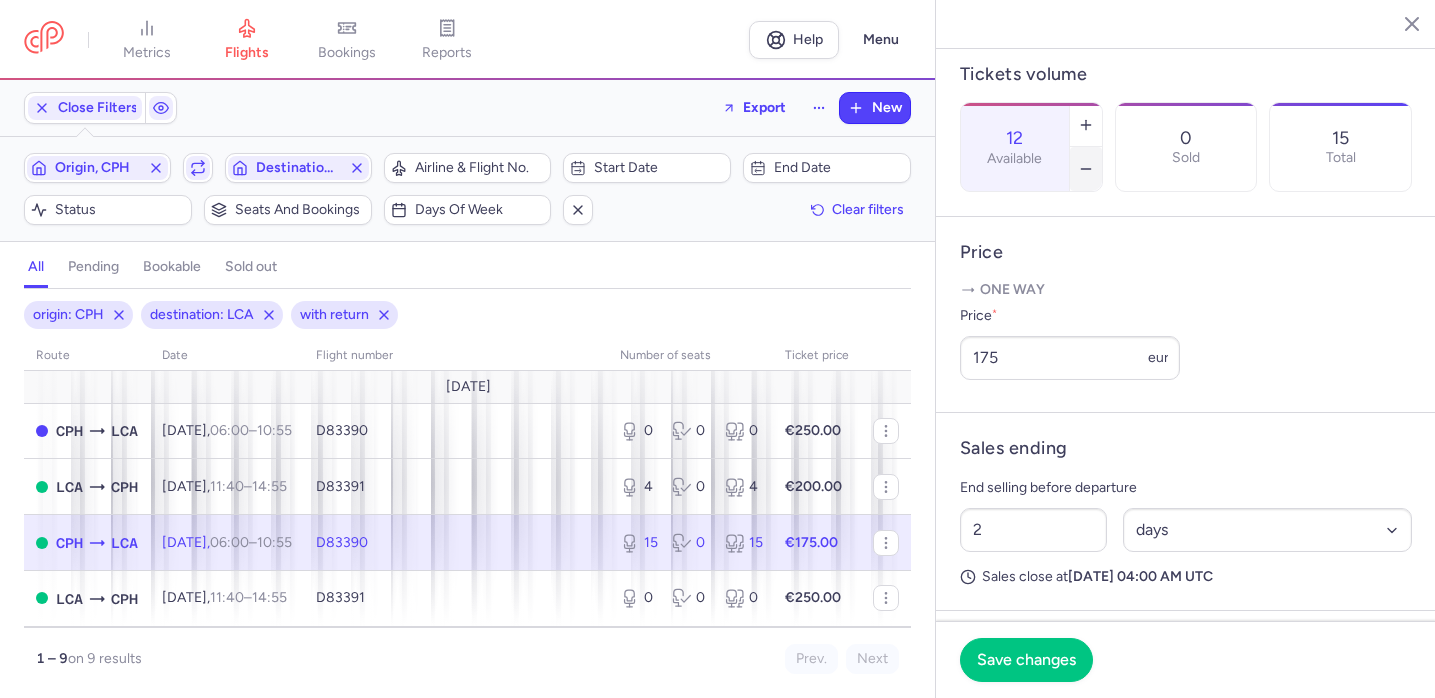 click at bounding box center (1086, 169) 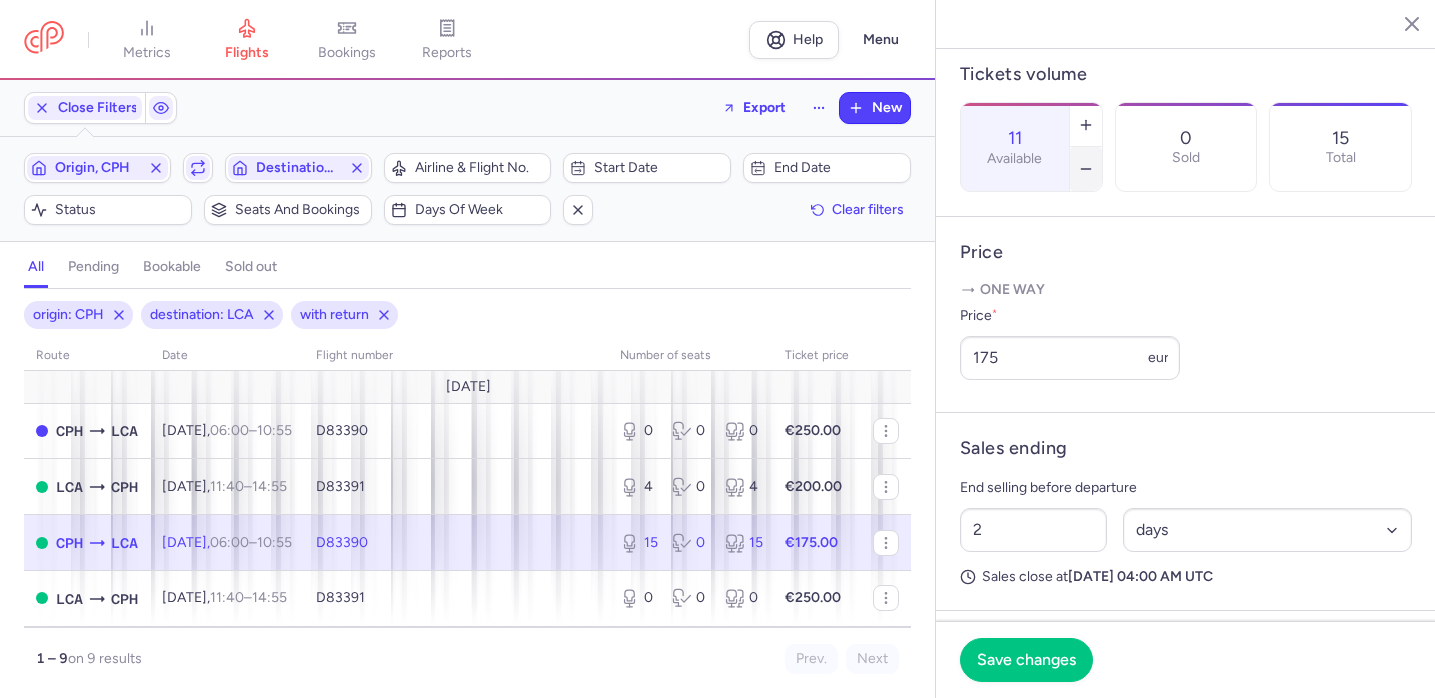 click at bounding box center (1086, 169) 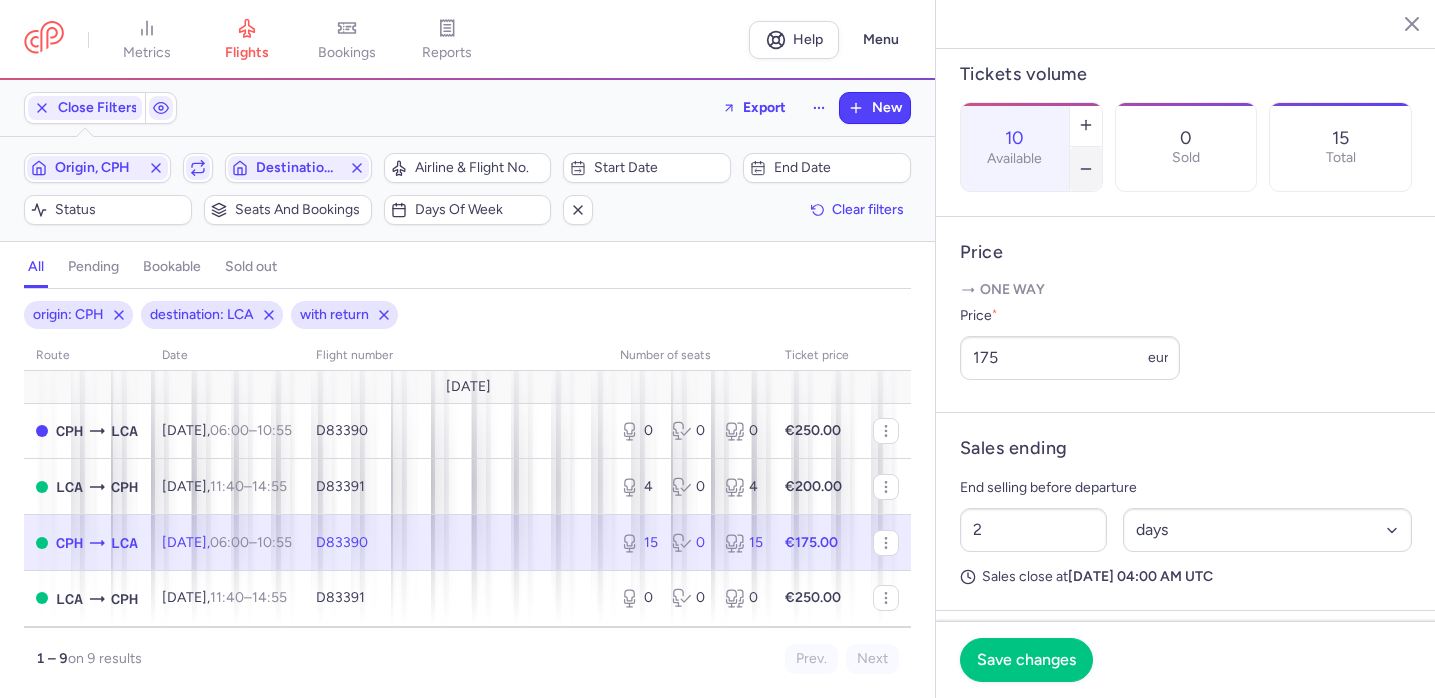 click at bounding box center (1086, 169) 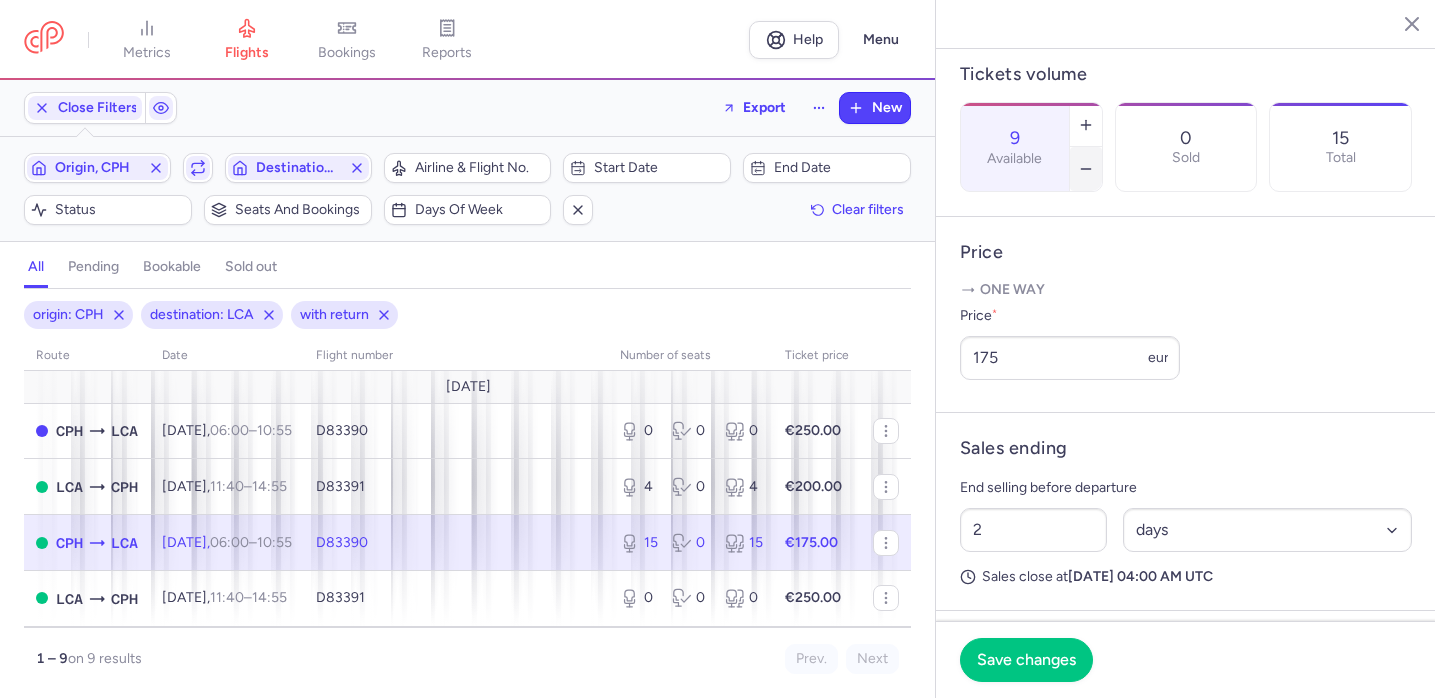 click at bounding box center [1086, 169] 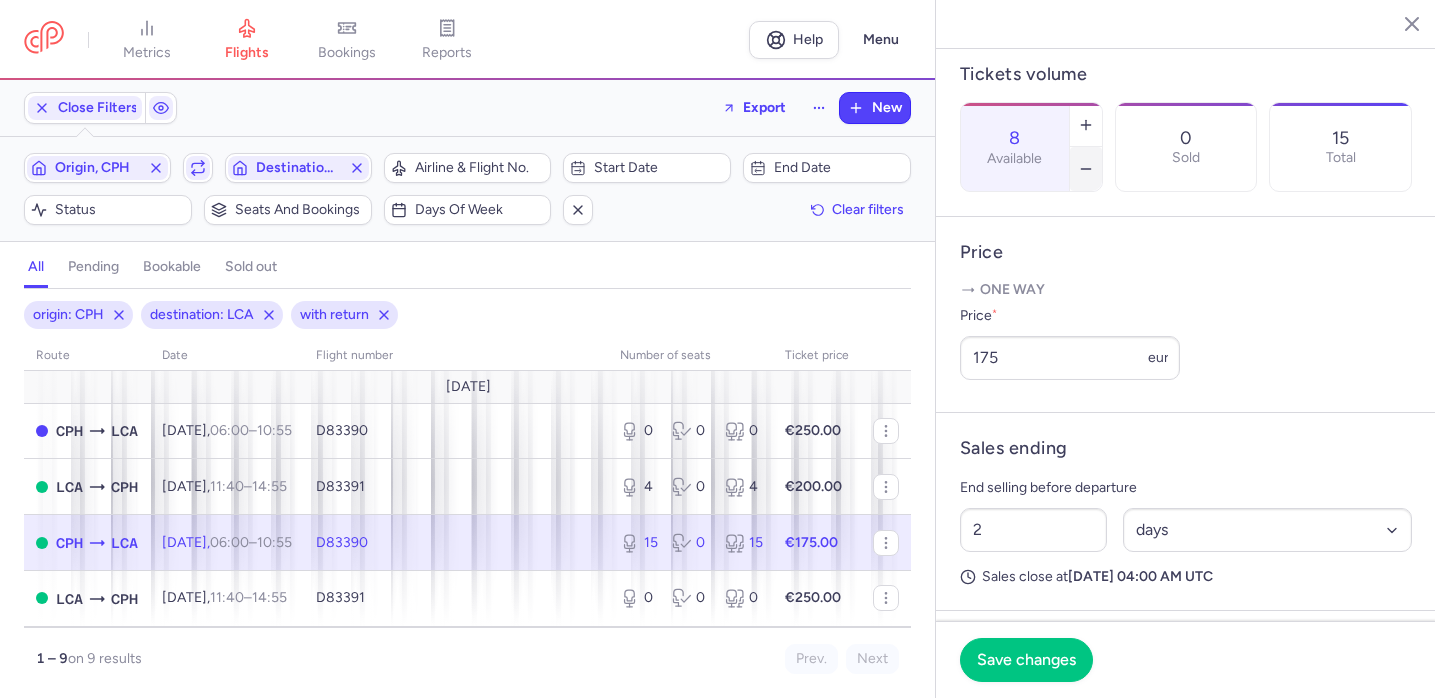 click at bounding box center (1086, 169) 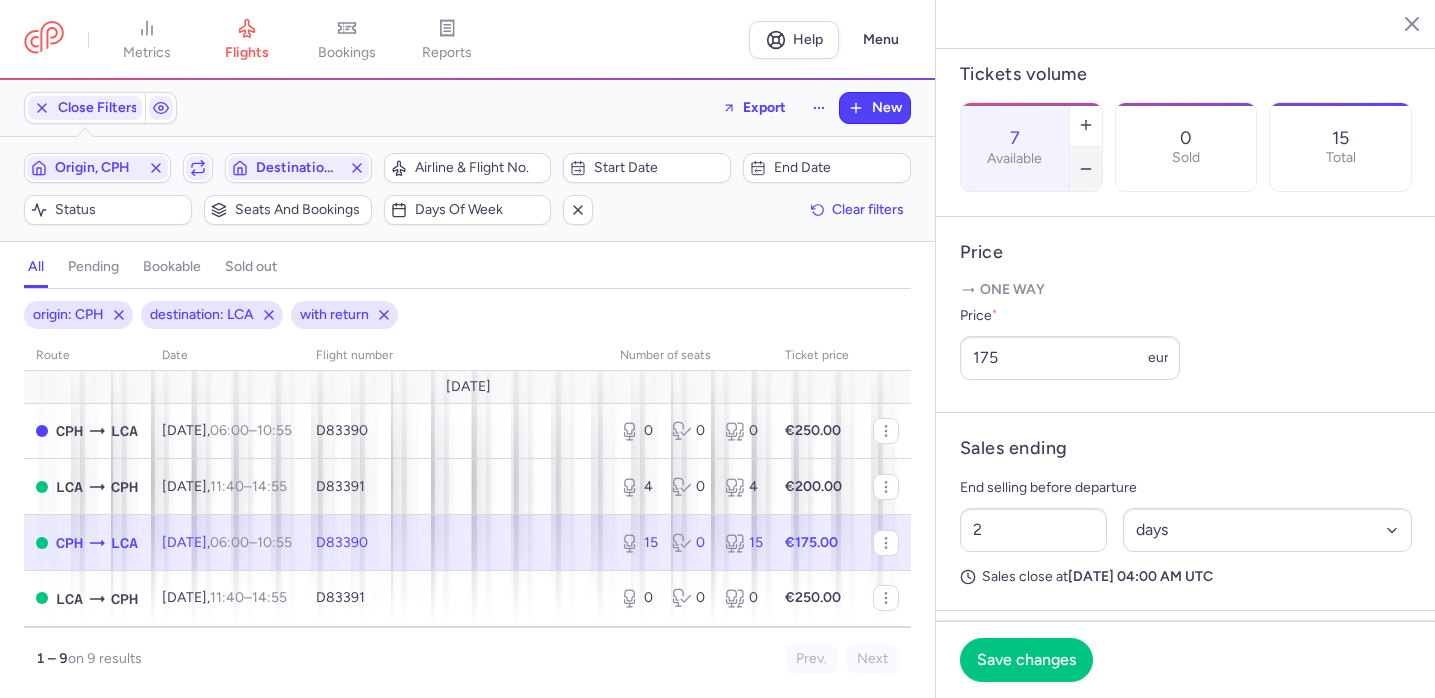 click at bounding box center (1086, 169) 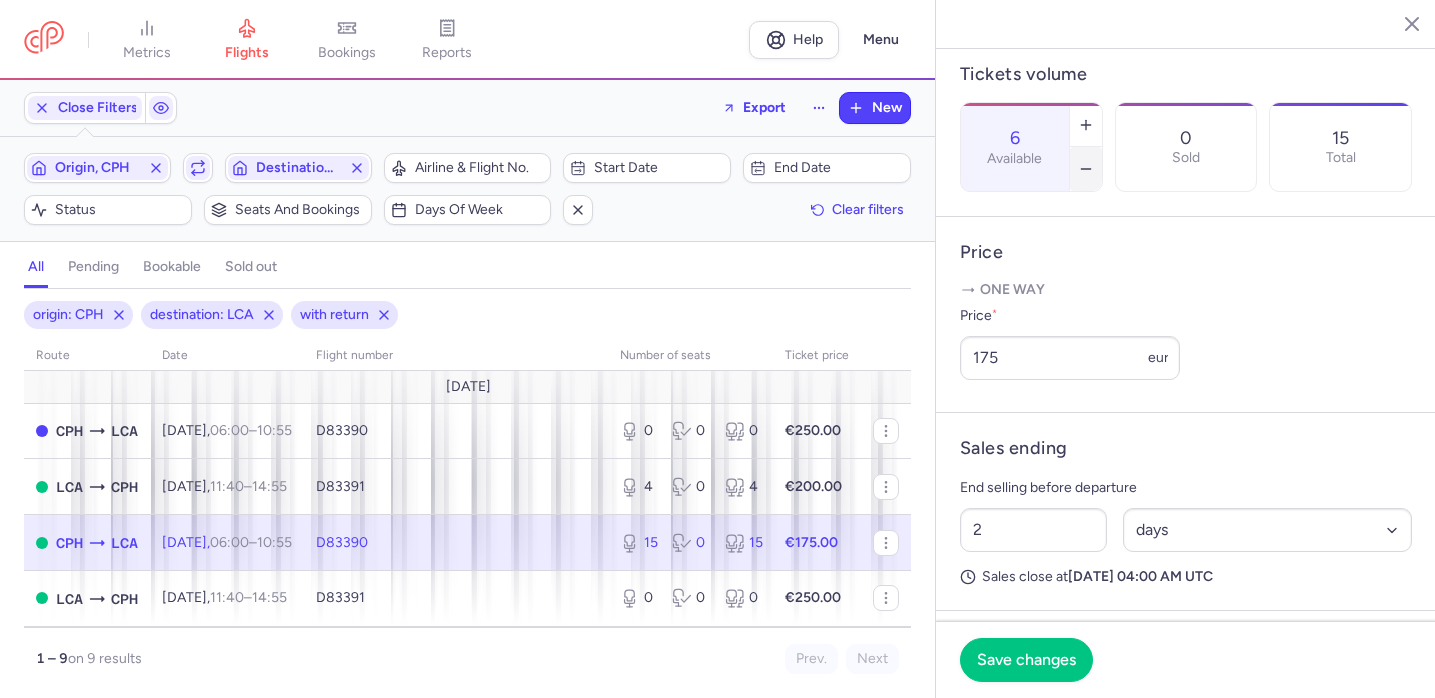 click at bounding box center (1086, 169) 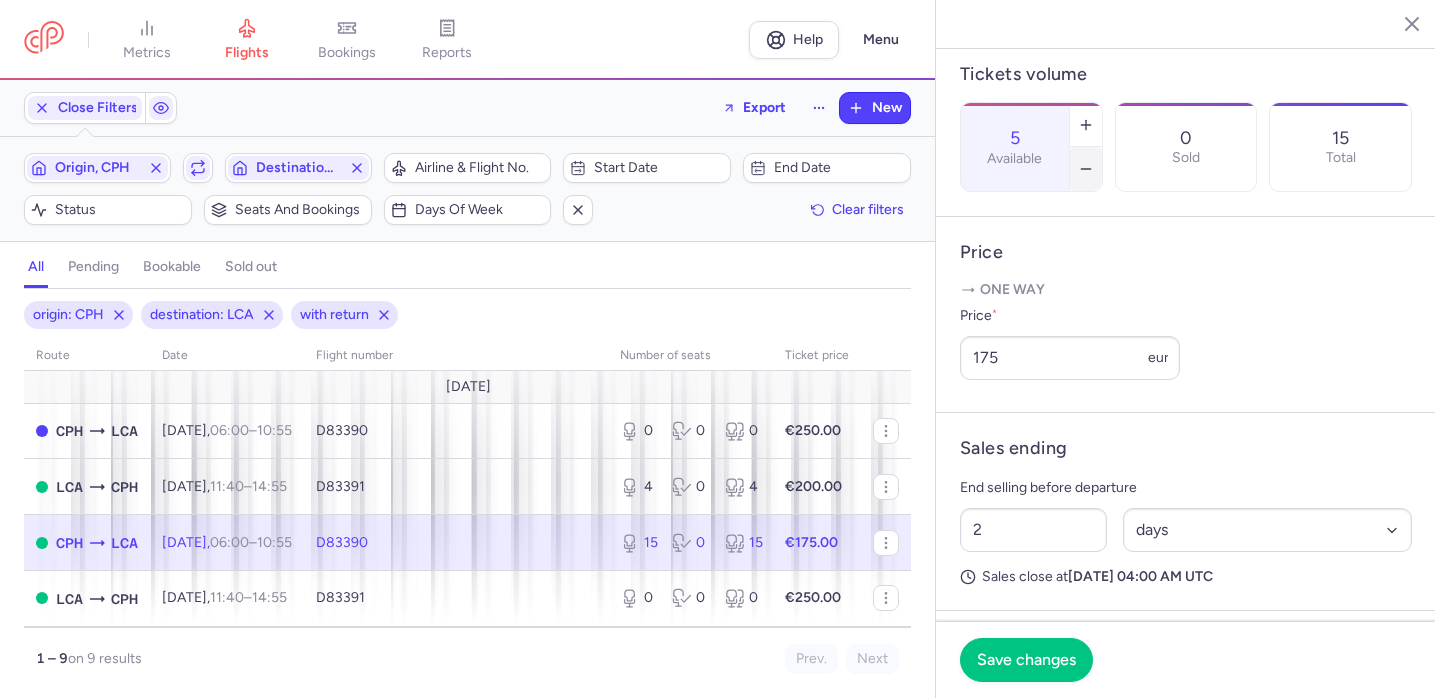 click at bounding box center (1086, 169) 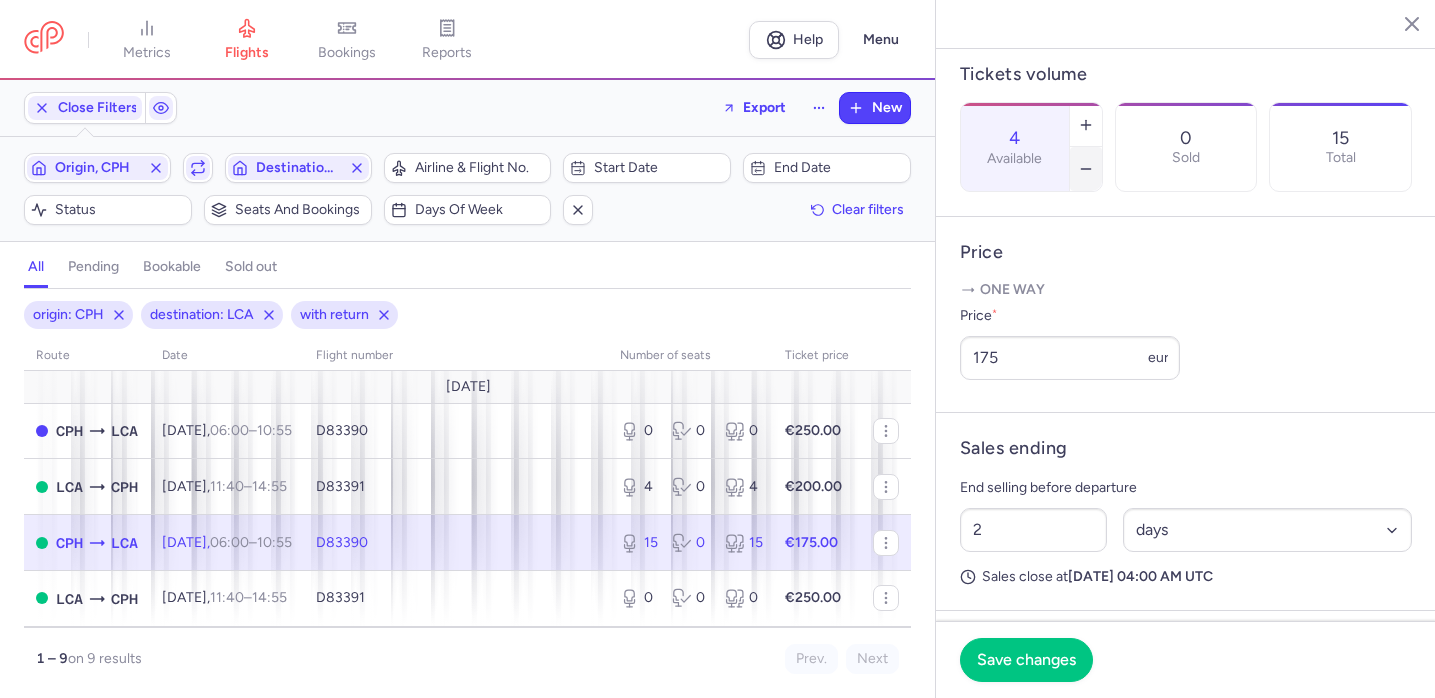 click at bounding box center [1086, 169] 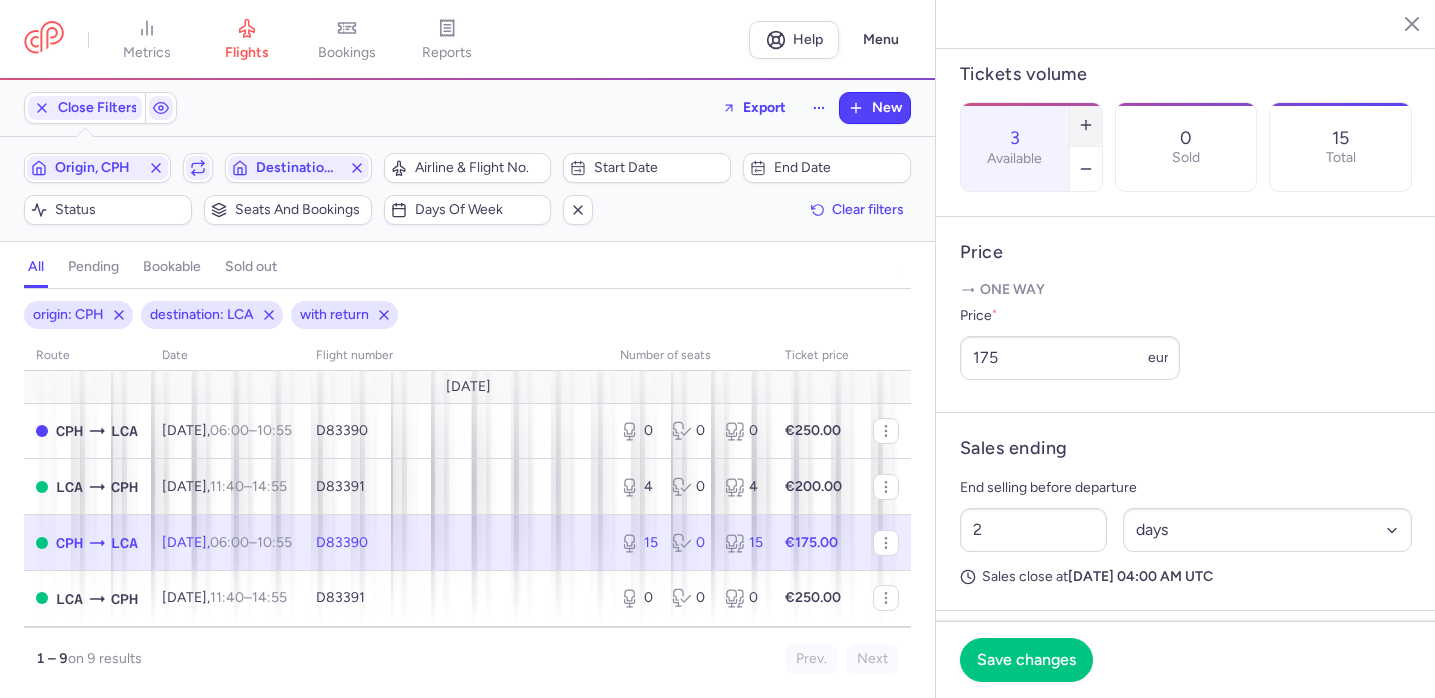 click 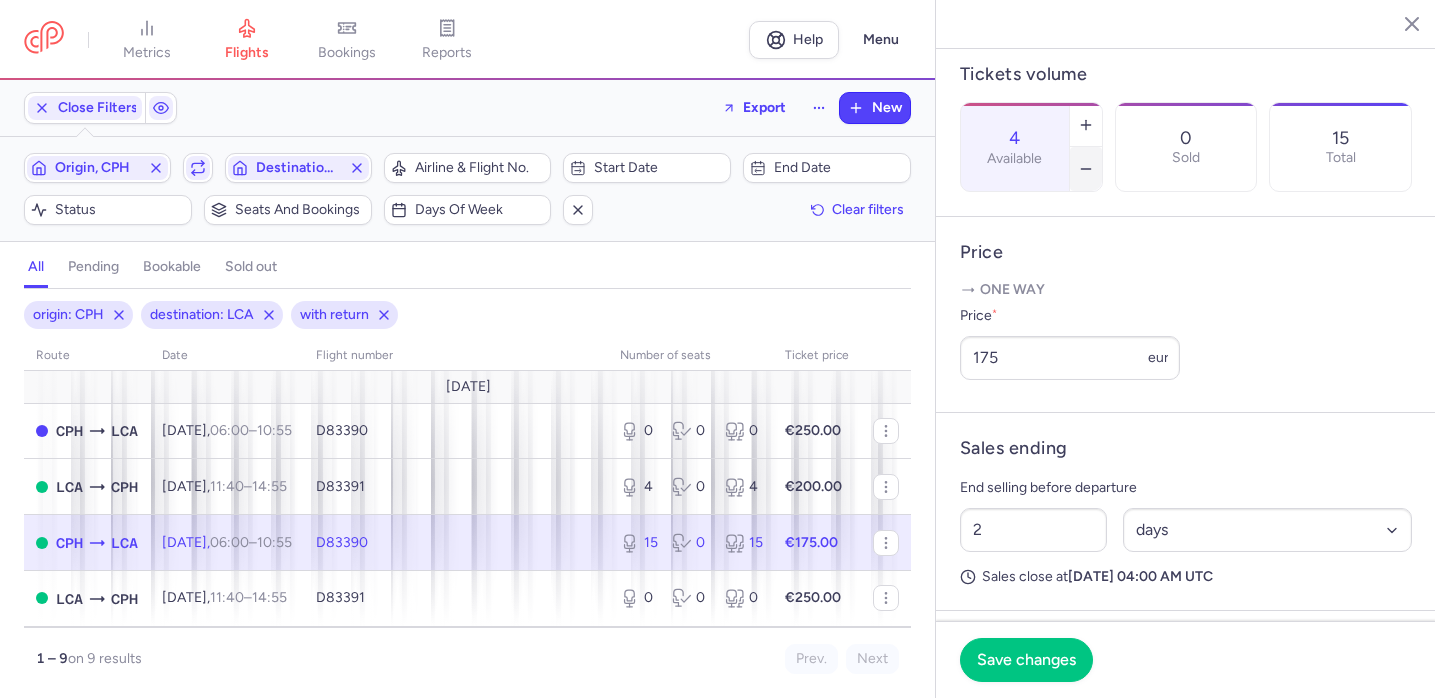click 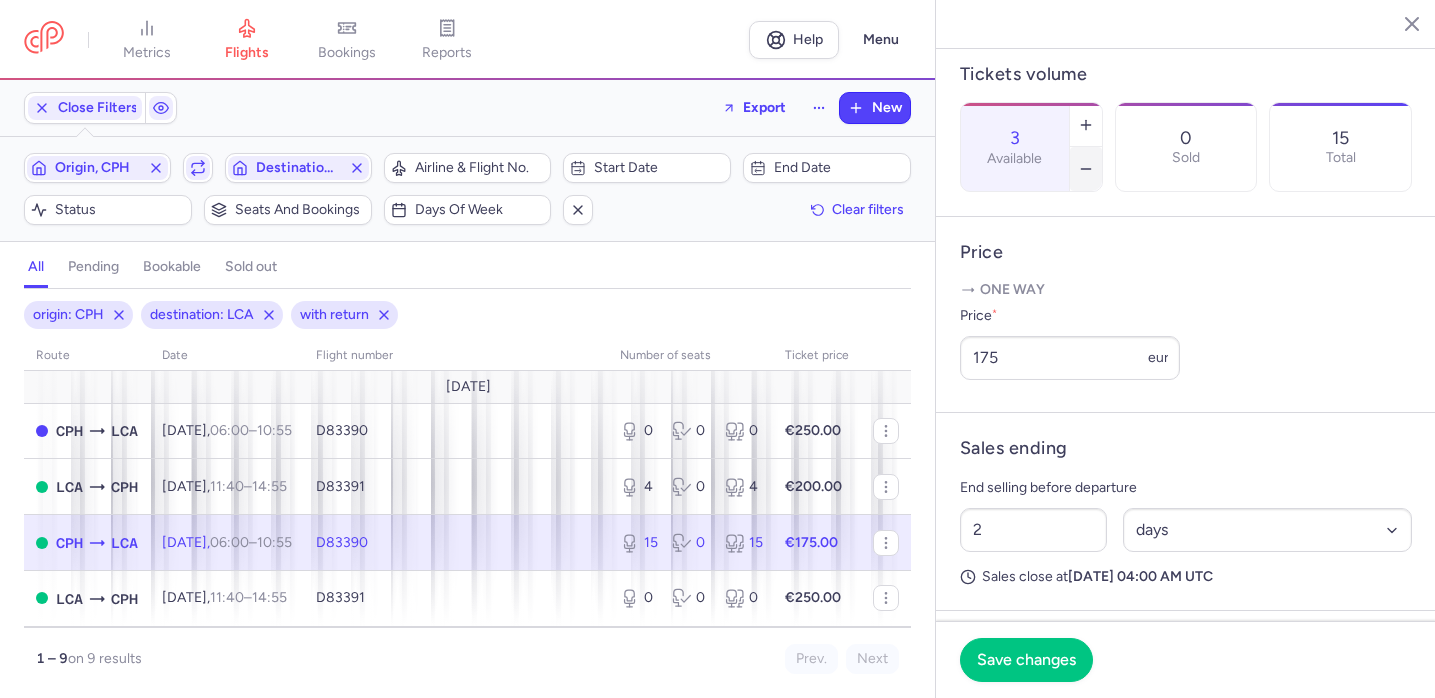 click 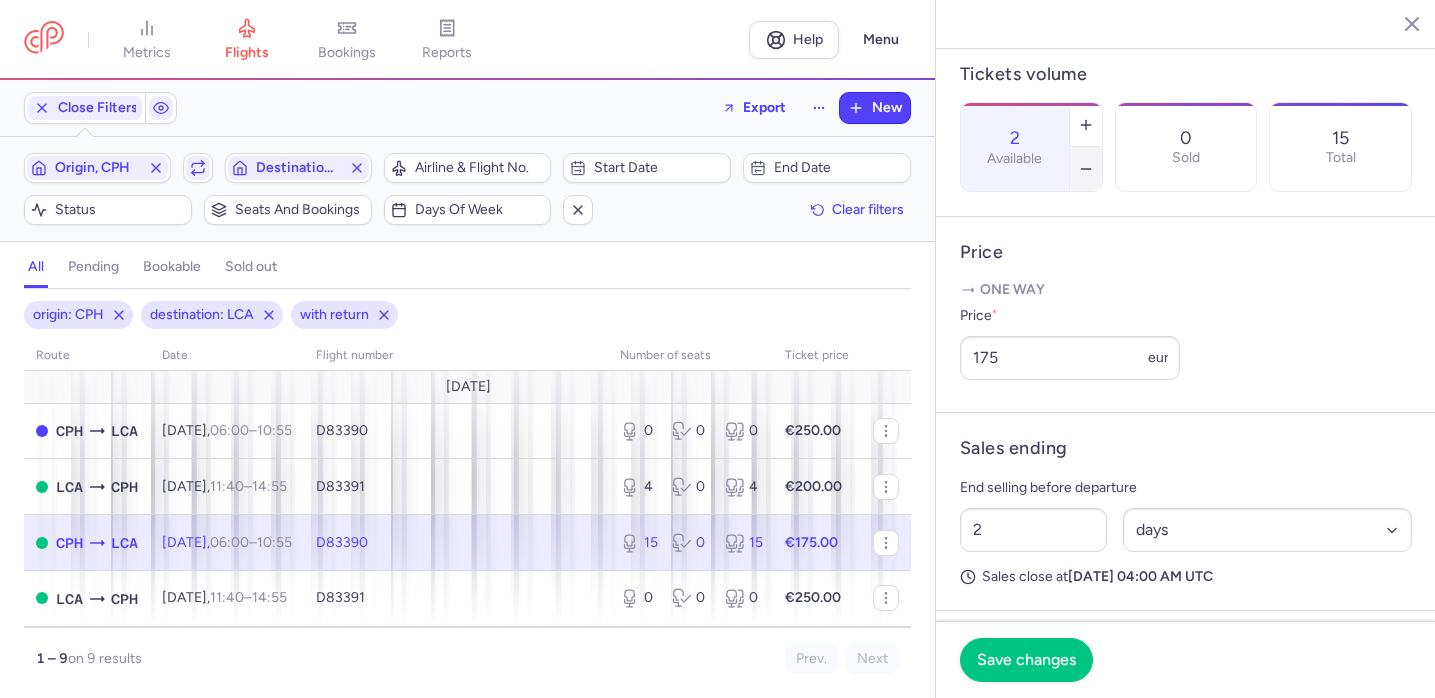 click 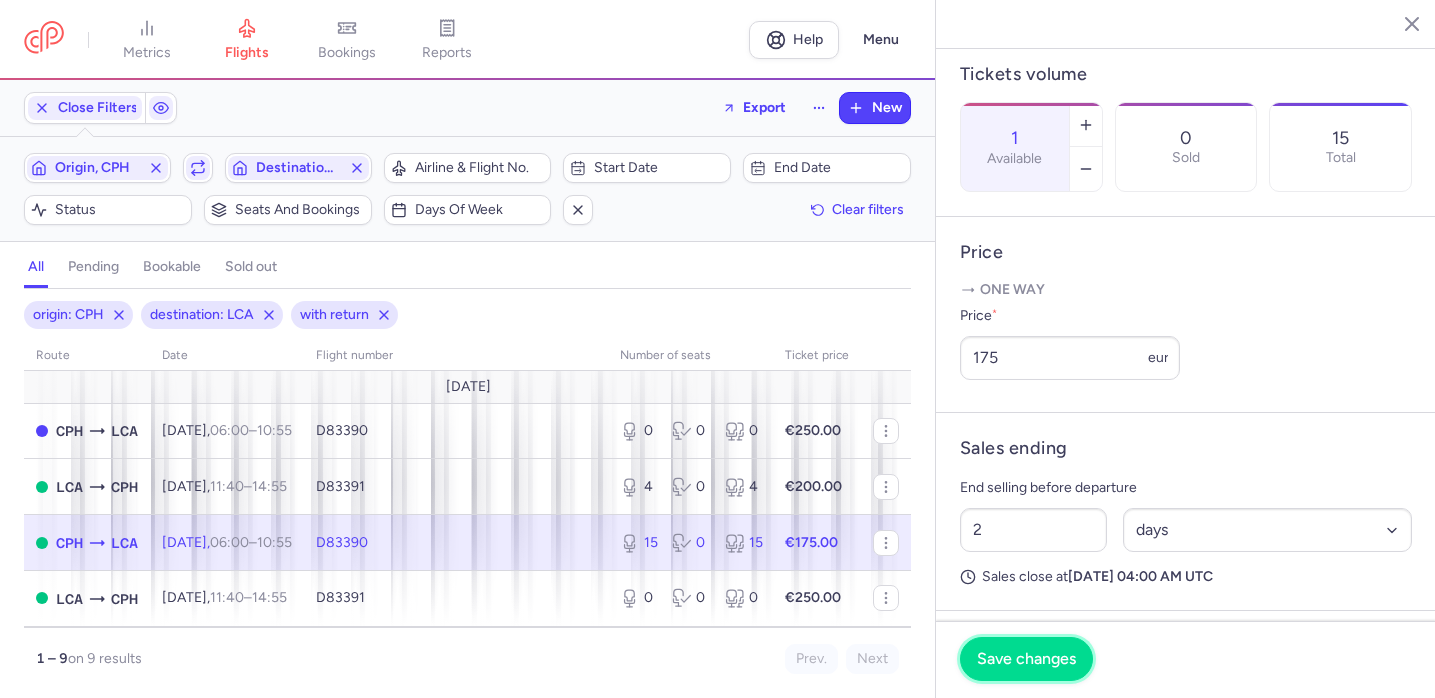 click on "Save changes" at bounding box center (1026, 659) 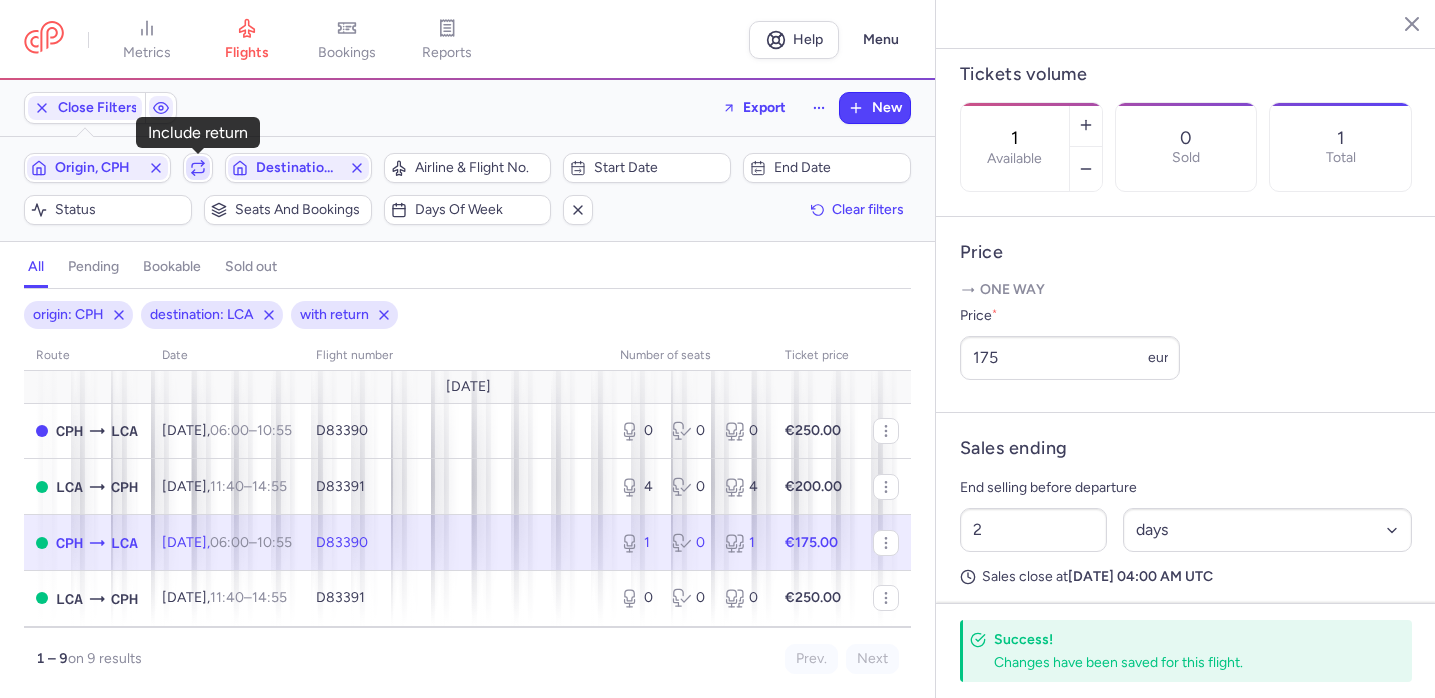 click at bounding box center (198, 168) 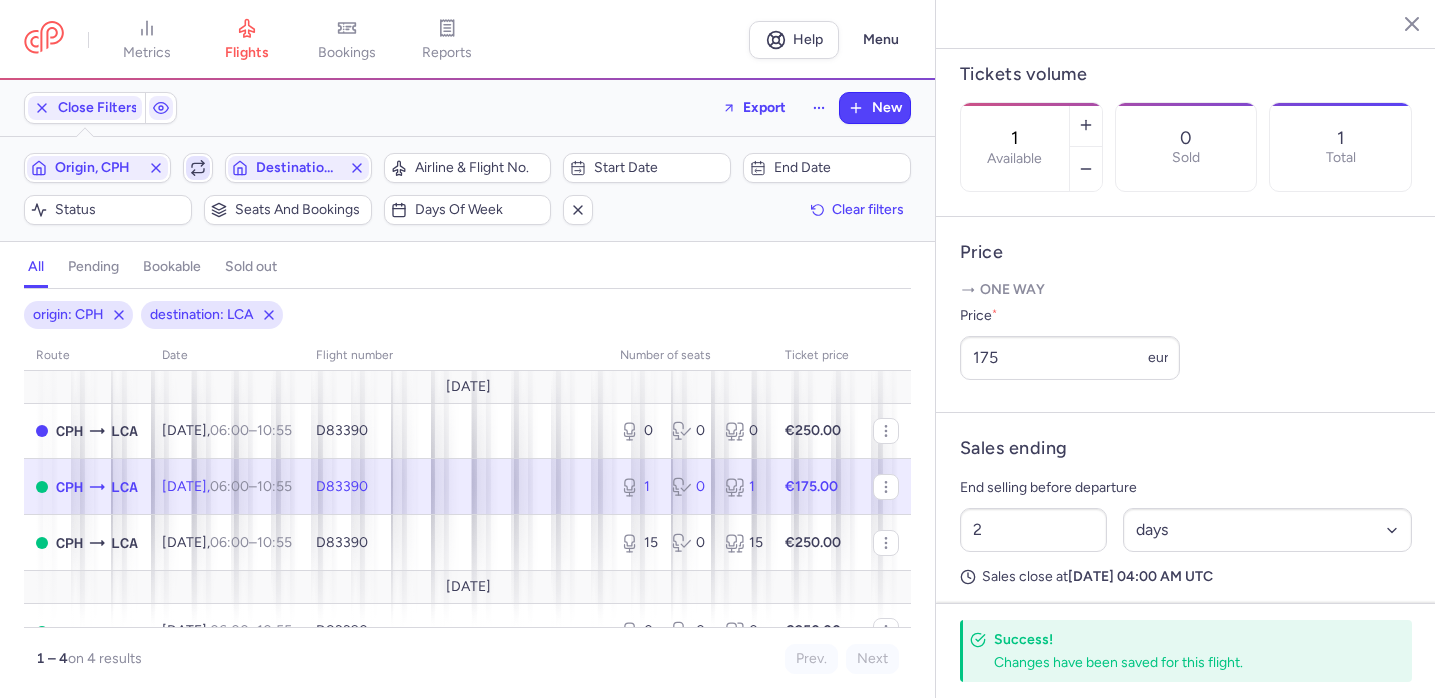 click 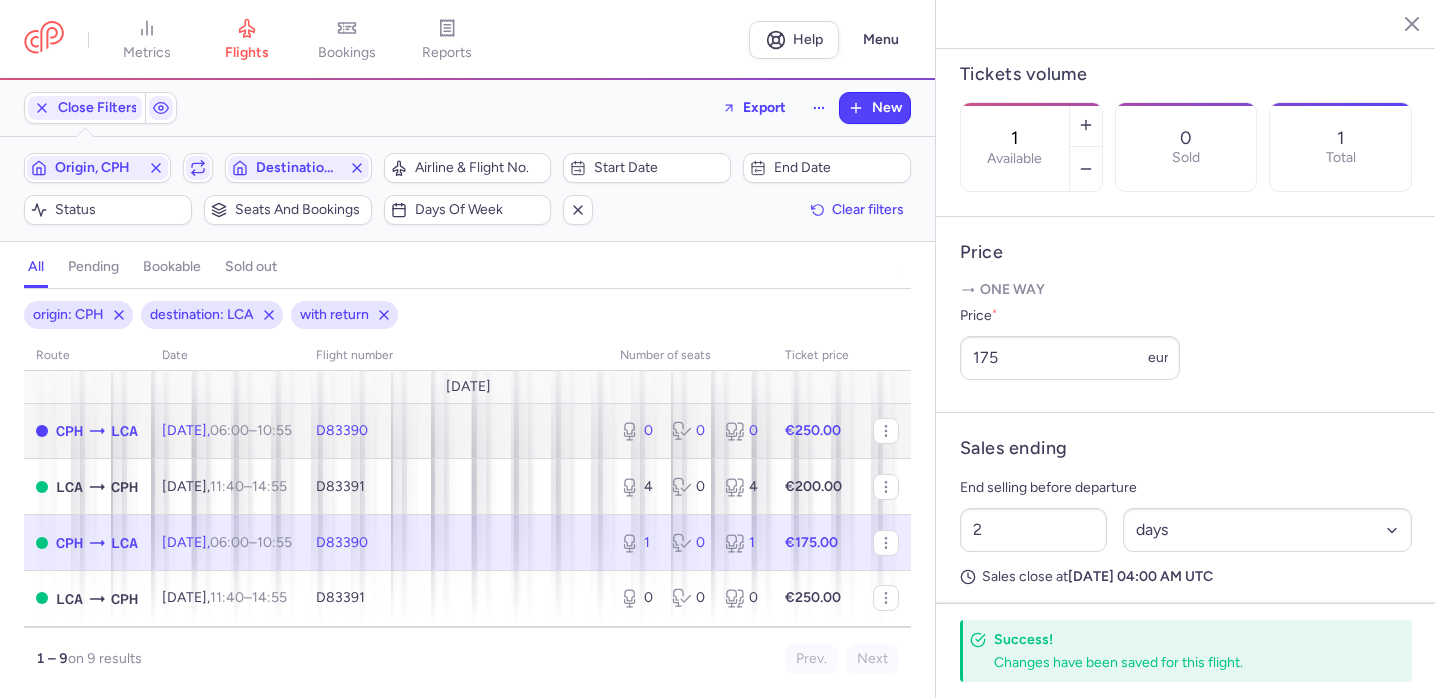 click on "D83390" 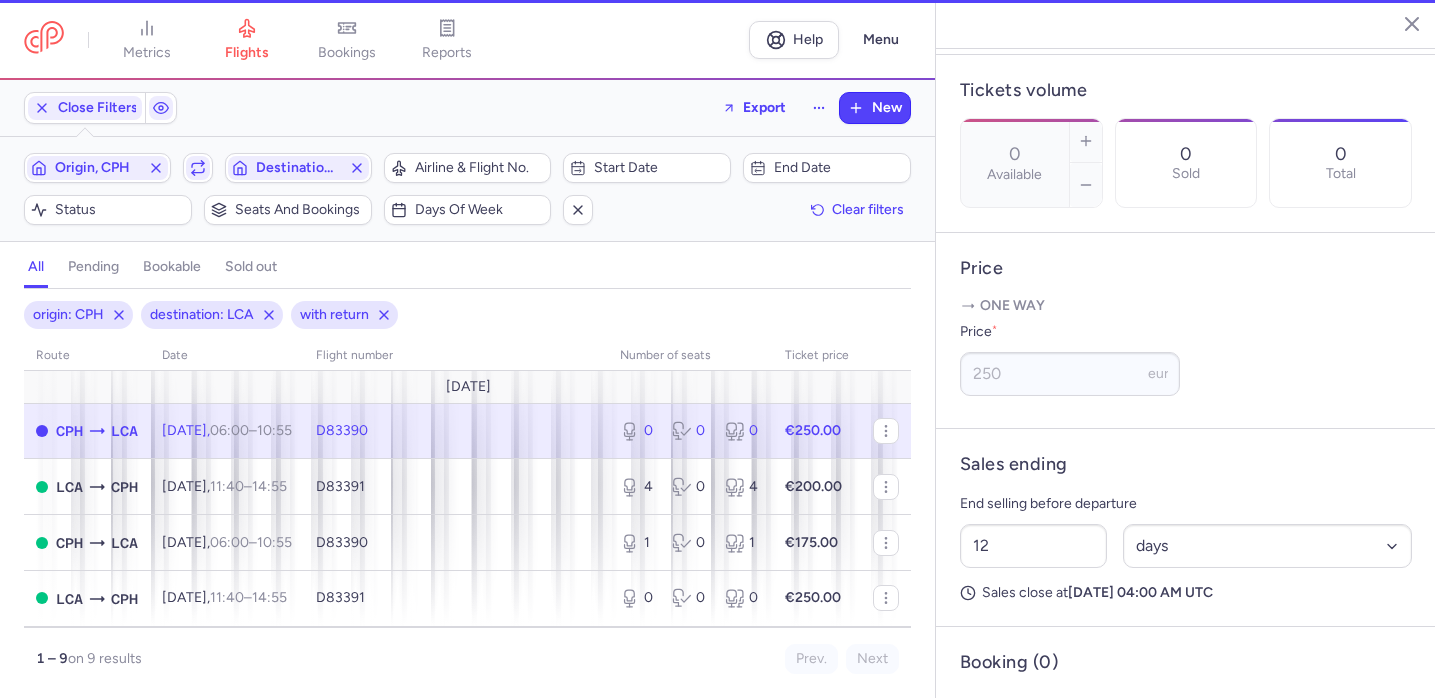 scroll, scrollTop: 595, scrollLeft: 0, axis: vertical 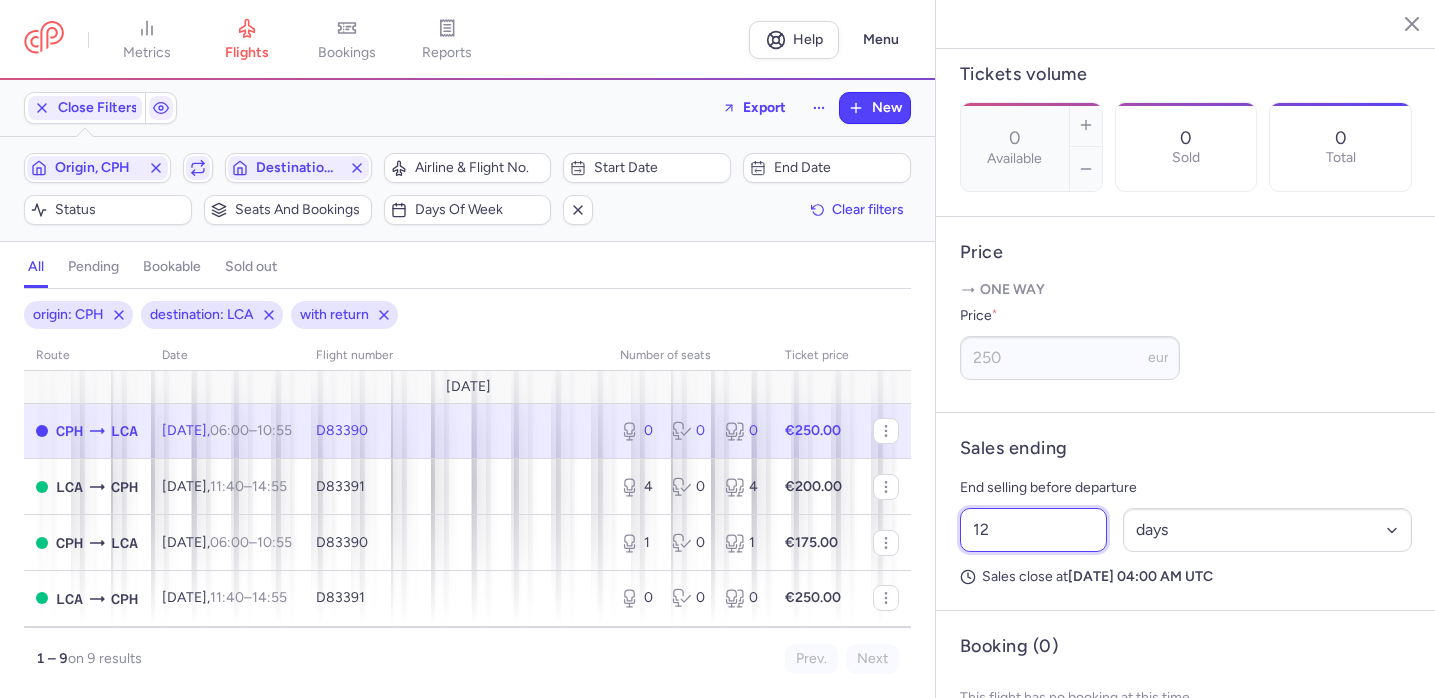 click on "12" at bounding box center [1033, 530] 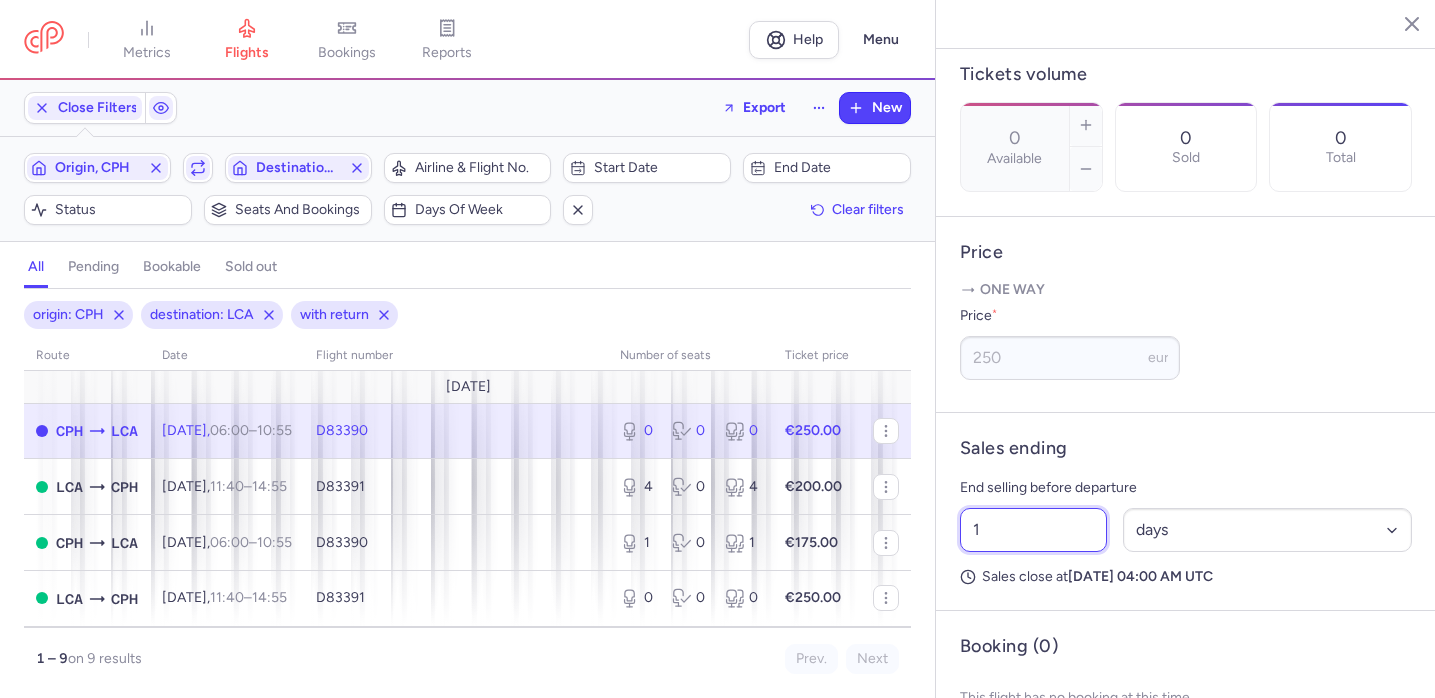 type on "12" 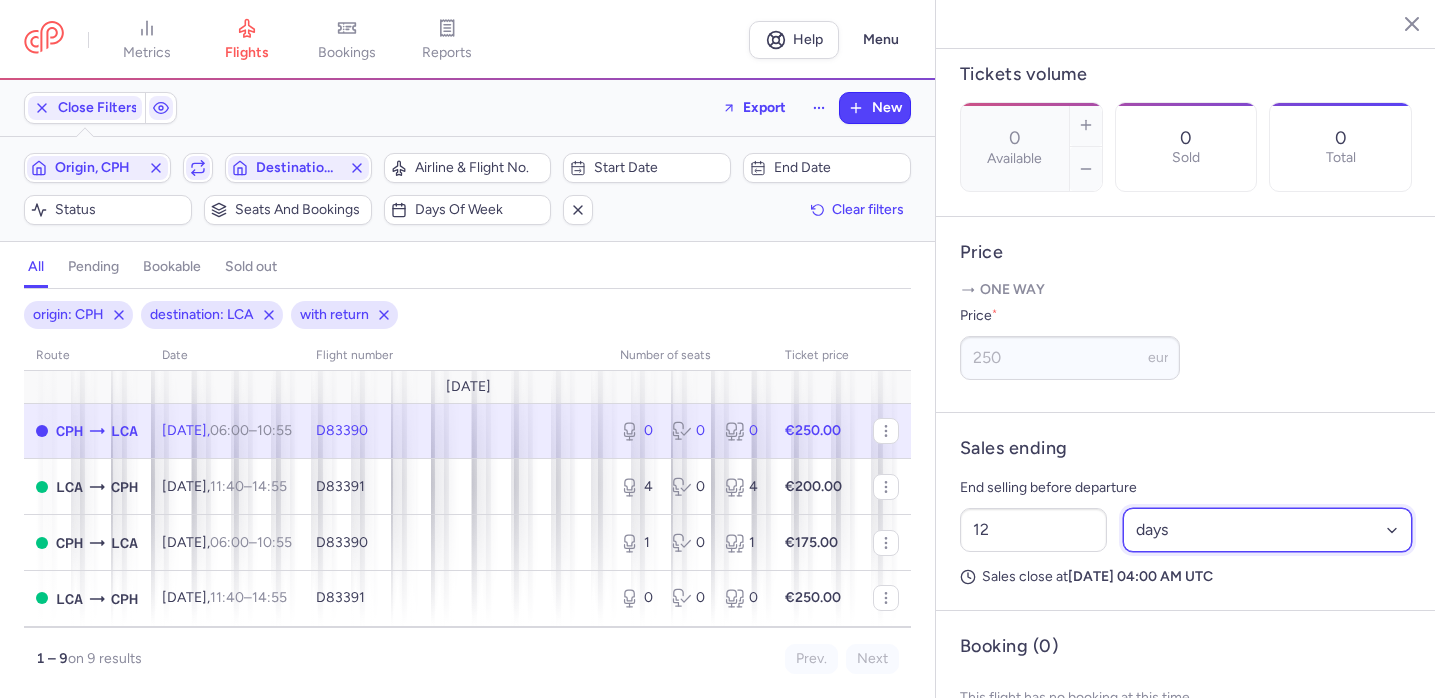 click on "Select an option hours days" at bounding box center (1268, 530) 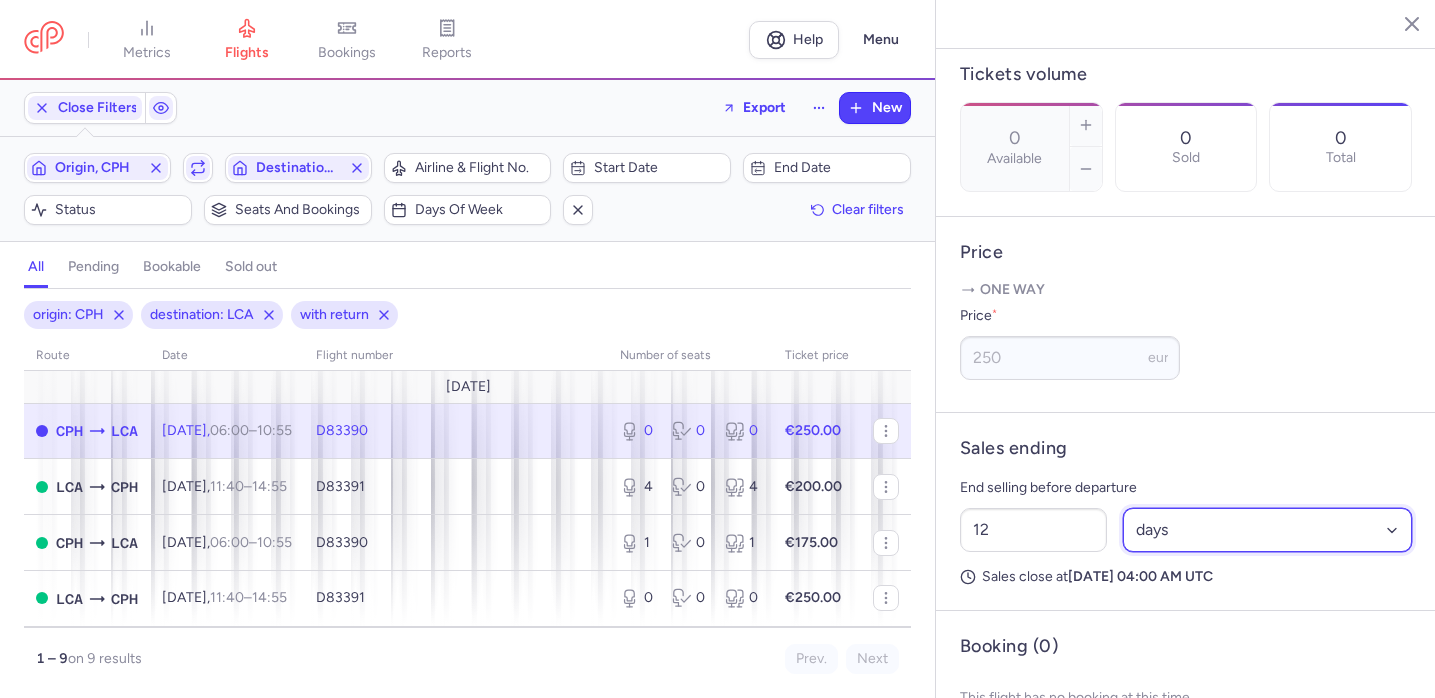 select on "hours" 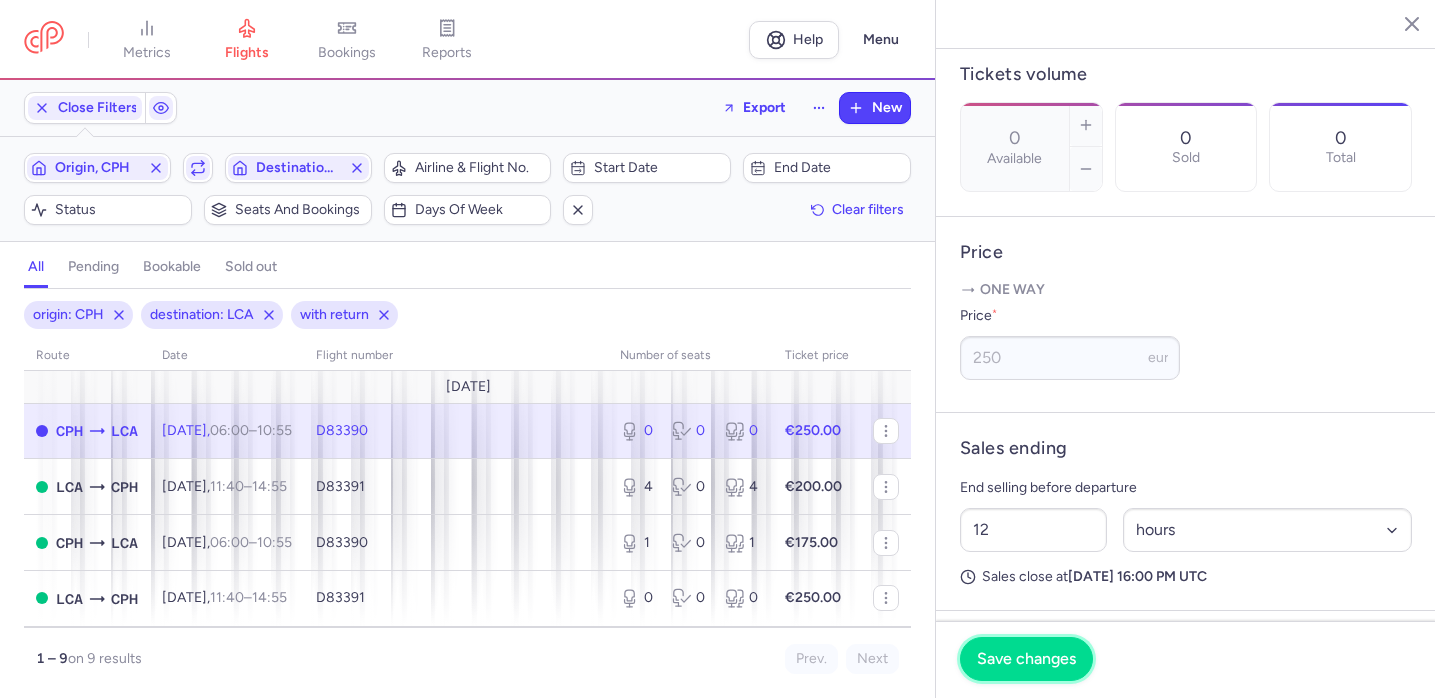 click on "Save changes" at bounding box center (1026, 659) 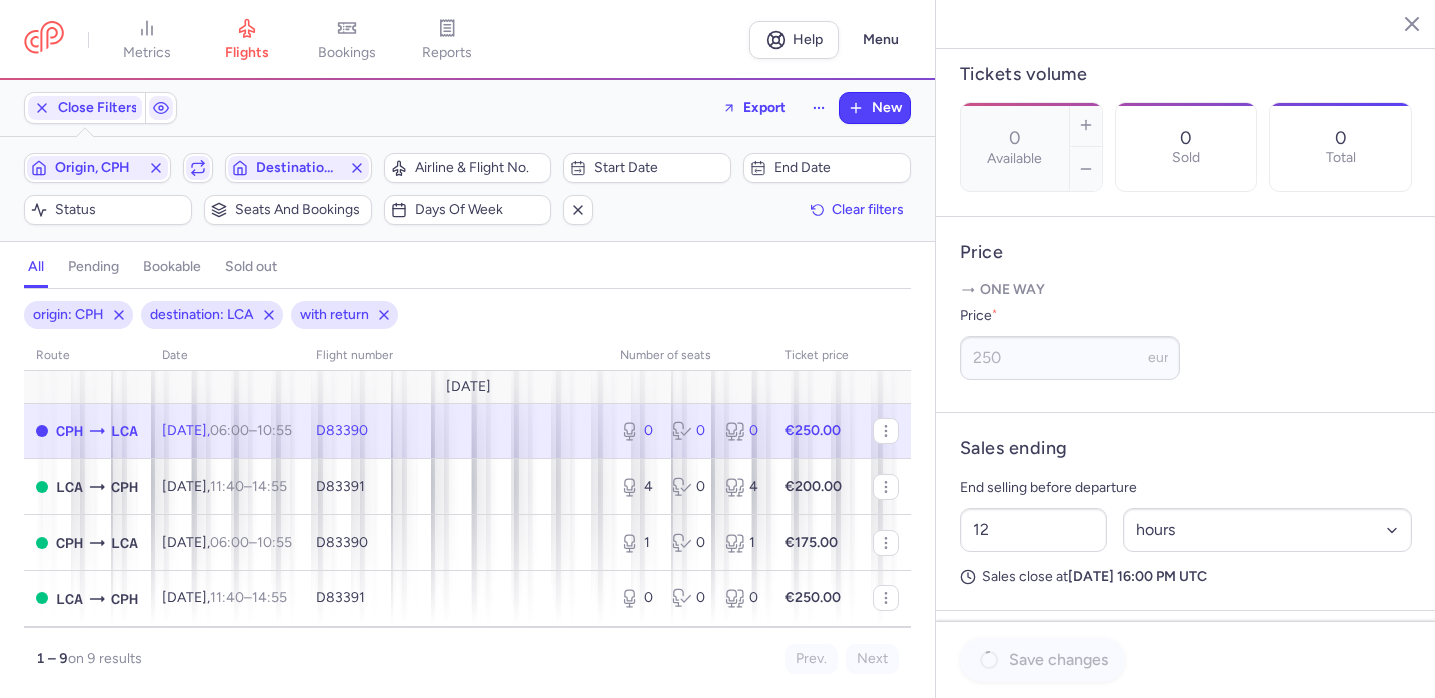 scroll, scrollTop: 579, scrollLeft: 0, axis: vertical 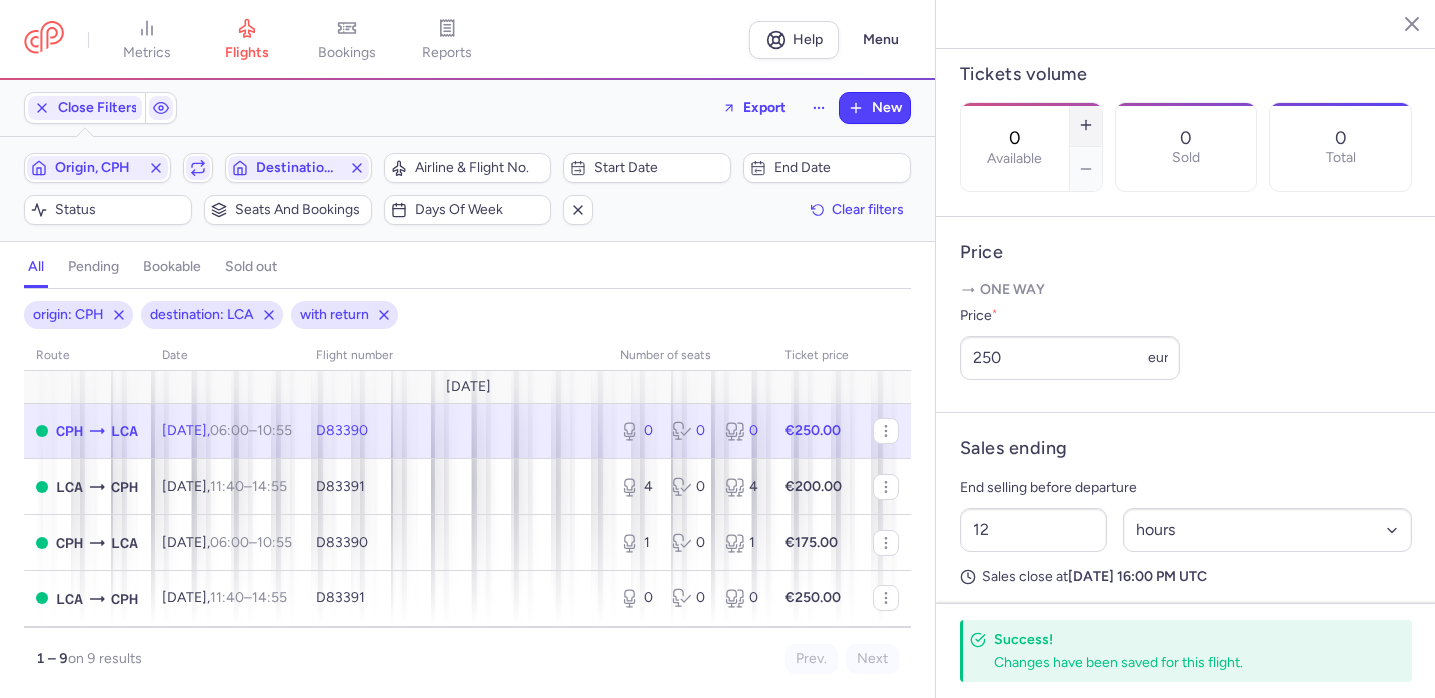 click at bounding box center [1086, 125] 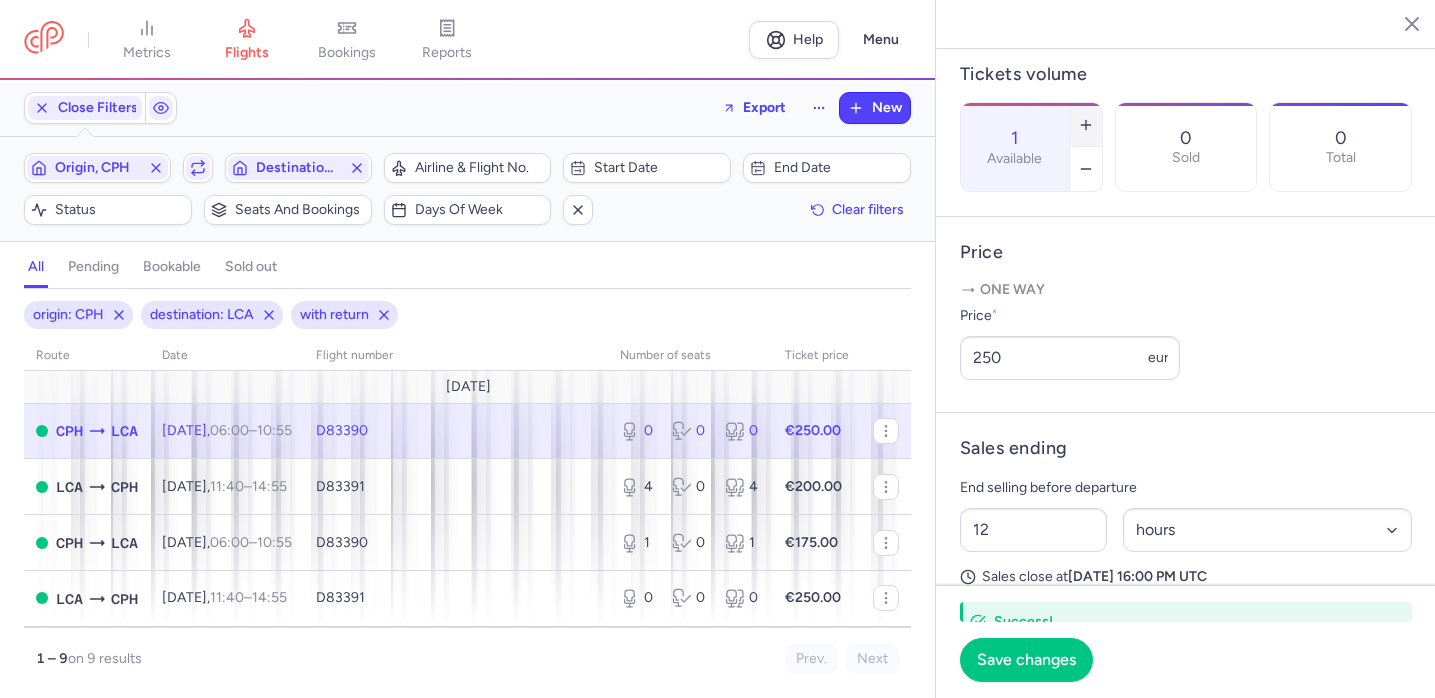 click at bounding box center (1086, 125) 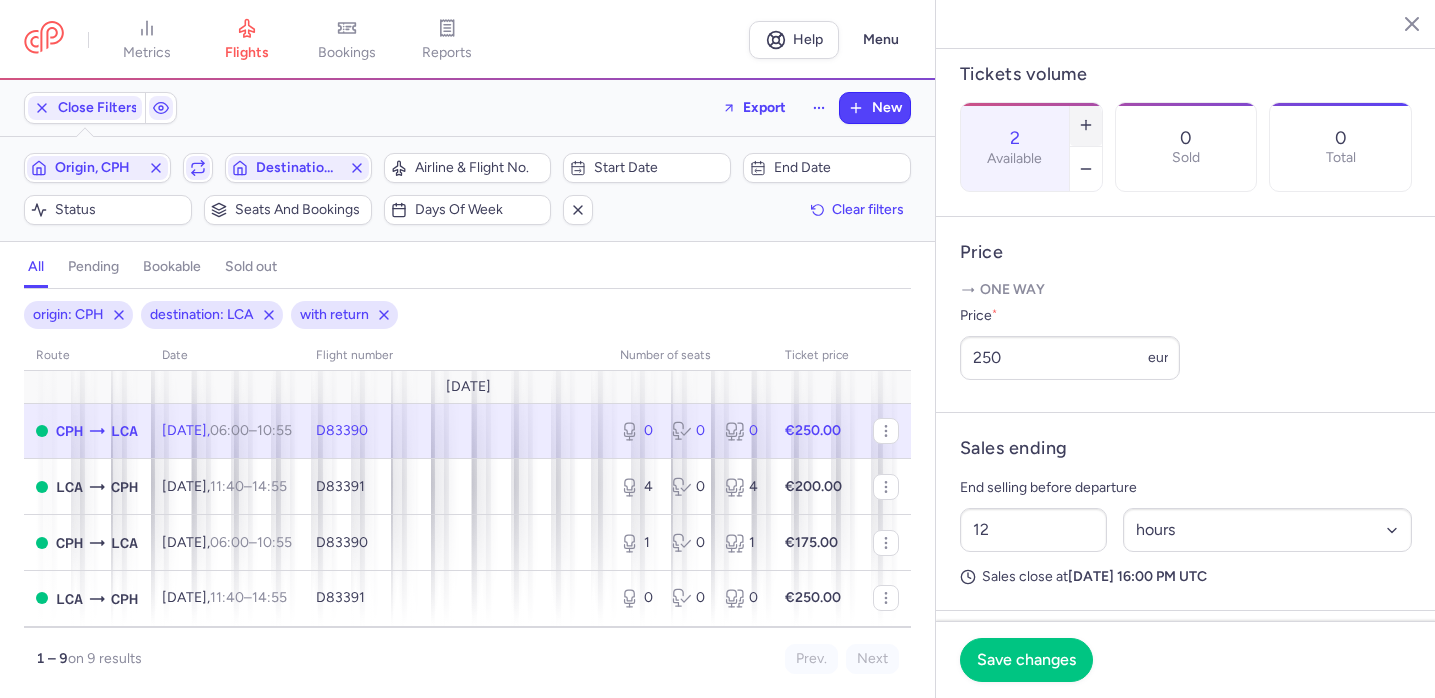 click at bounding box center [1086, 125] 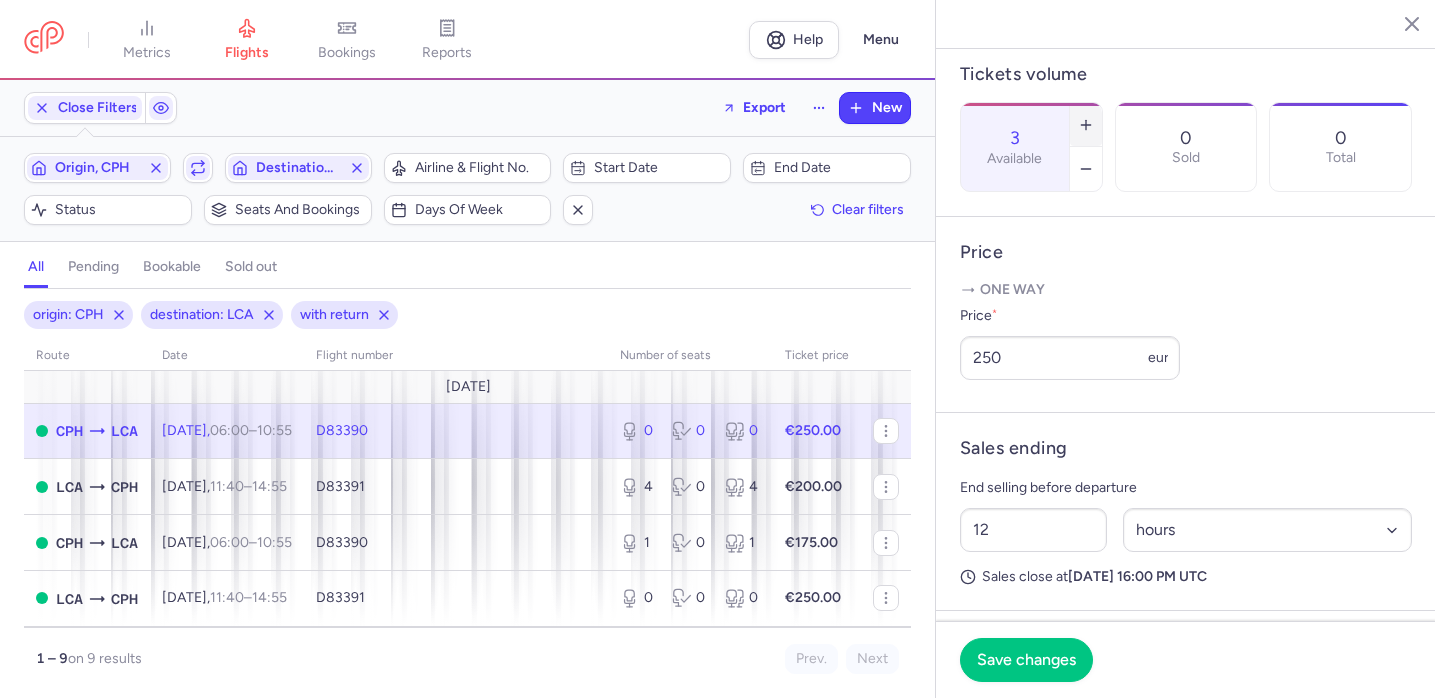 click at bounding box center (1086, 125) 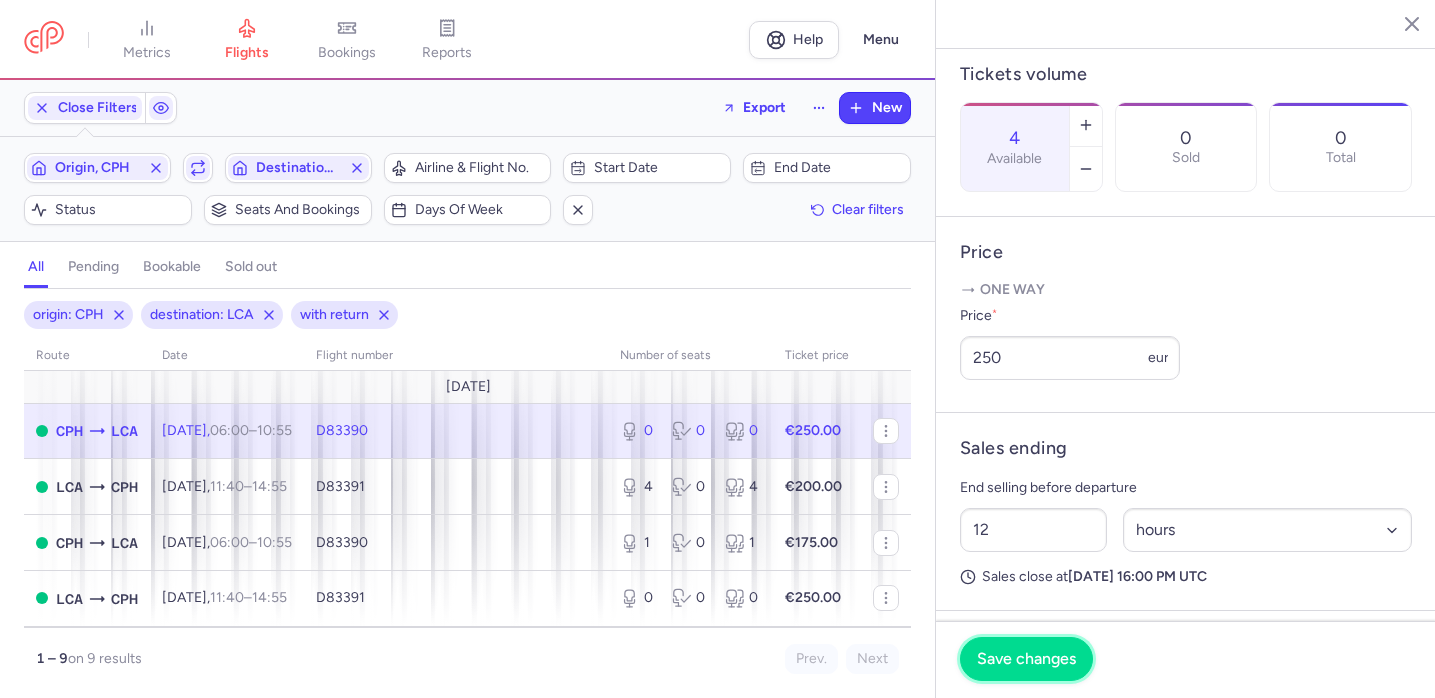 click on "Save changes" at bounding box center [1026, 659] 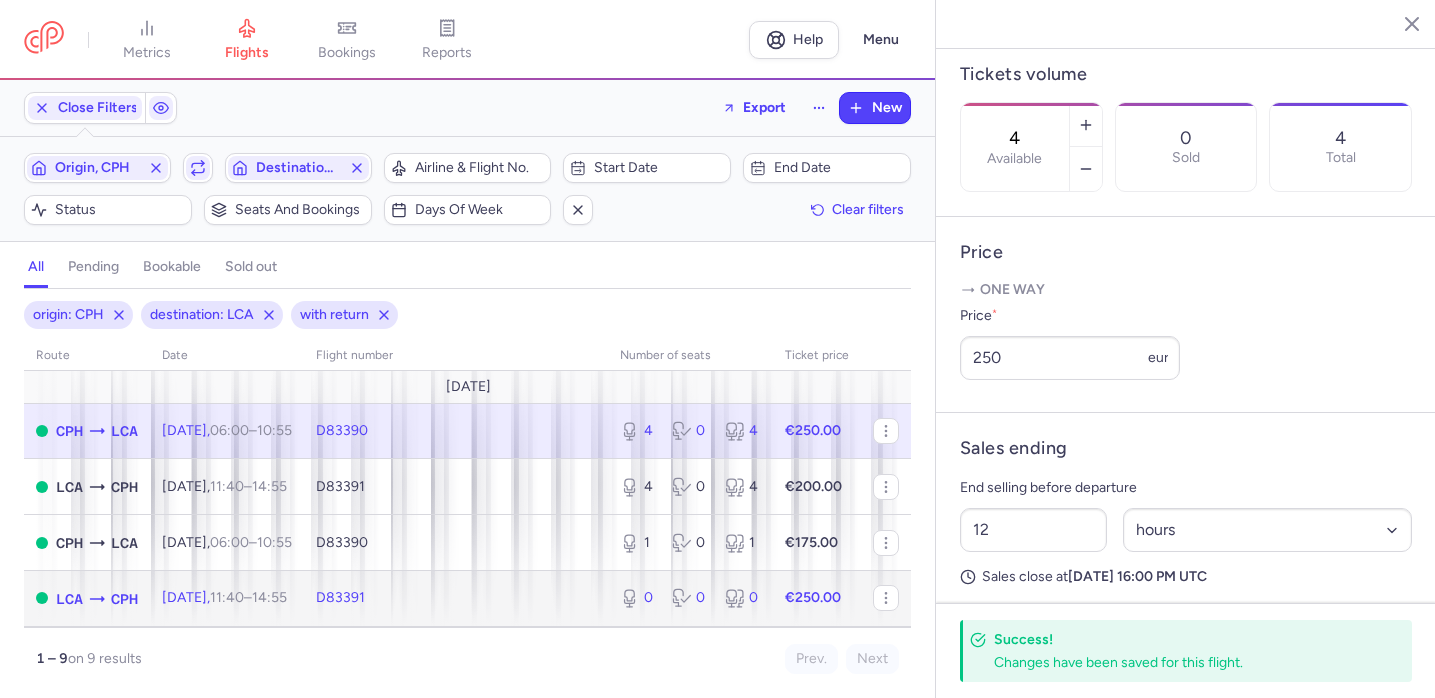 click on "D83391" 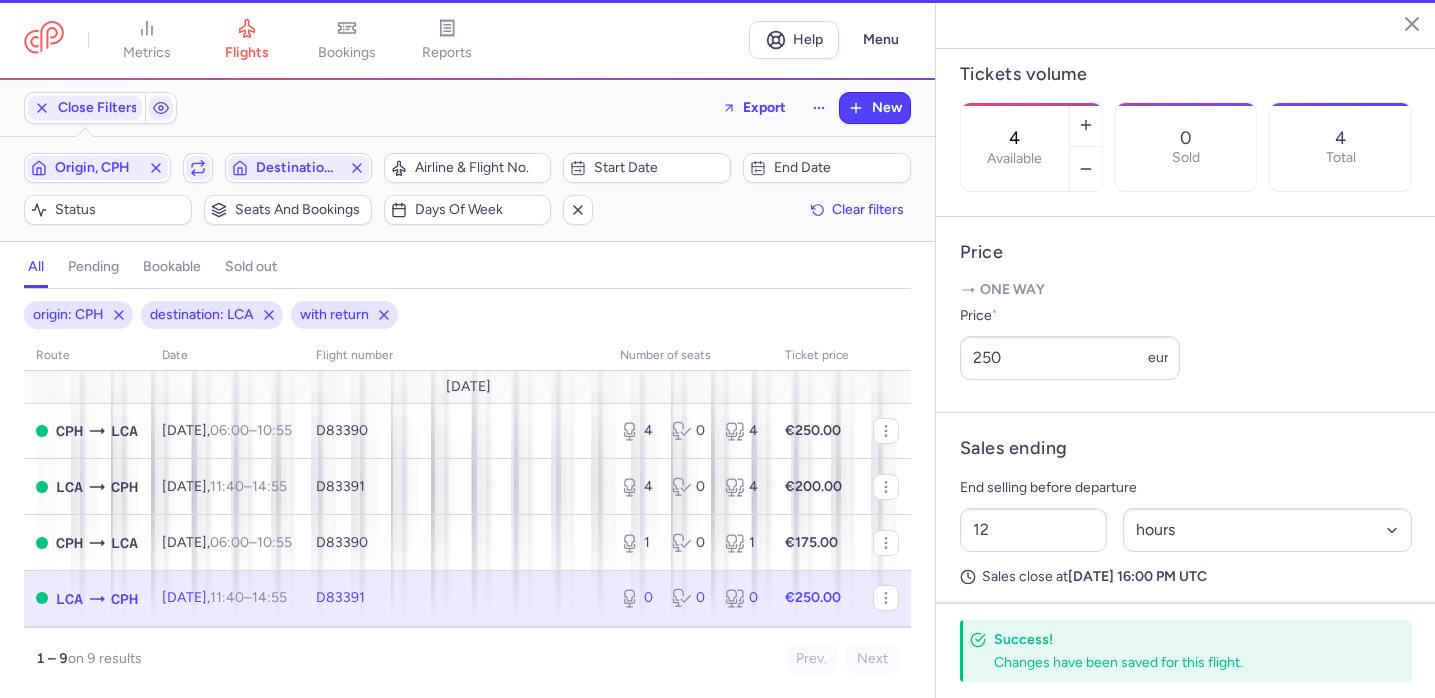 type on "0" 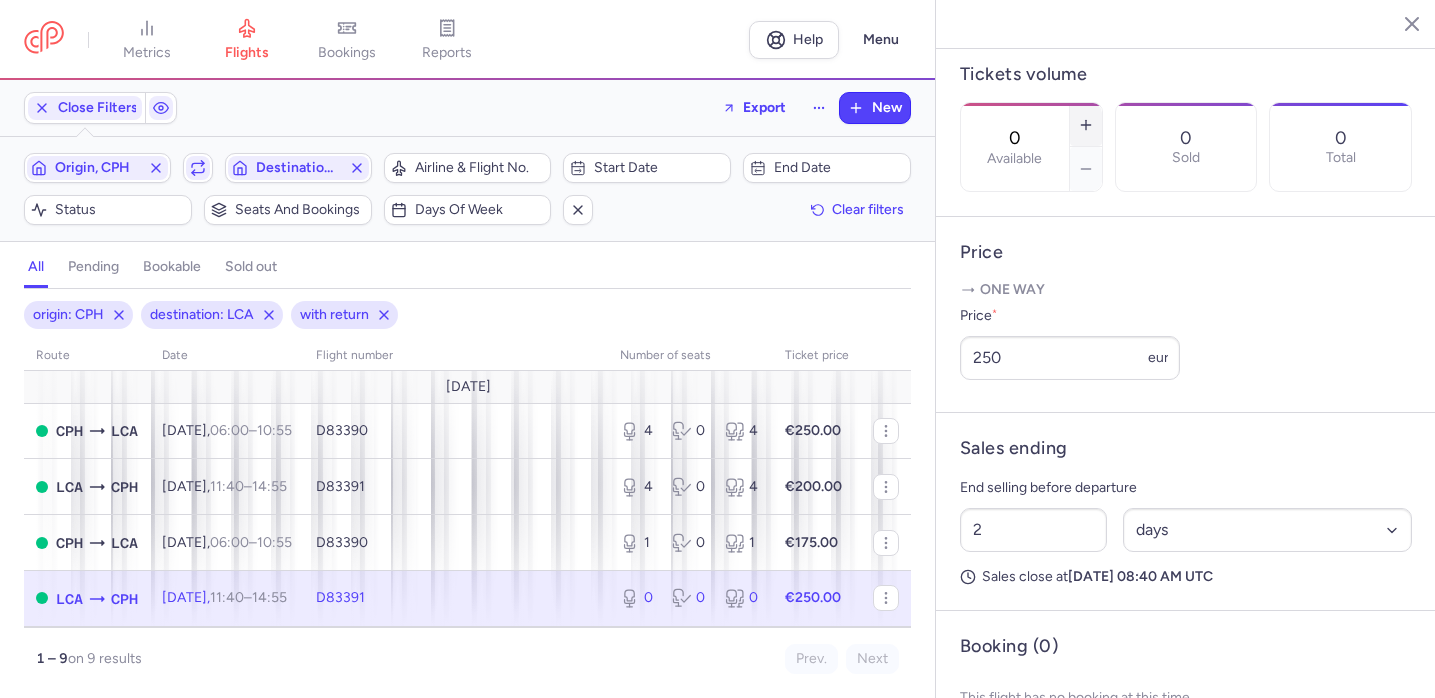 click 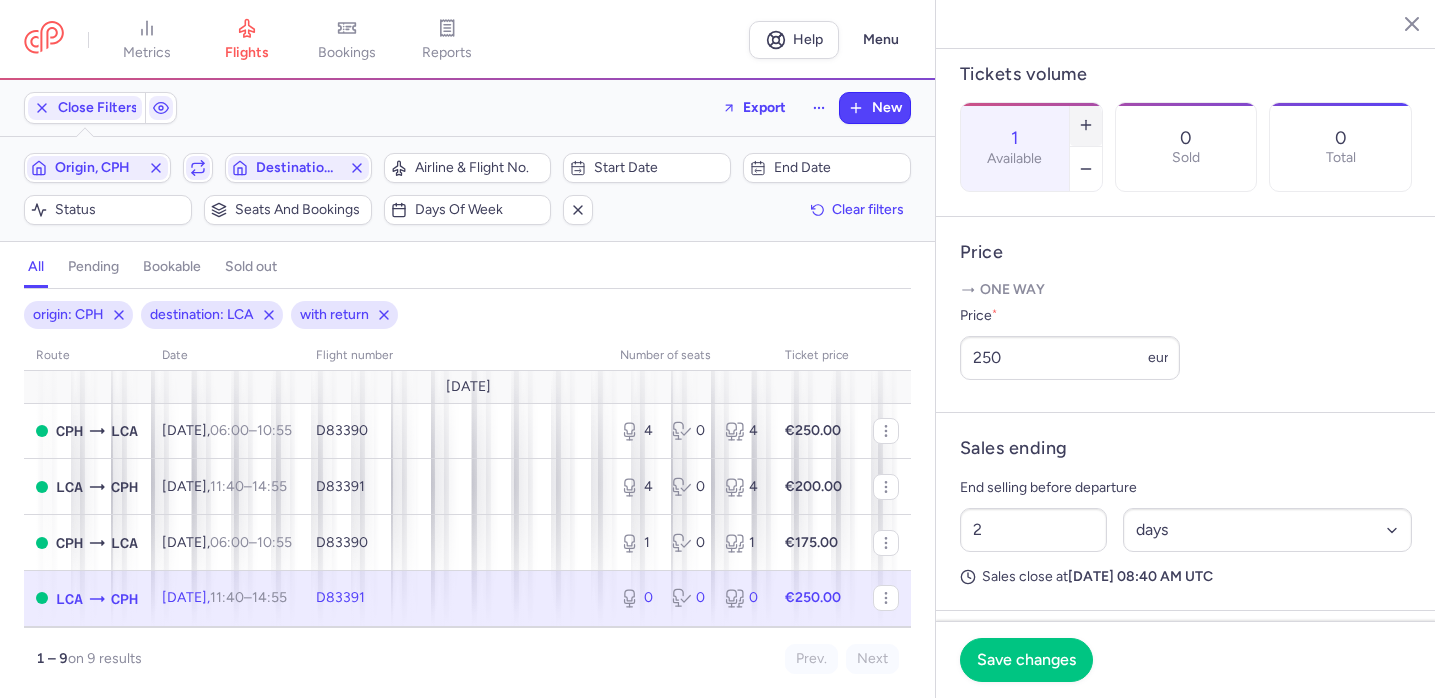 click 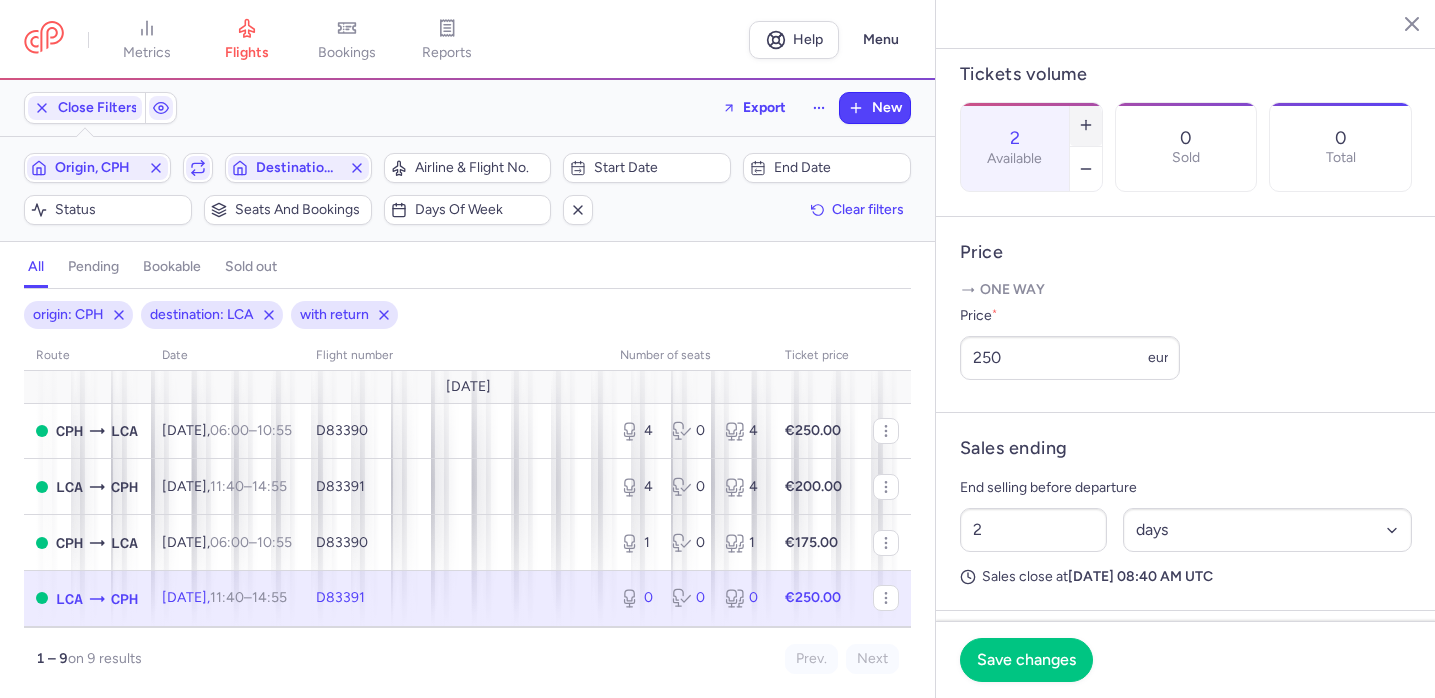 click 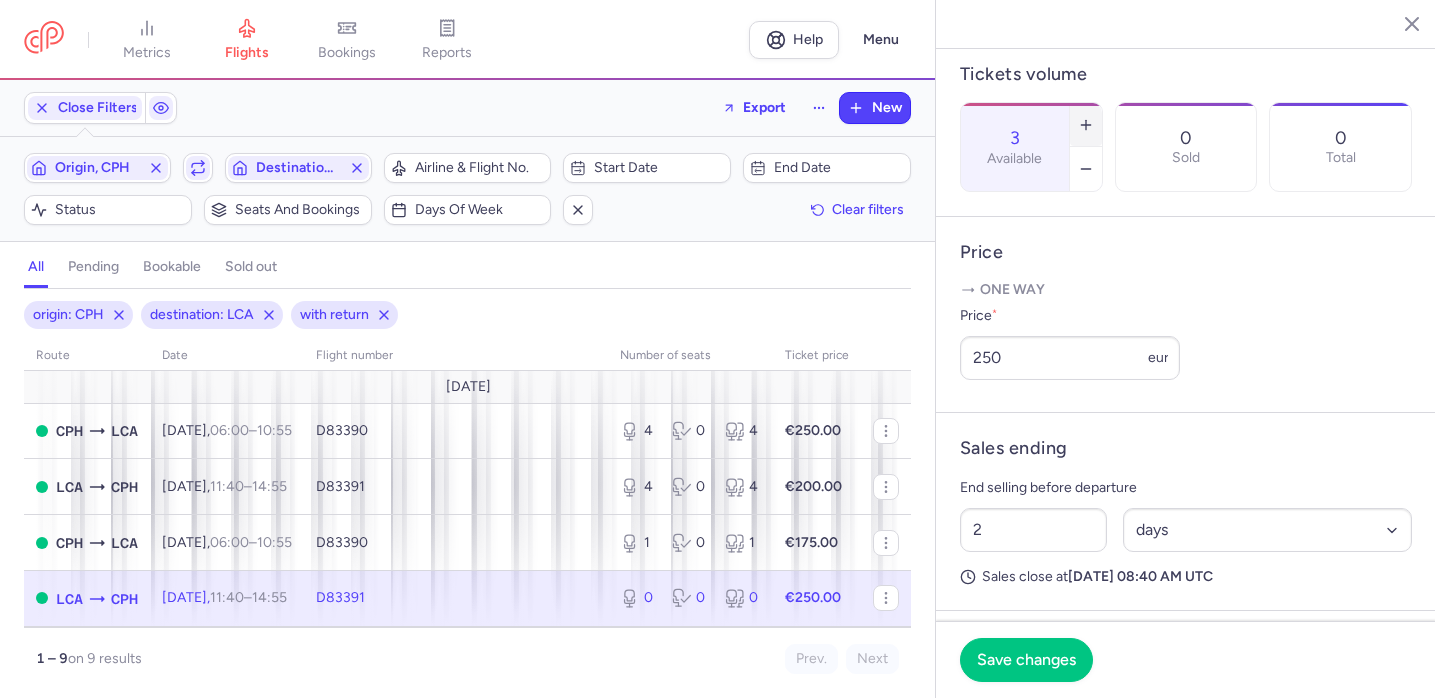 click 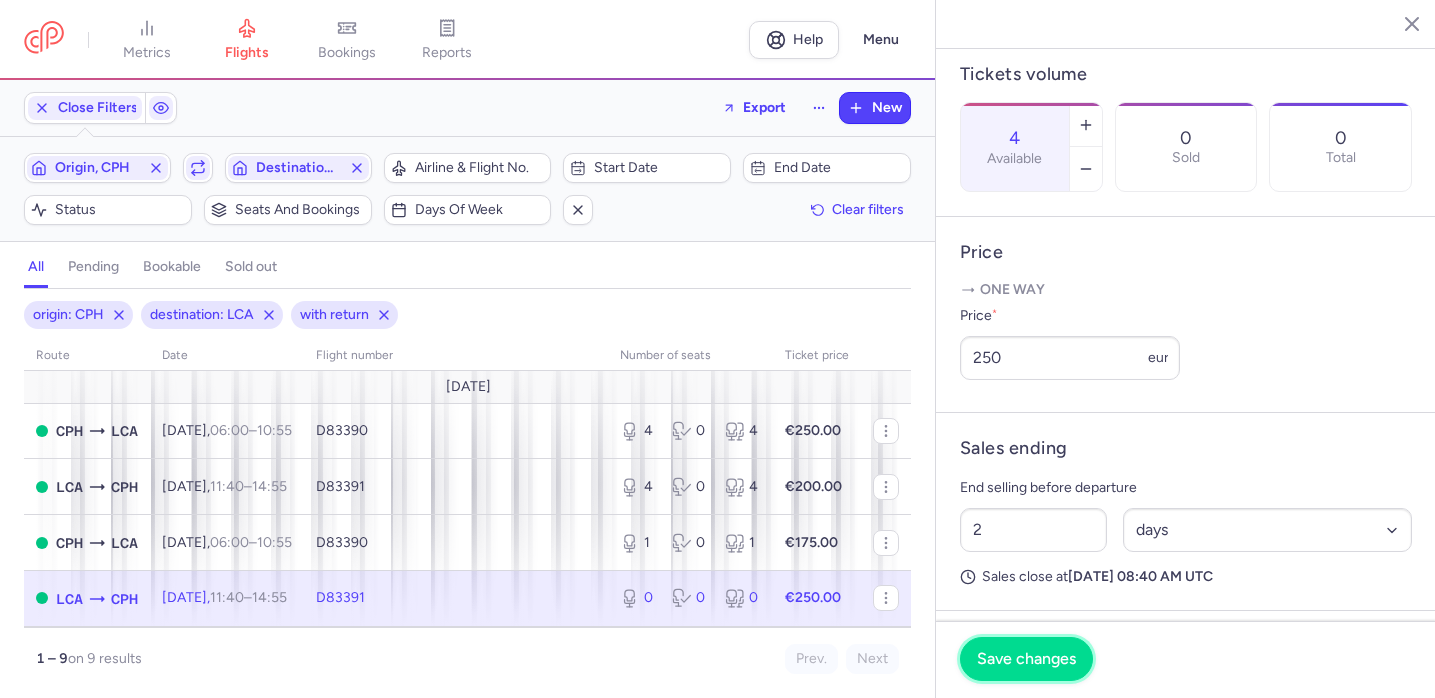 click on "Save changes" at bounding box center [1026, 659] 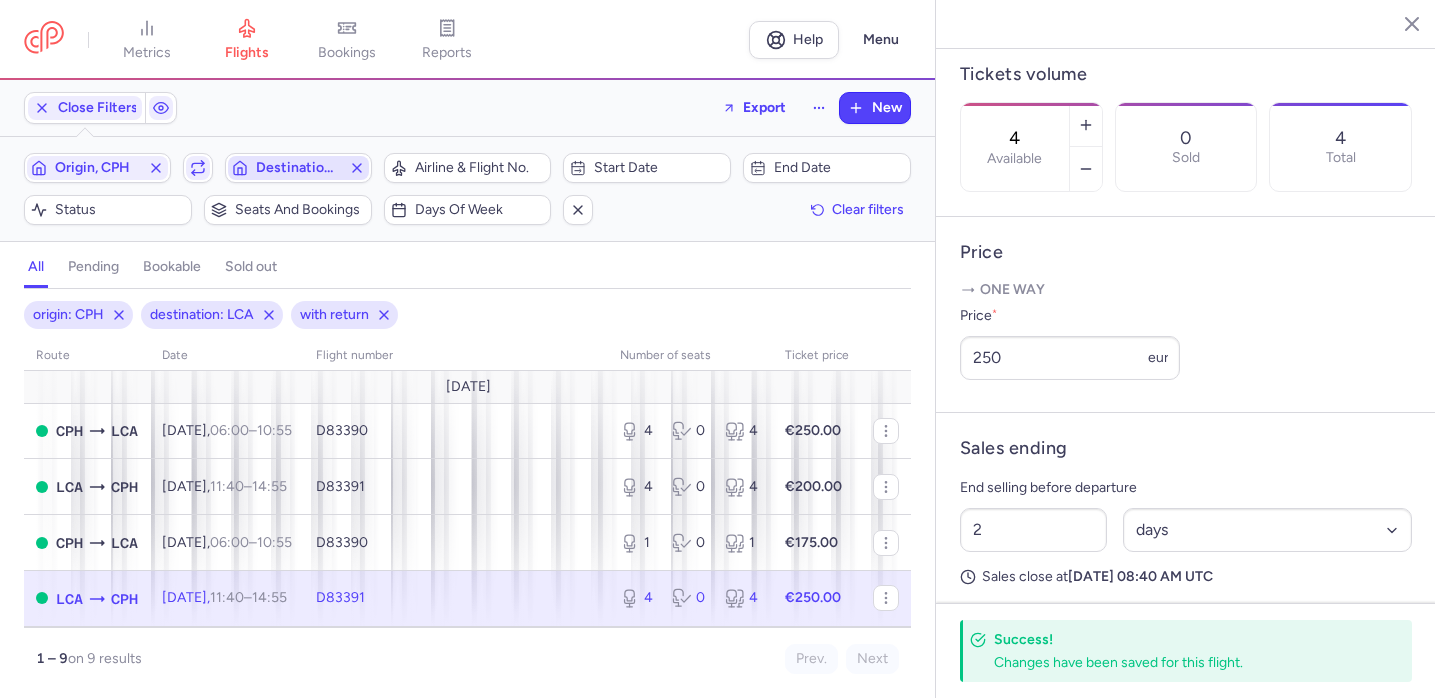 click 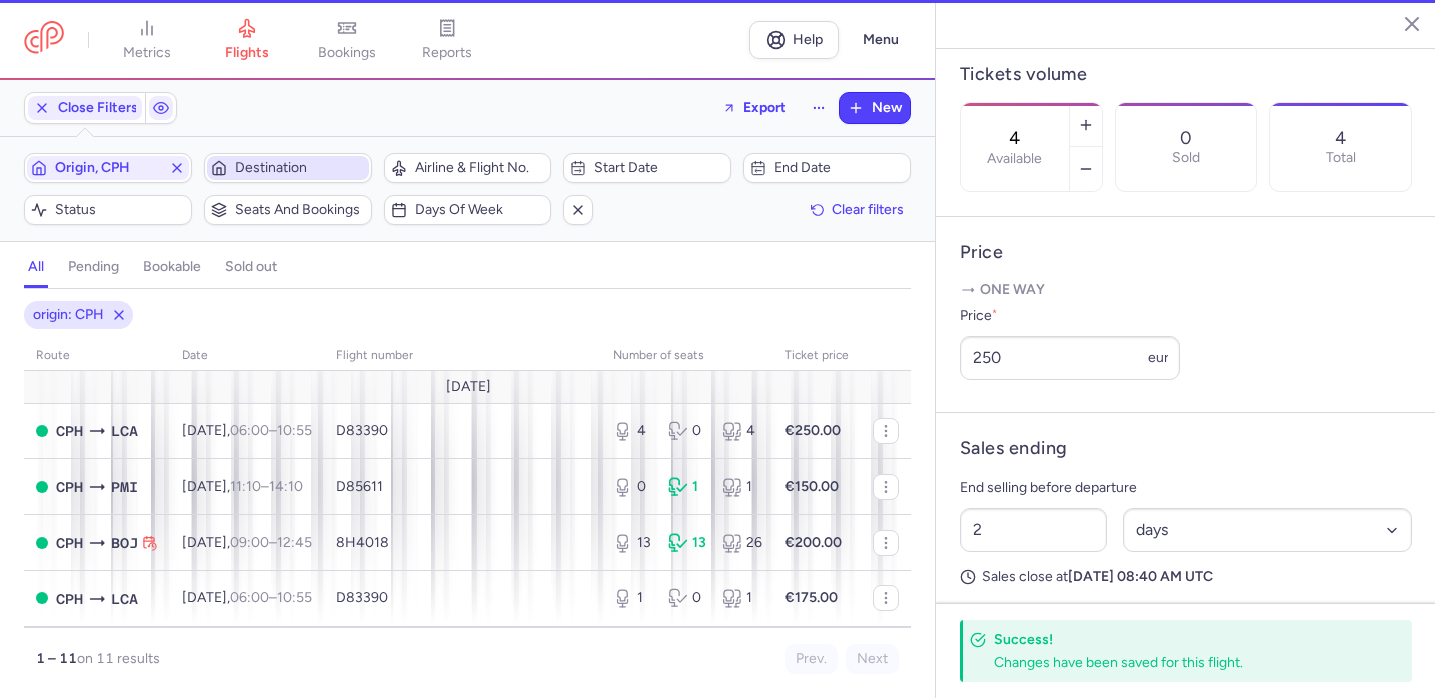click on "Destination" at bounding box center (300, 168) 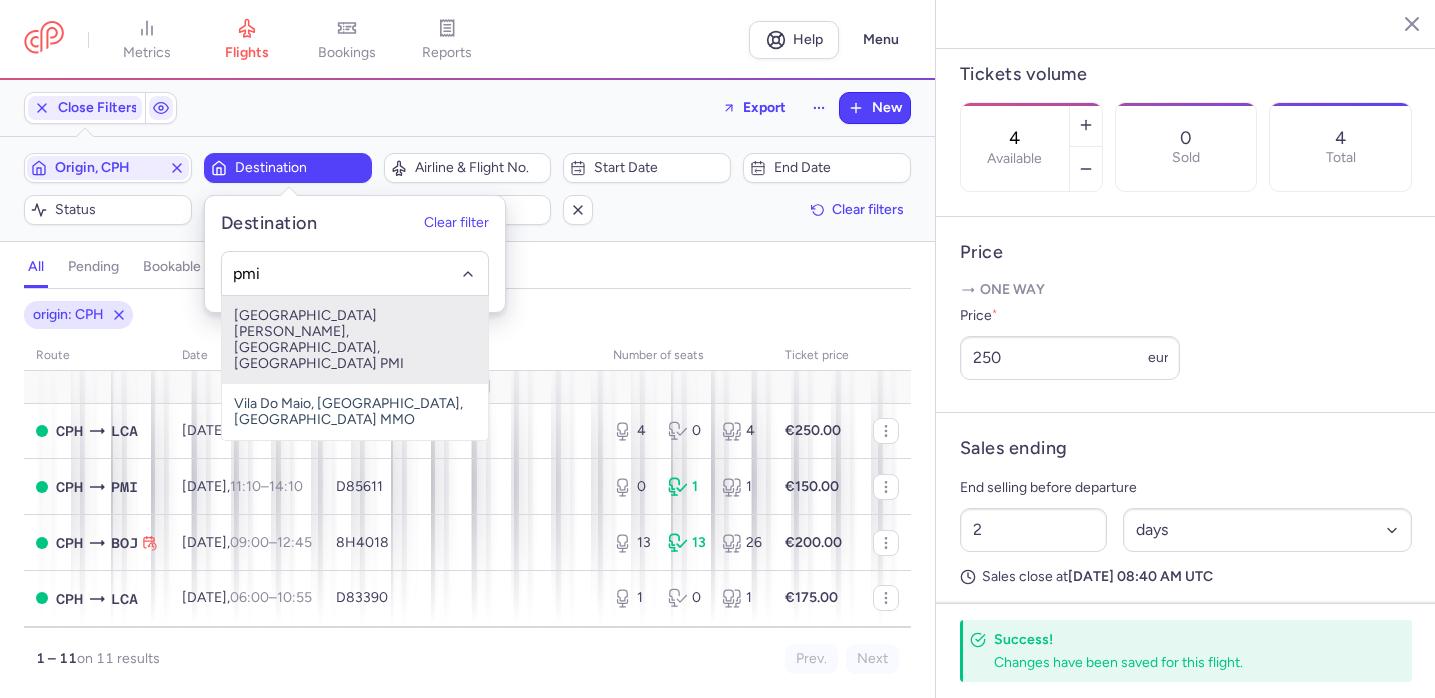 click on "[GEOGRAPHIC_DATA][PERSON_NAME], [GEOGRAPHIC_DATA], [GEOGRAPHIC_DATA] PMI" at bounding box center (355, 340) 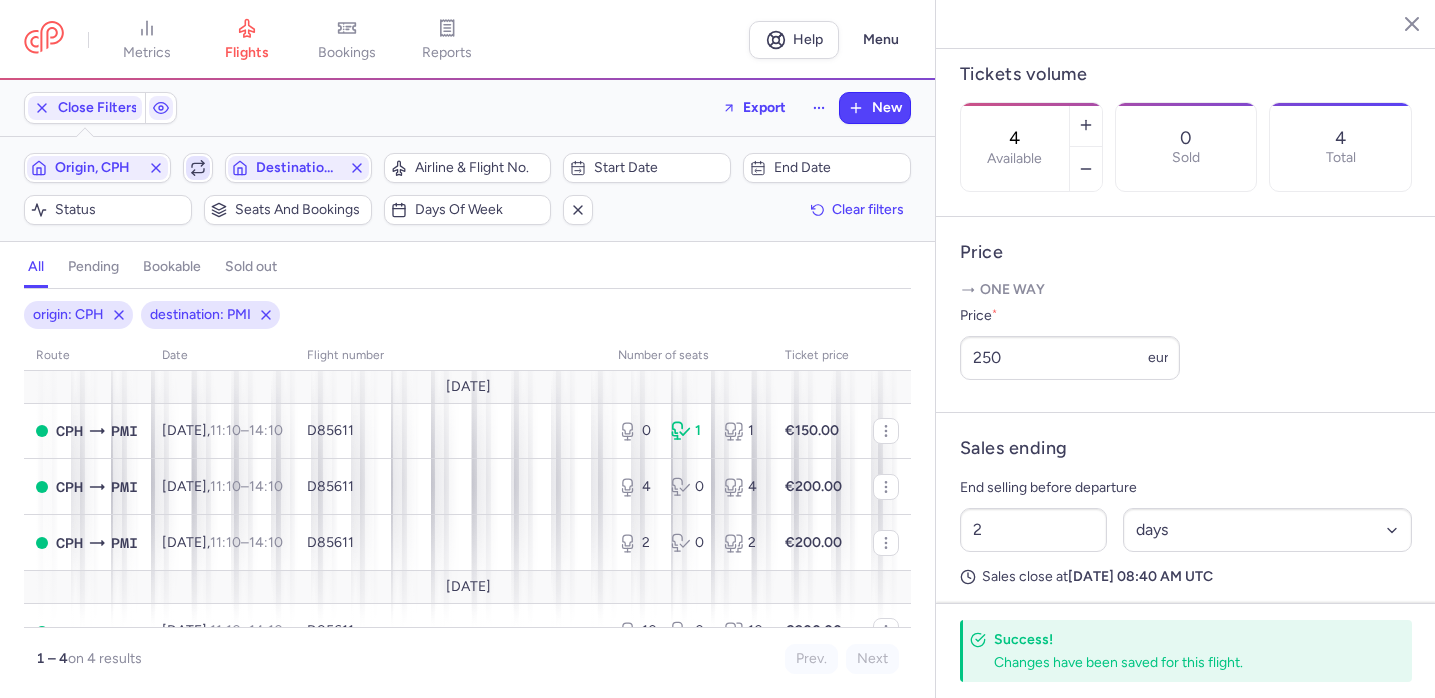 click 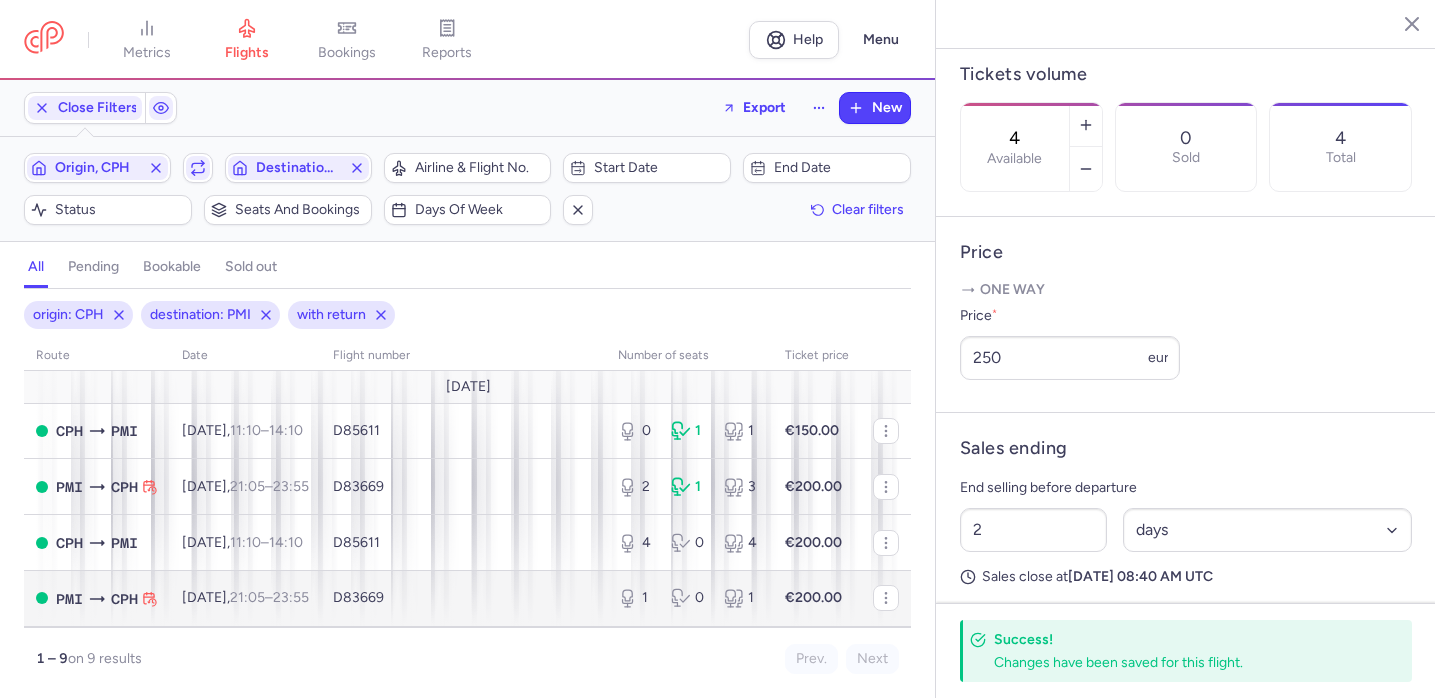 type 